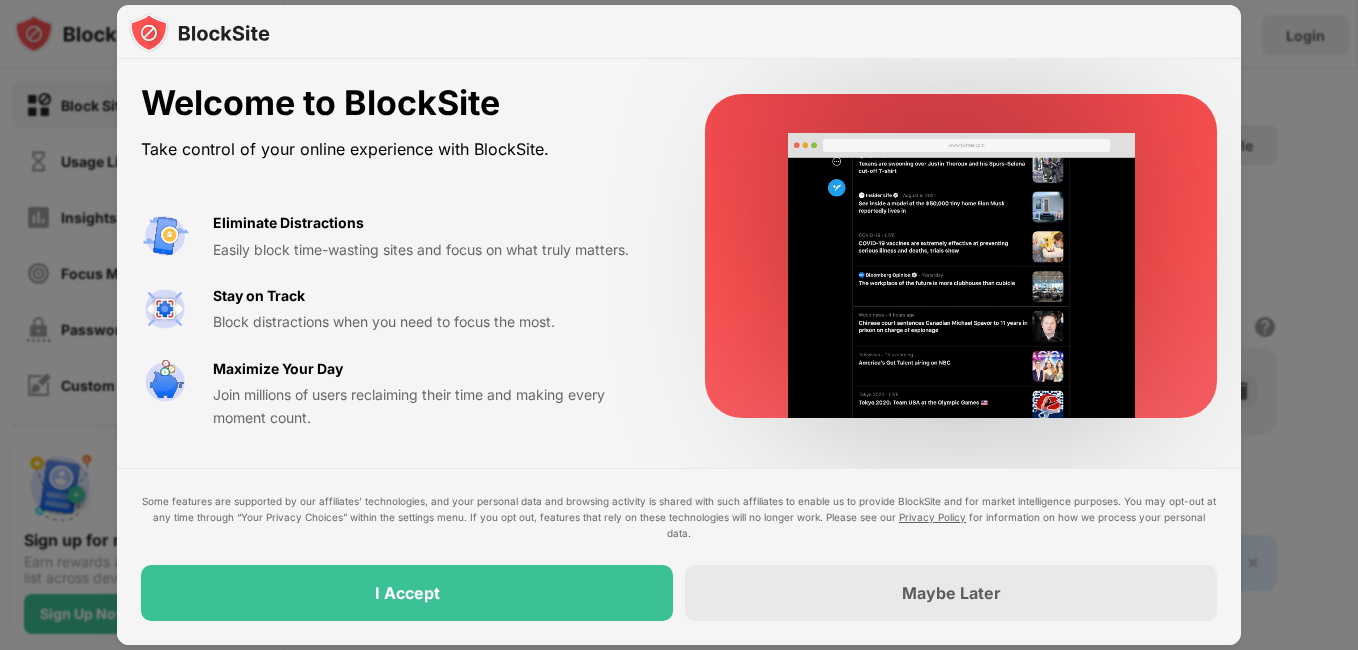 scroll, scrollTop: 0, scrollLeft: 0, axis: both 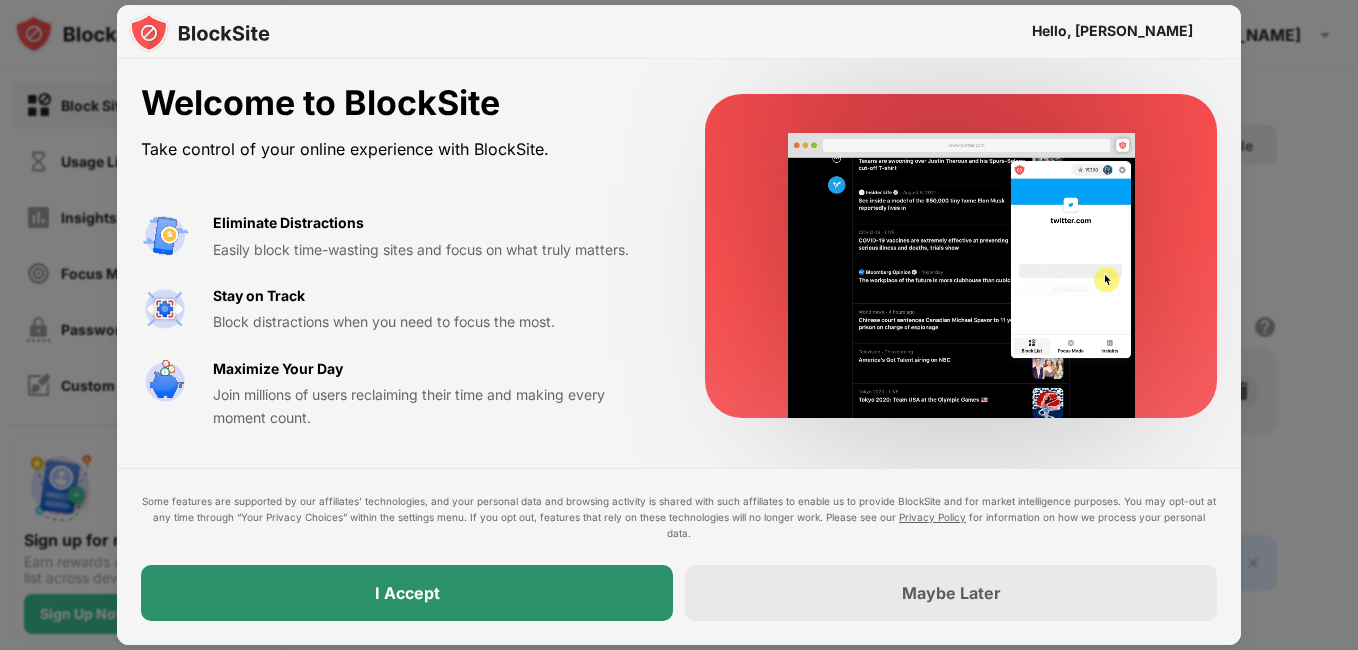 click on "I Accept" at bounding box center [407, 593] 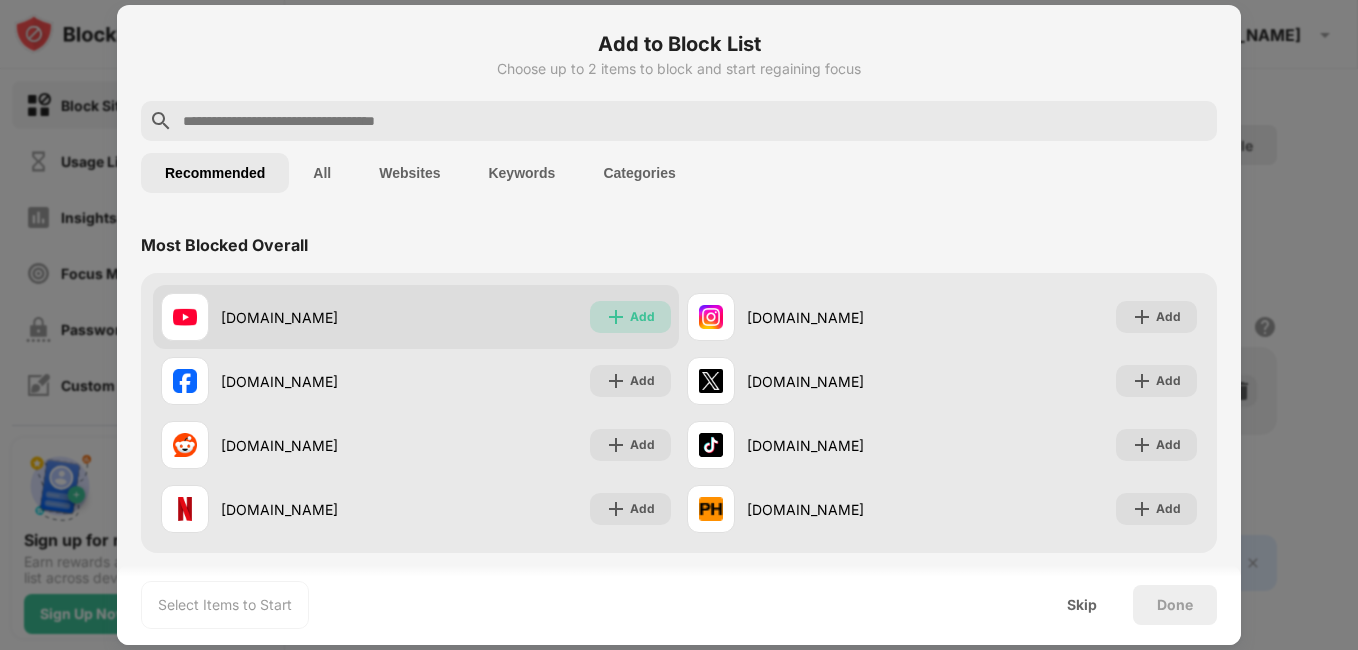 click on "Add" at bounding box center (630, 317) 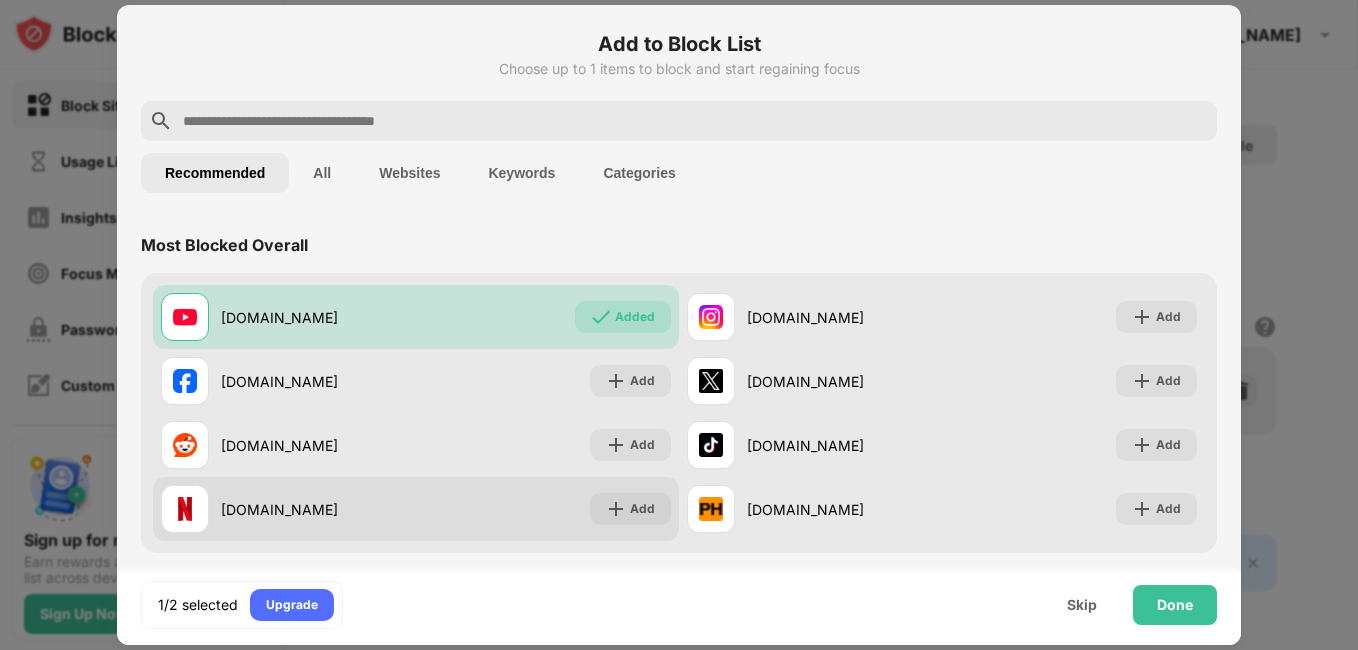 click on "netflix.com Add" at bounding box center [416, 509] 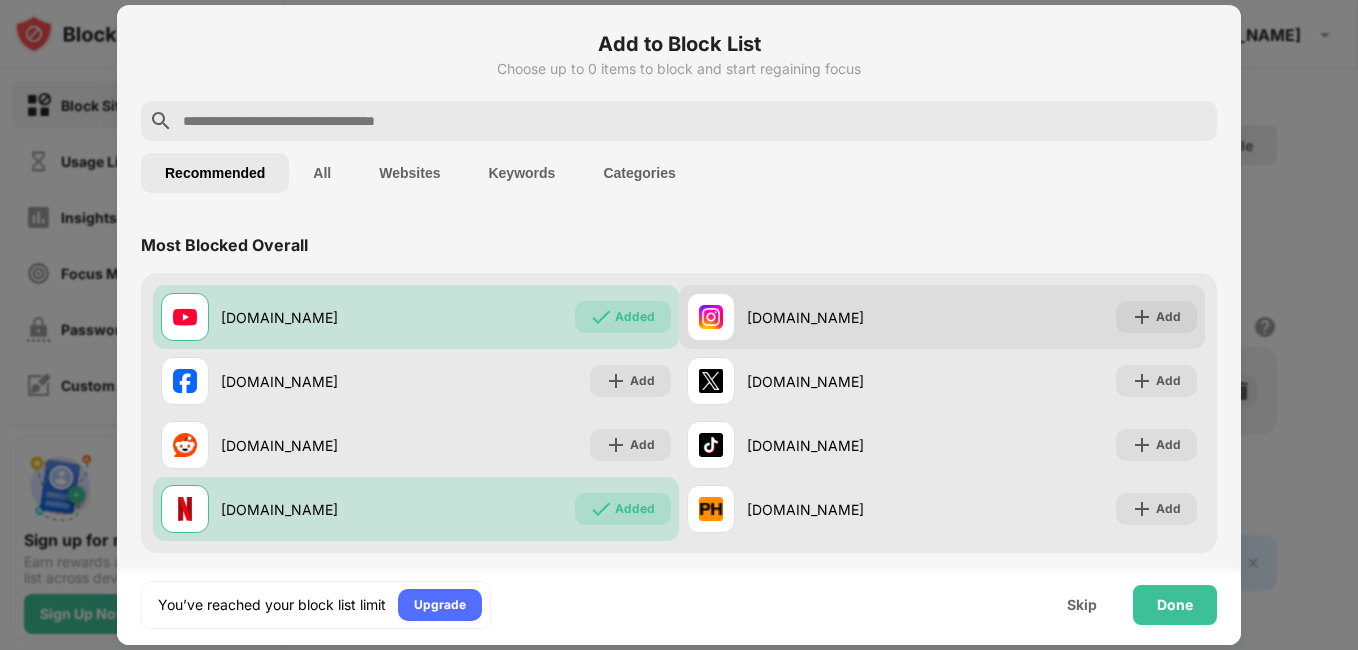 click on "instagram.com Add" at bounding box center (942, 317) 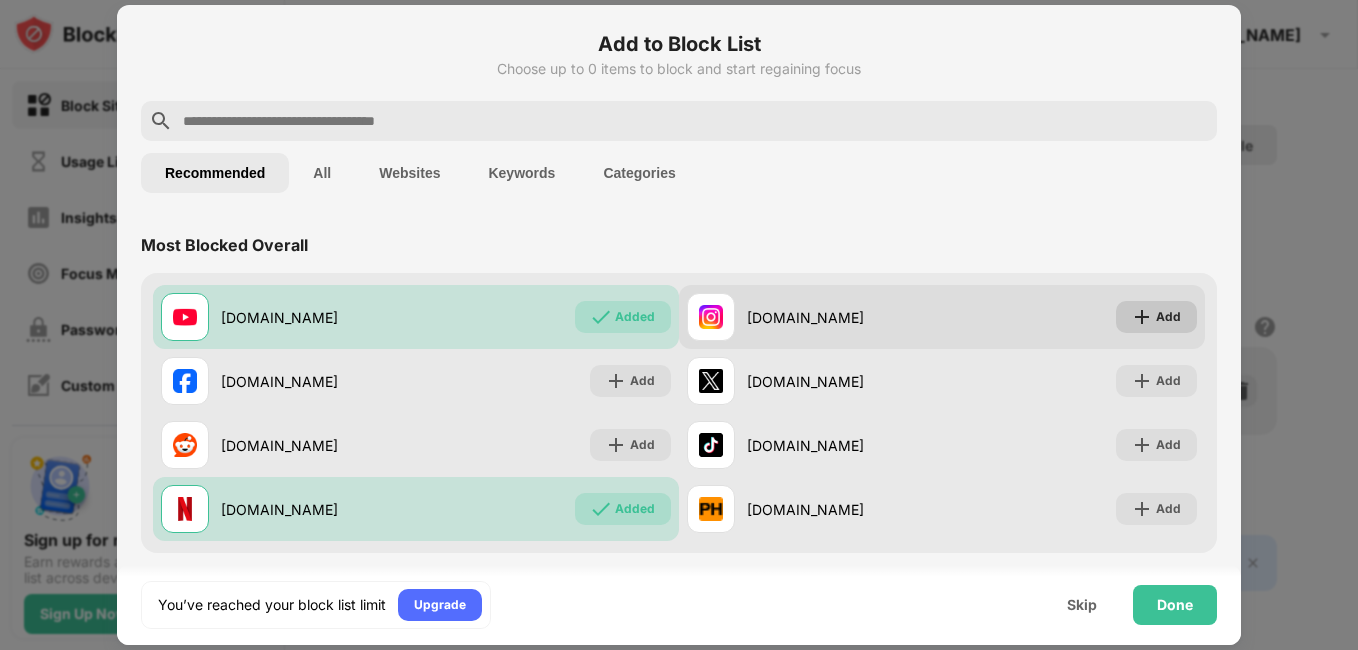 click at bounding box center (1142, 317) 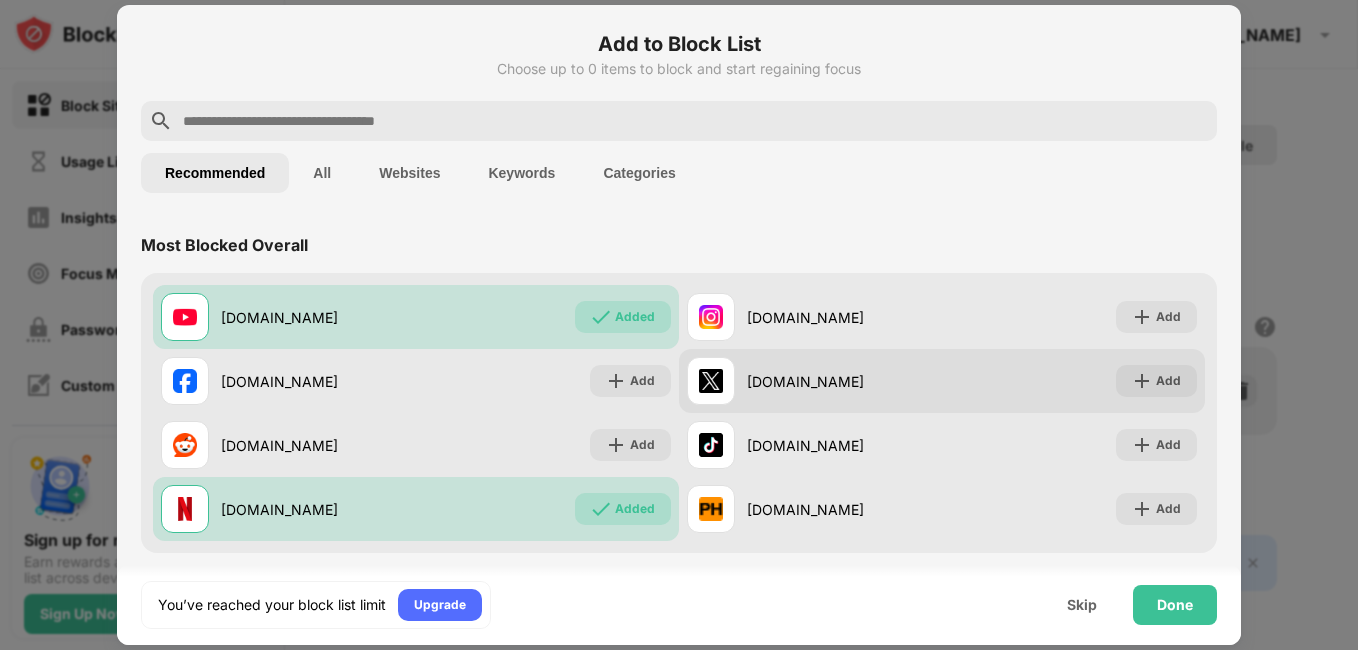 click on "x.com" at bounding box center (844, 381) 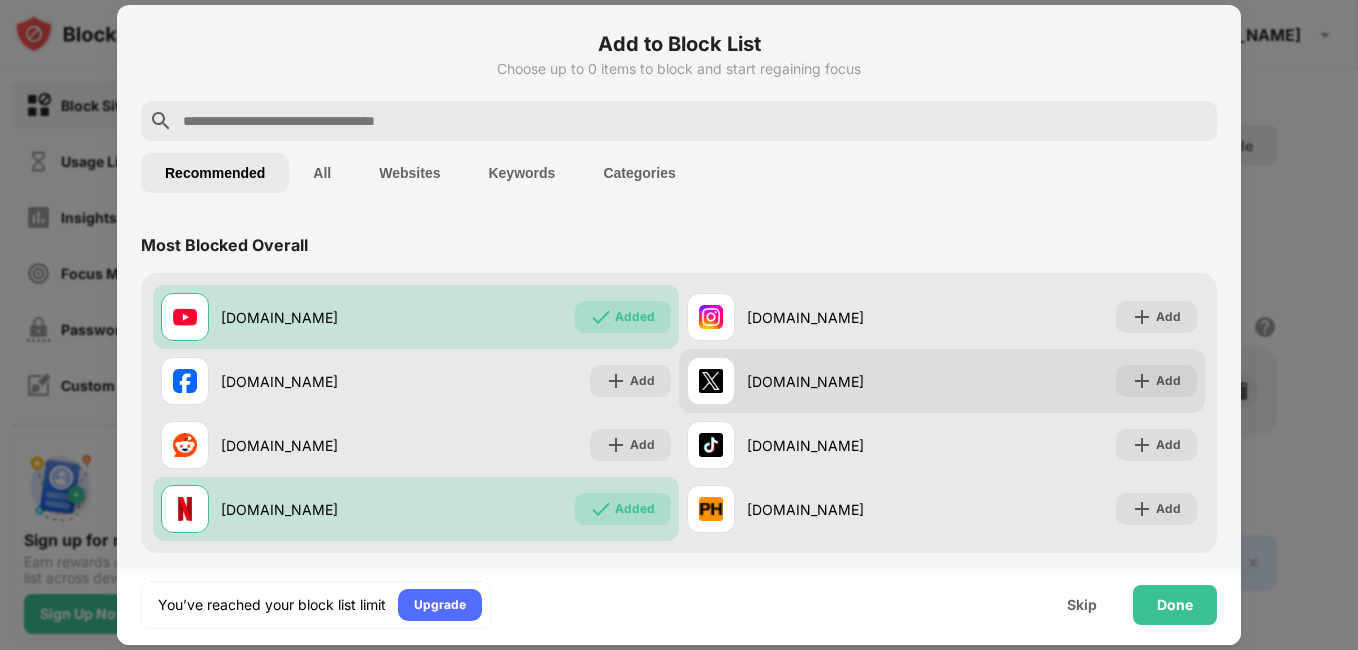 click on "x.com Add" at bounding box center [942, 381] 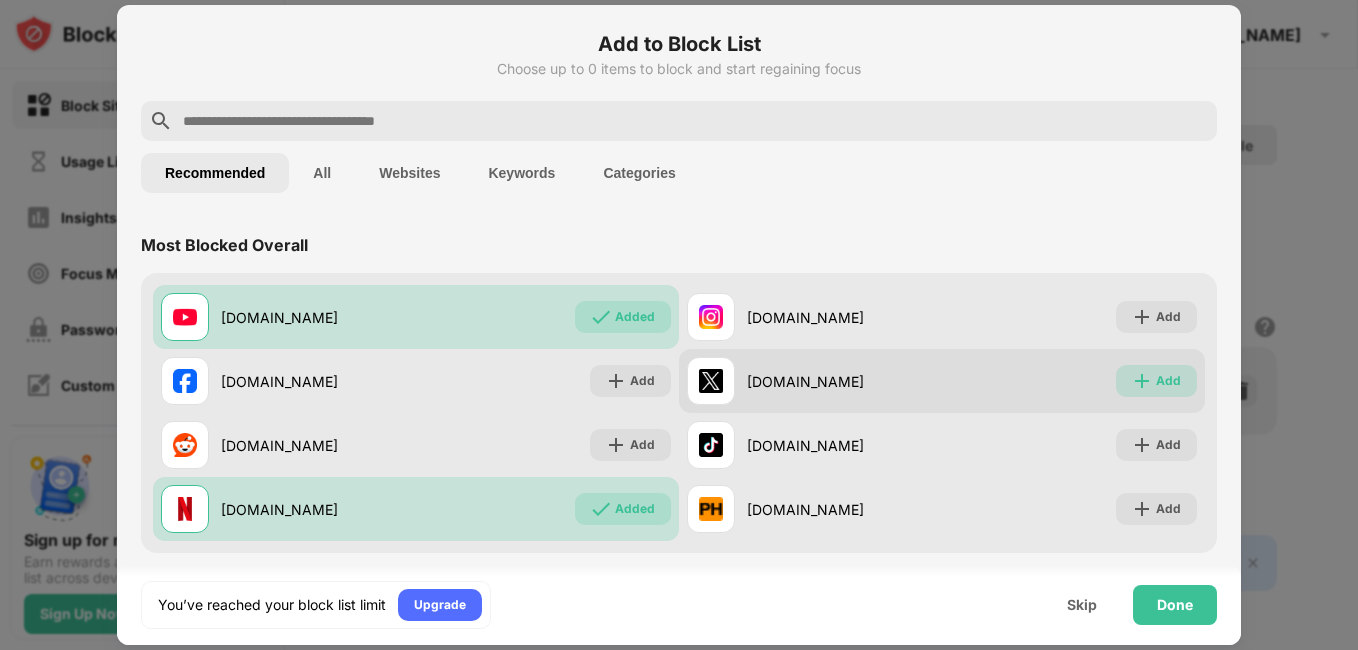 click on "Add" at bounding box center [1168, 381] 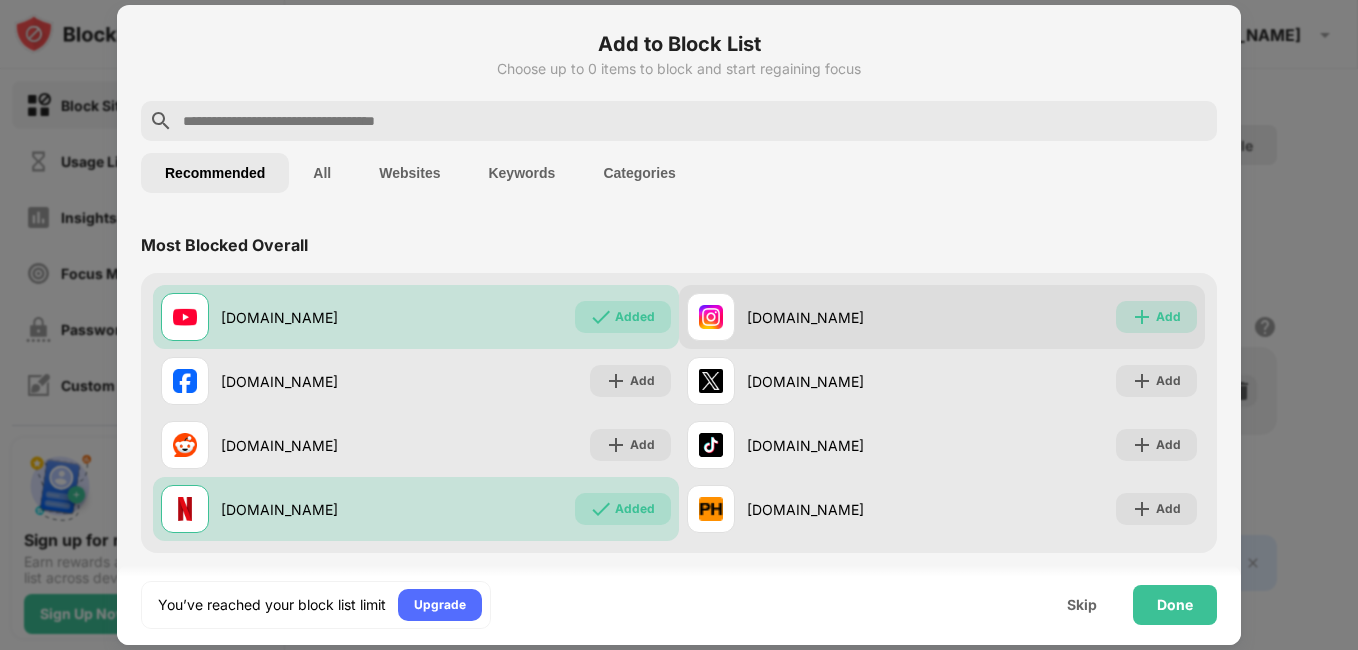 click on "Add" at bounding box center [1168, 317] 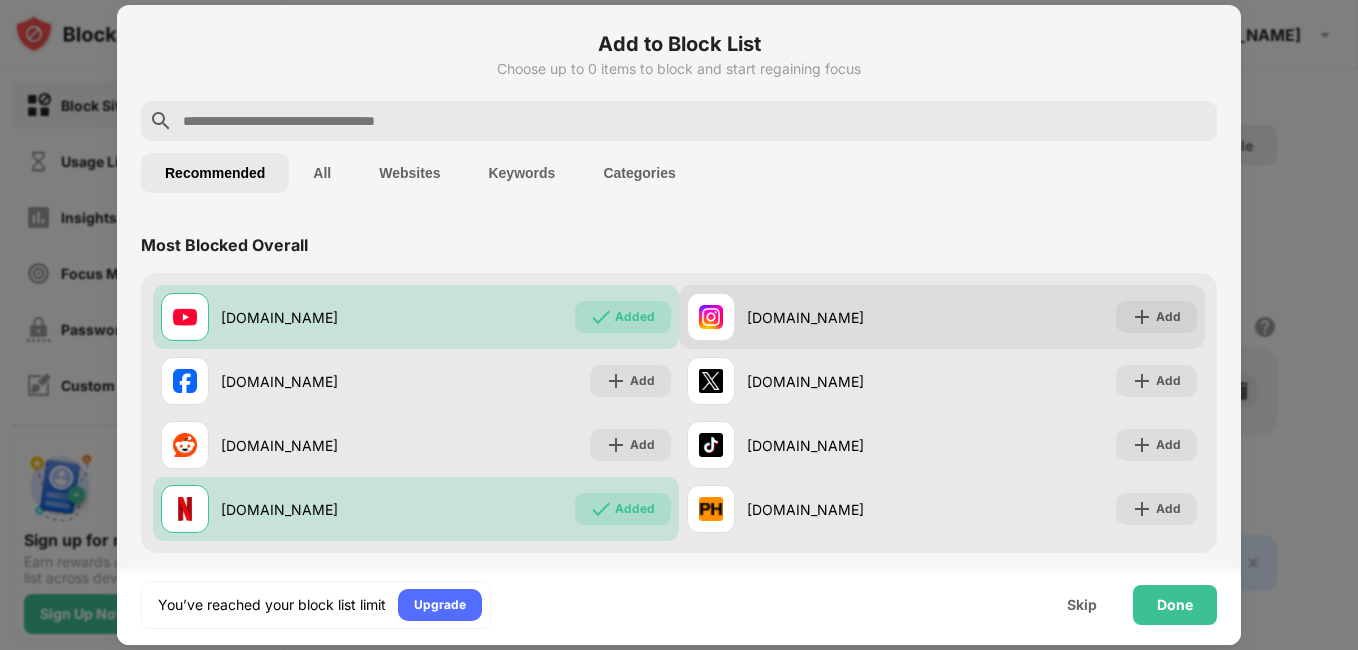 click on "instagram.com Add" at bounding box center (942, 317) 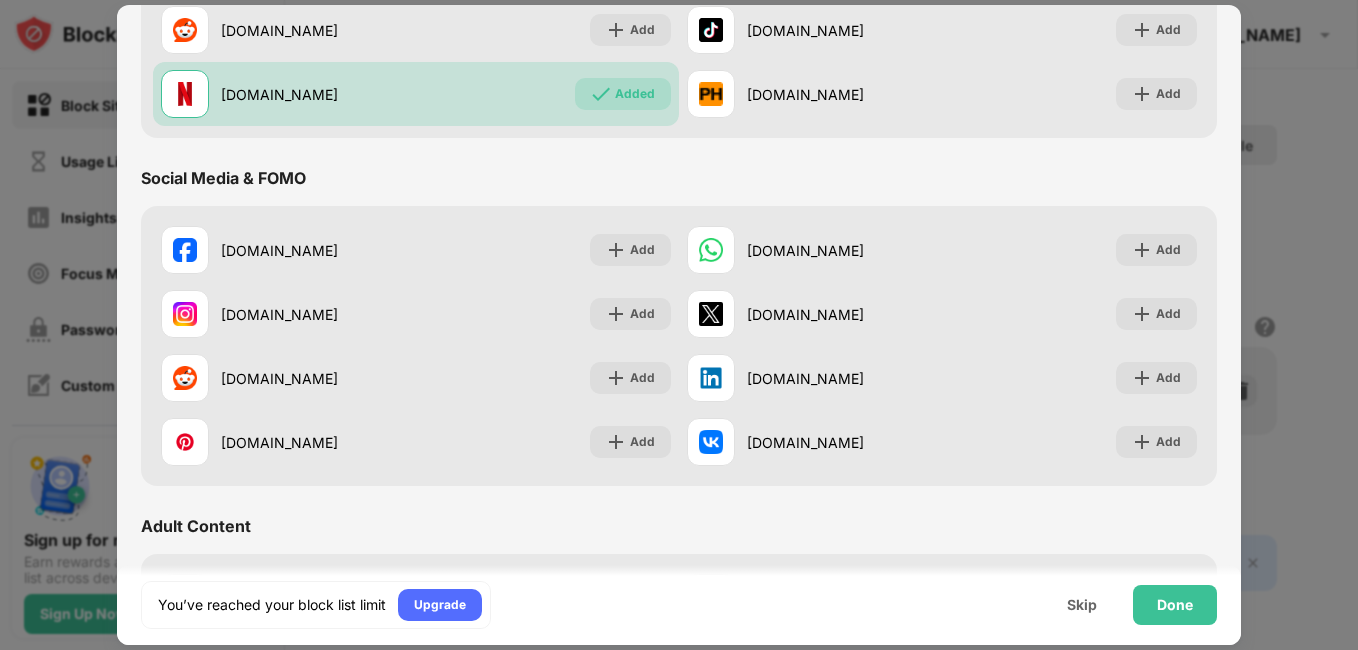scroll, scrollTop: 465, scrollLeft: 0, axis: vertical 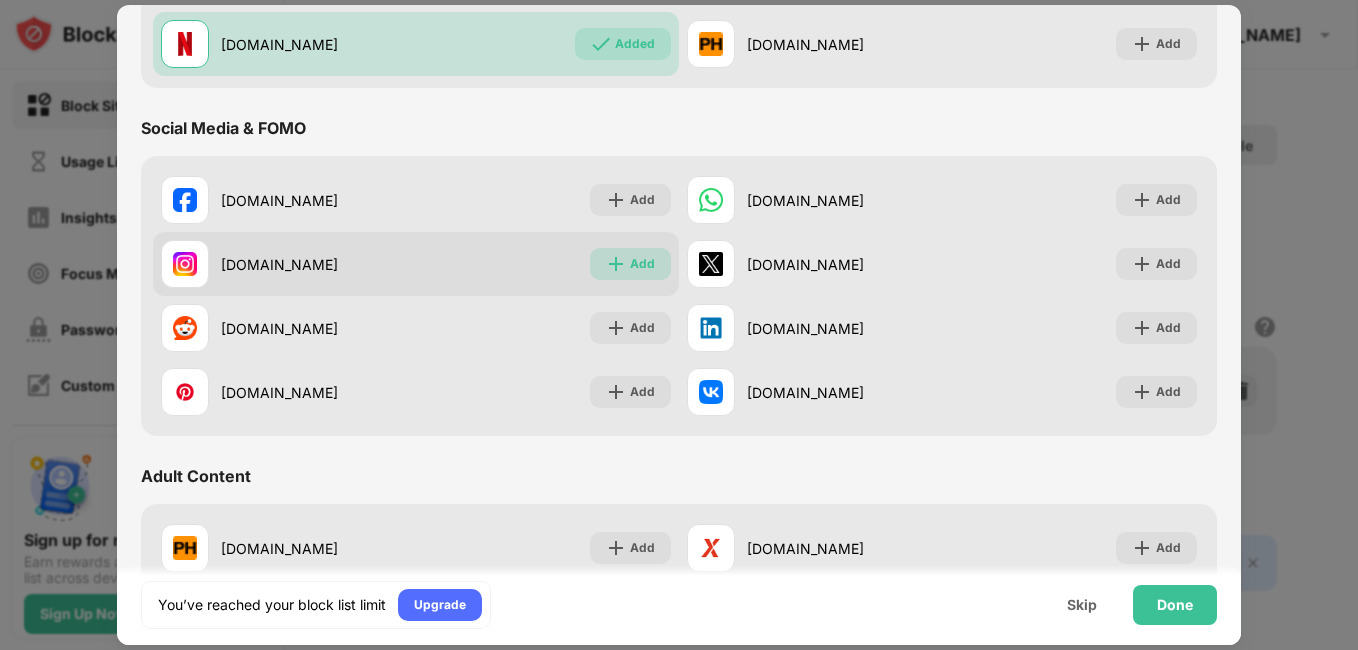 click at bounding box center [616, 264] 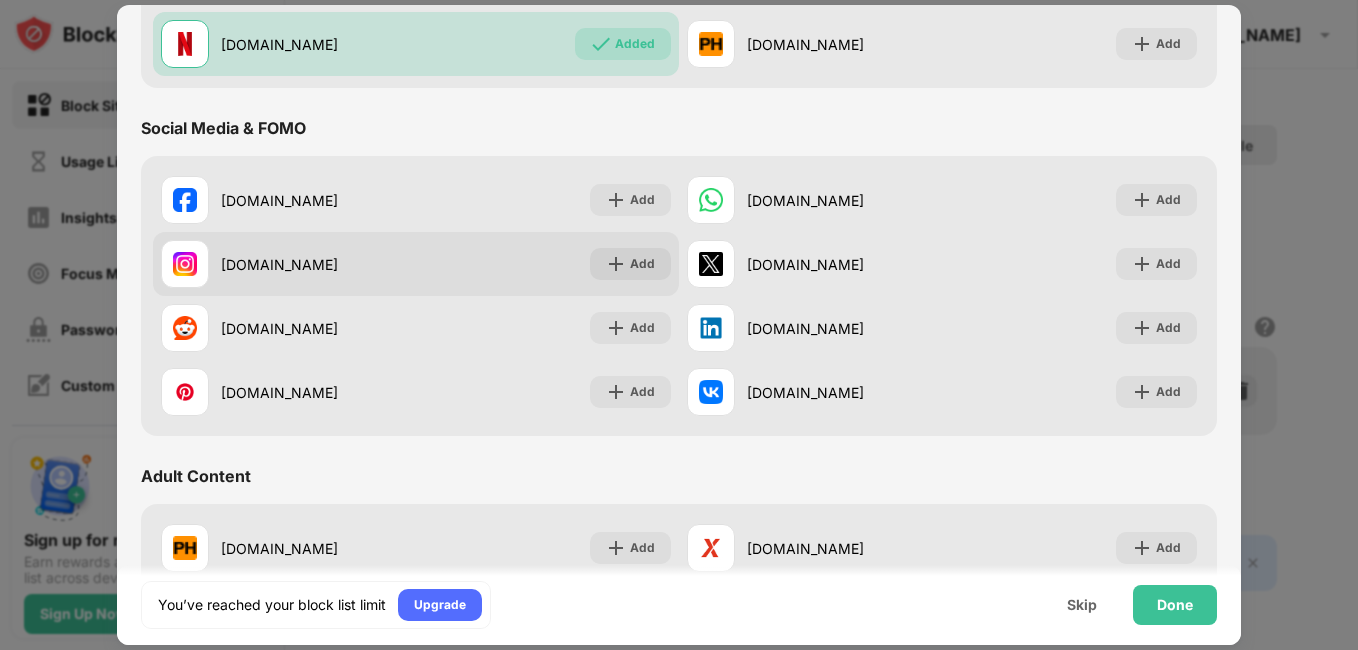 click at bounding box center [616, 264] 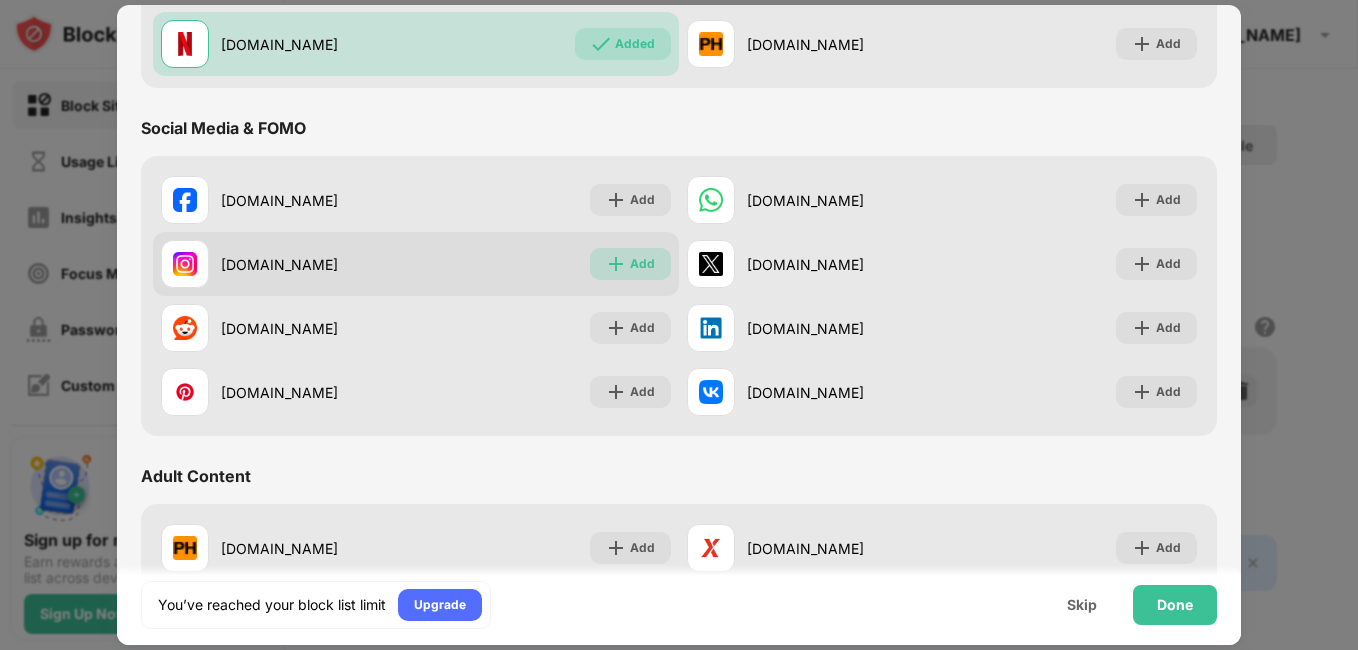 click on "Add" at bounding box center (642, 264) 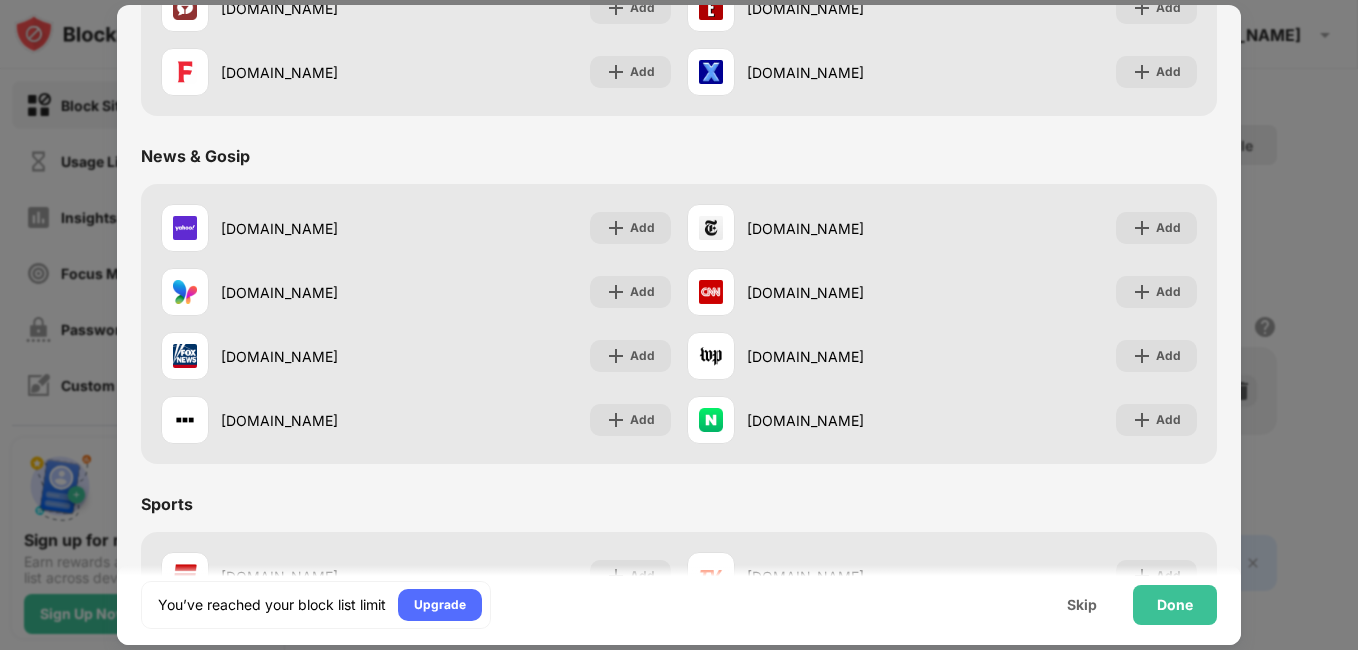 scroll, scrollTop: 1142, scrollLeft: 0, axis: vertical 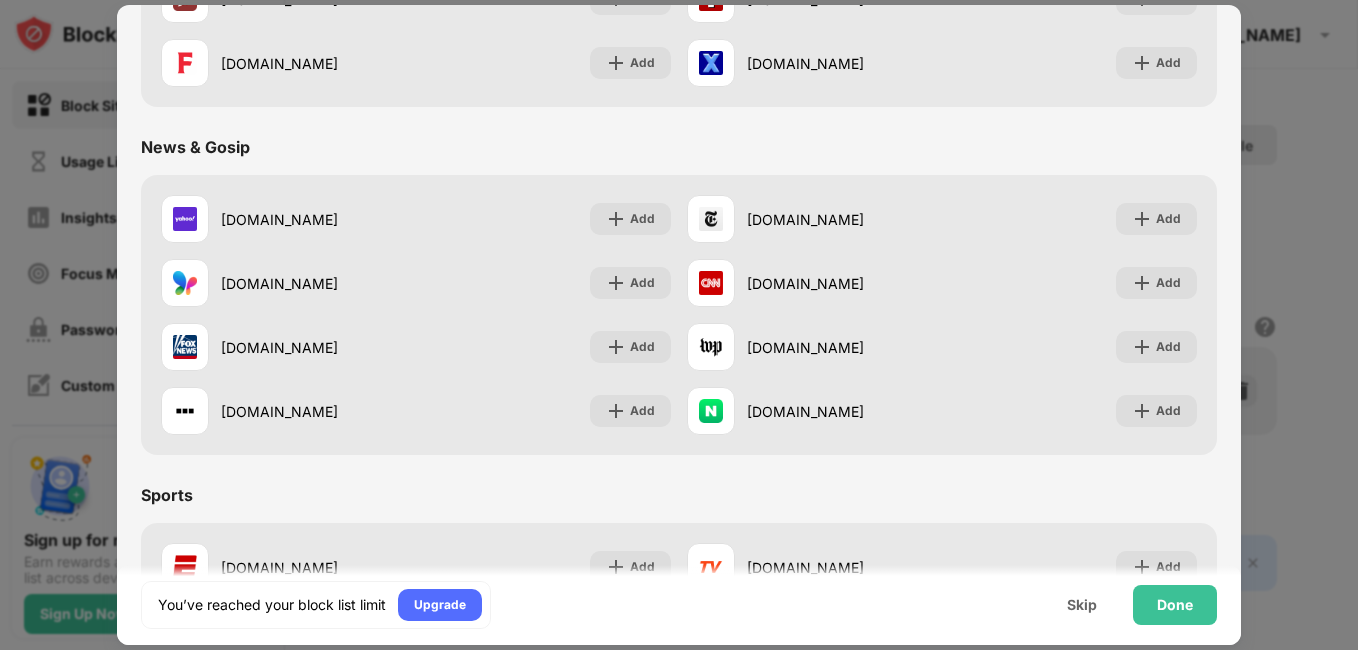 drag, startPoint x: 1257, startPoint y: 325, endPoint x: 1260, endPoint y: 349, distance: 24.186773 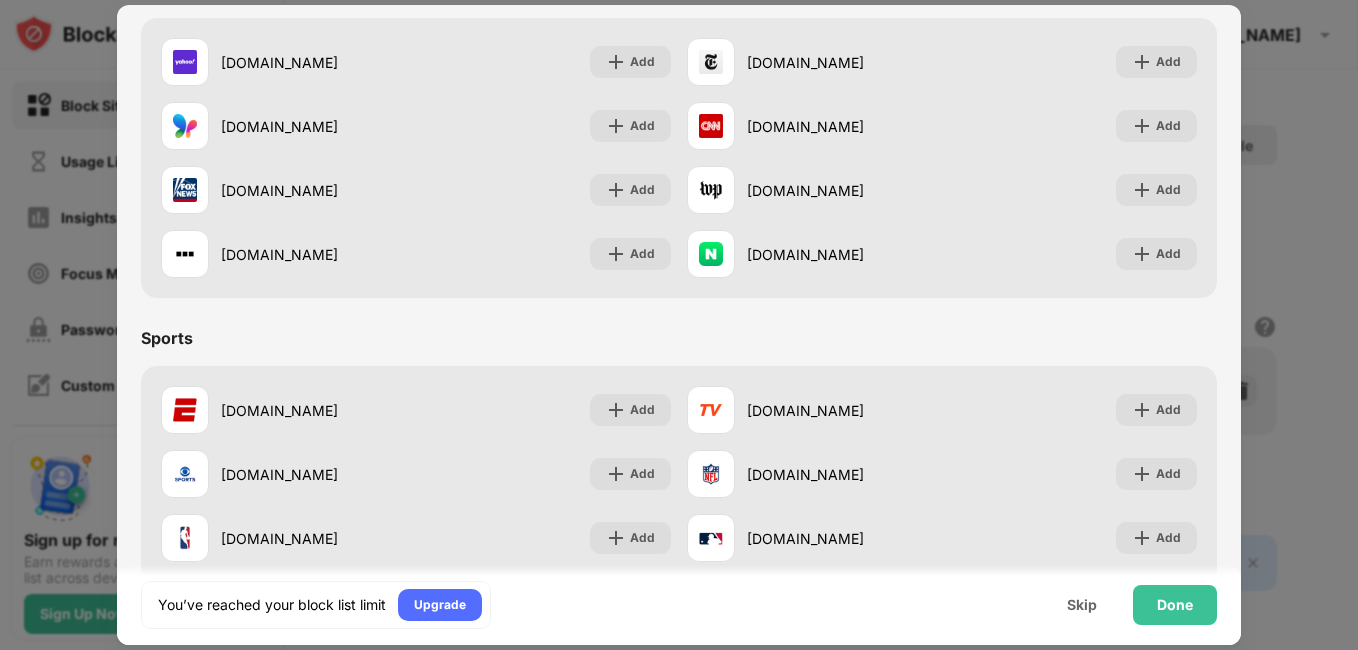 scroll, scrollTop: 0, scrollLeft: 0, axis: both 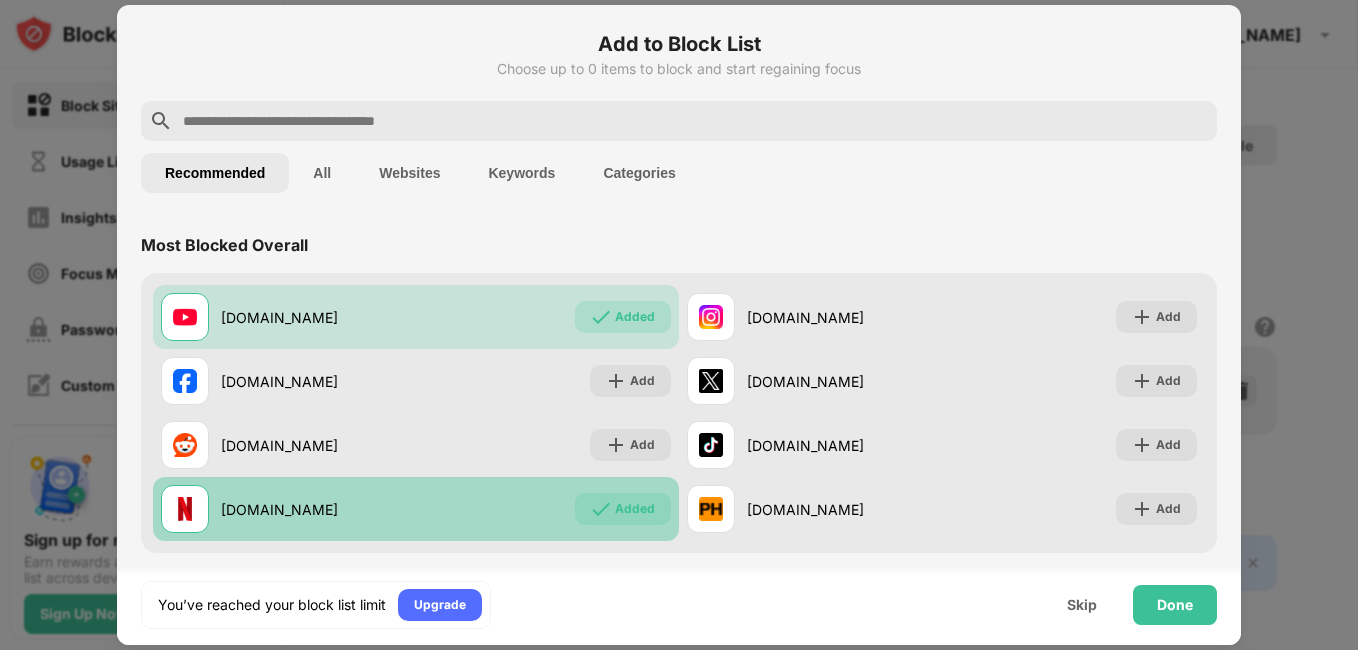 click on "netflix.com Added" at bounding box center [416, 509] 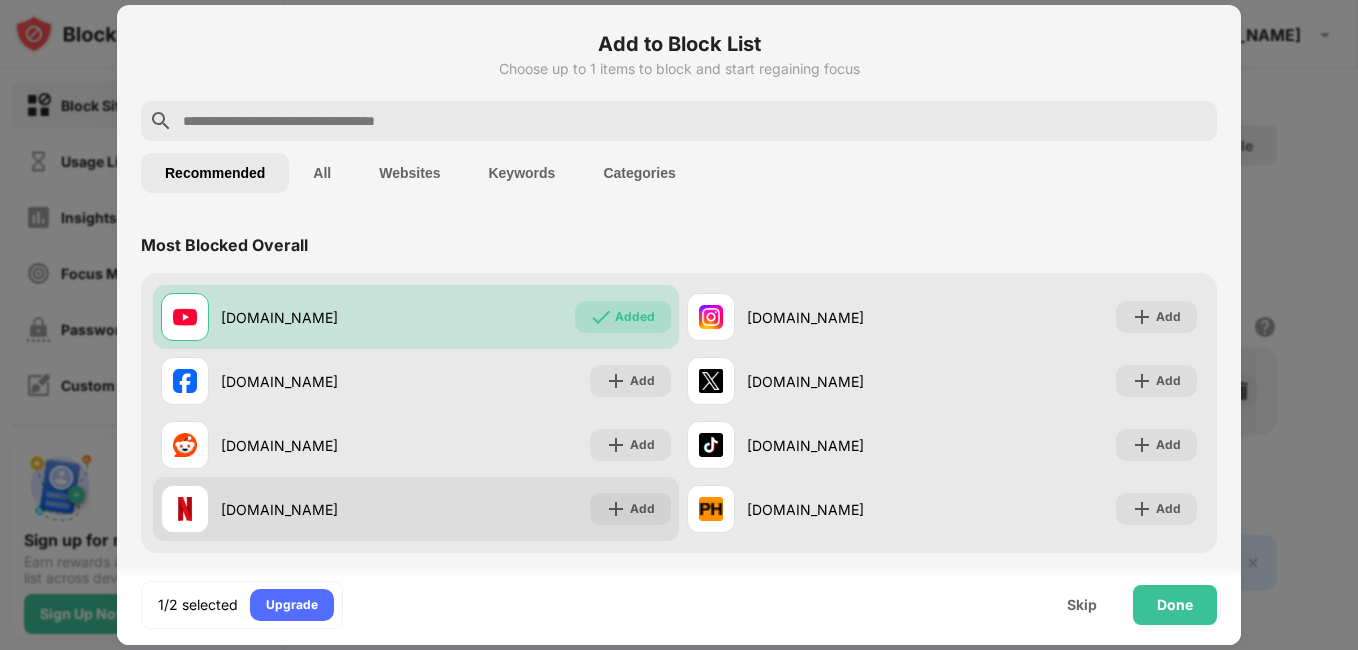 click on "netflix.com Add" at bounding box center [416, 509] 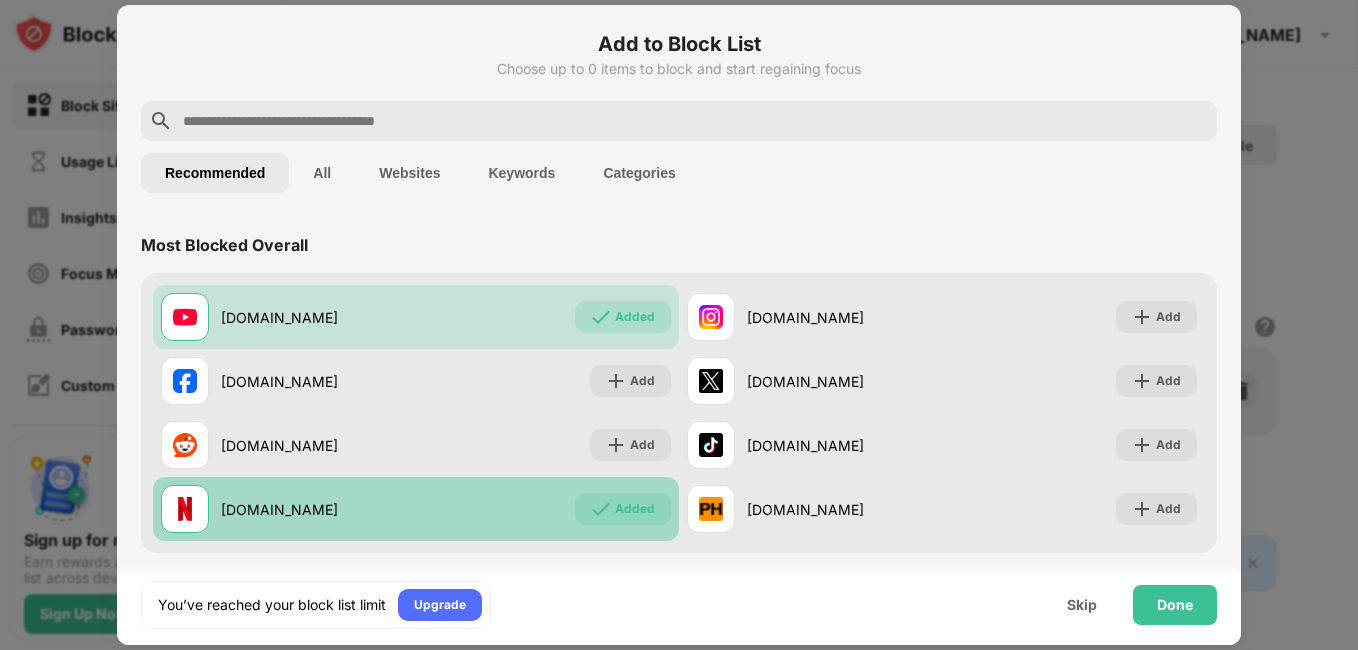 click on "netflix.com Added" at bounding box center (416, 509) 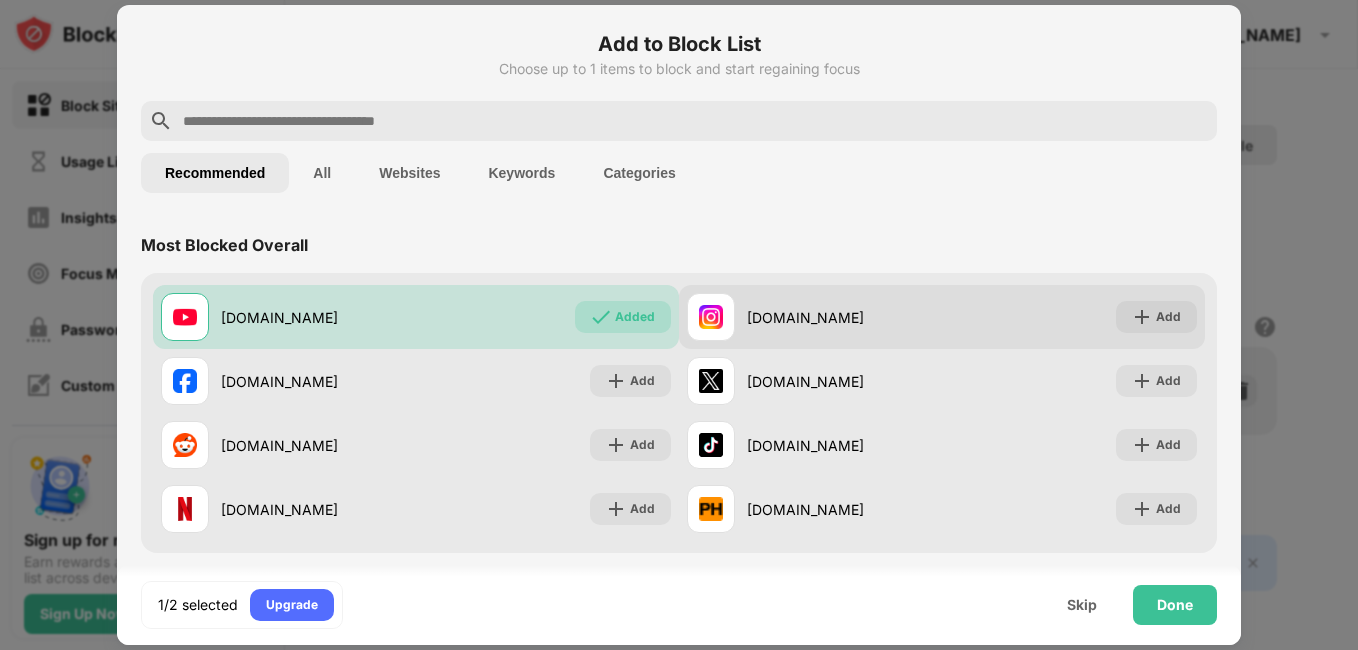 click on "instagram.com Add" at bounding box center [942, 317] 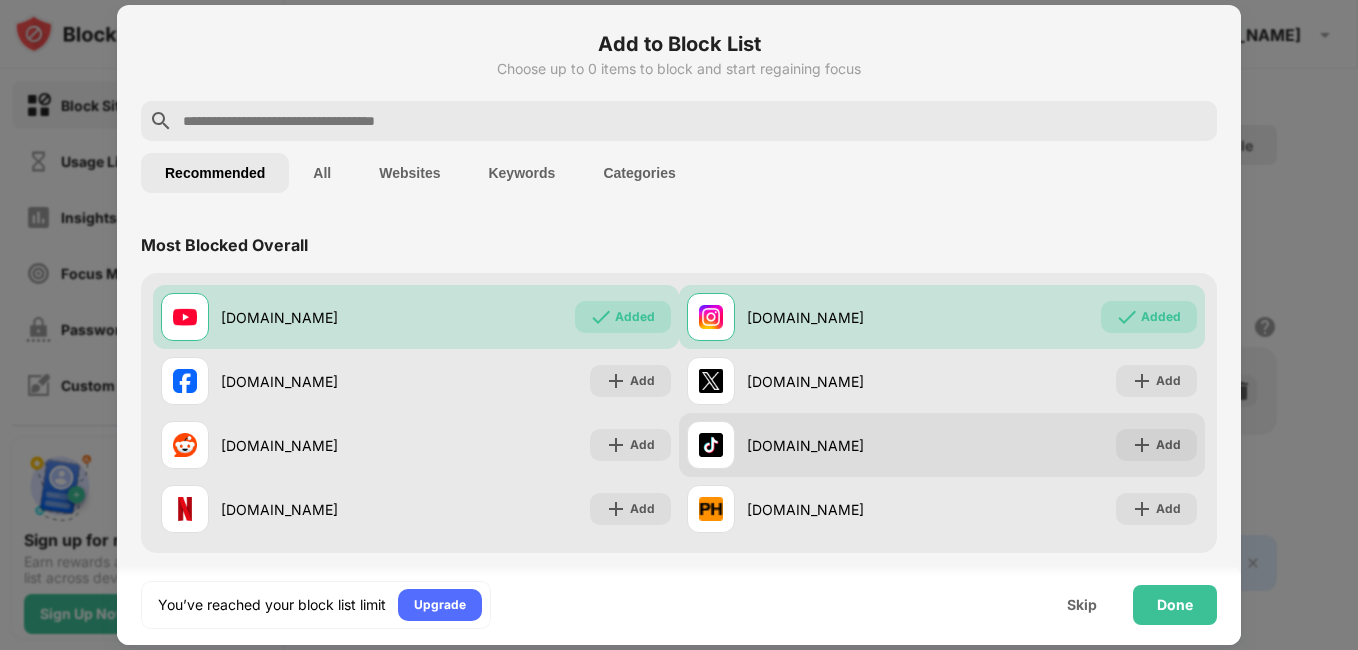 click on "tiktok.com Add" at bounding box center (942, 445) 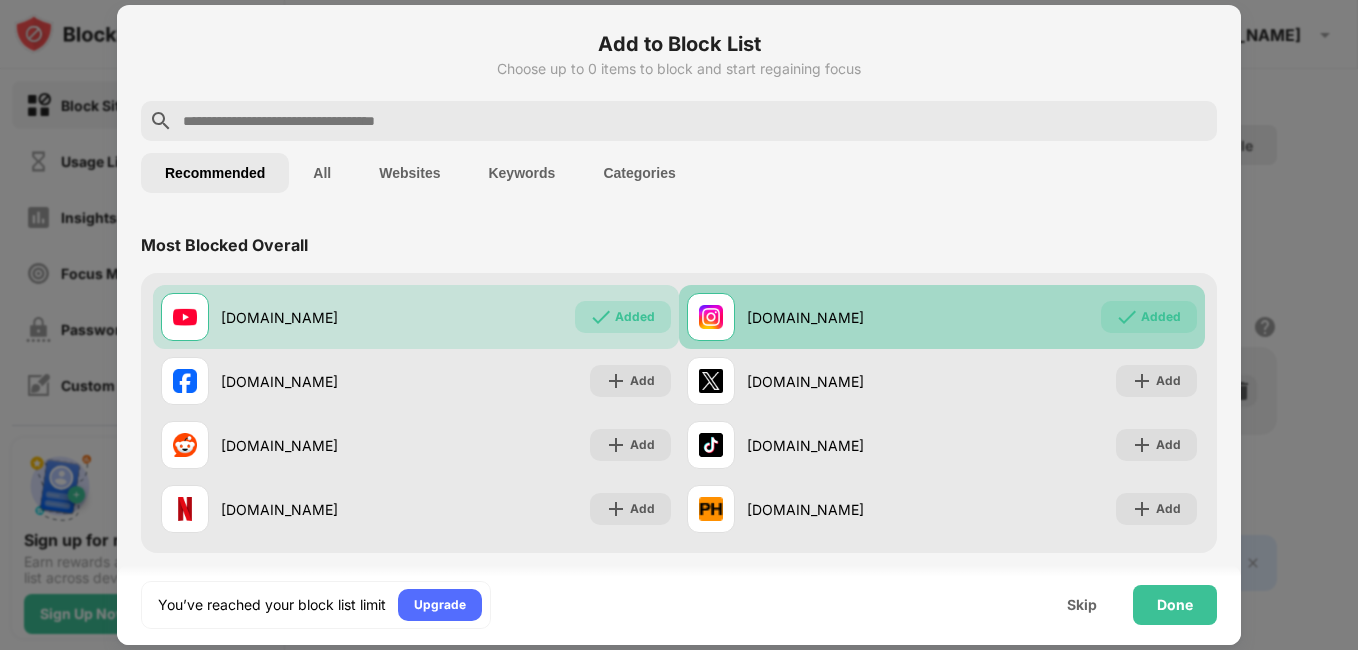 click on "instagram.com" at bounding box center [814, 317] 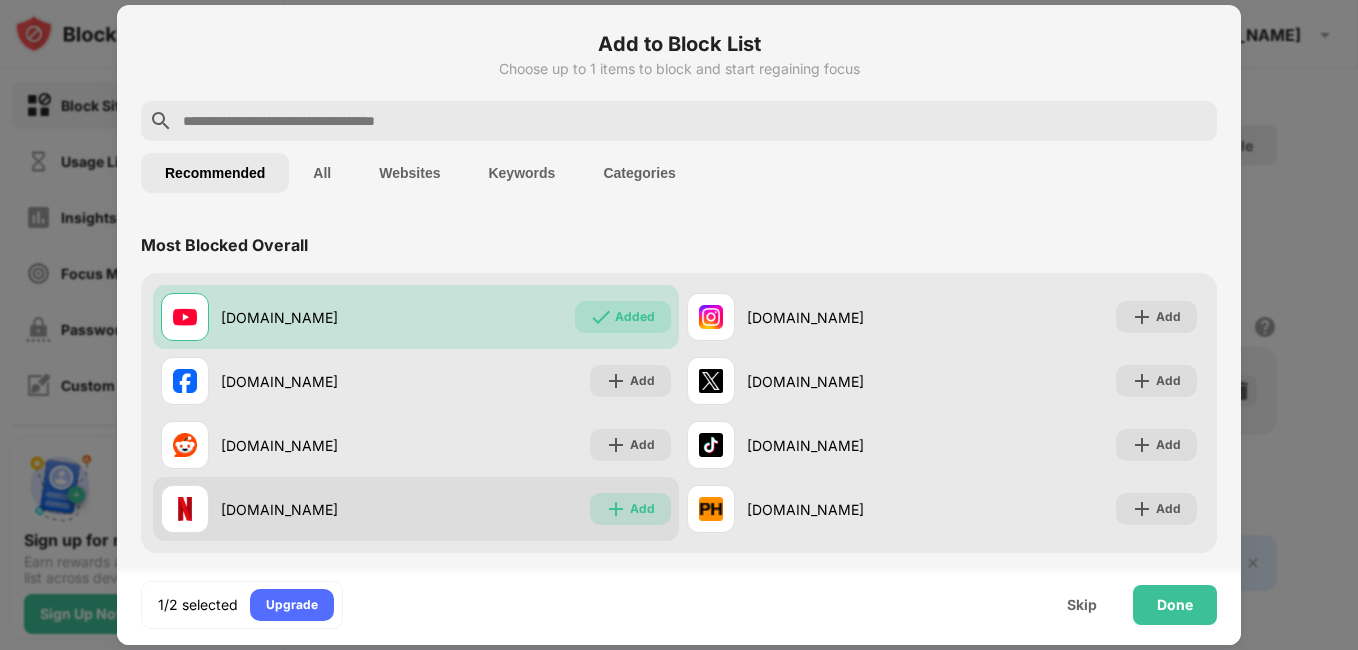 click on "Add" at bounding box center [630, 509] 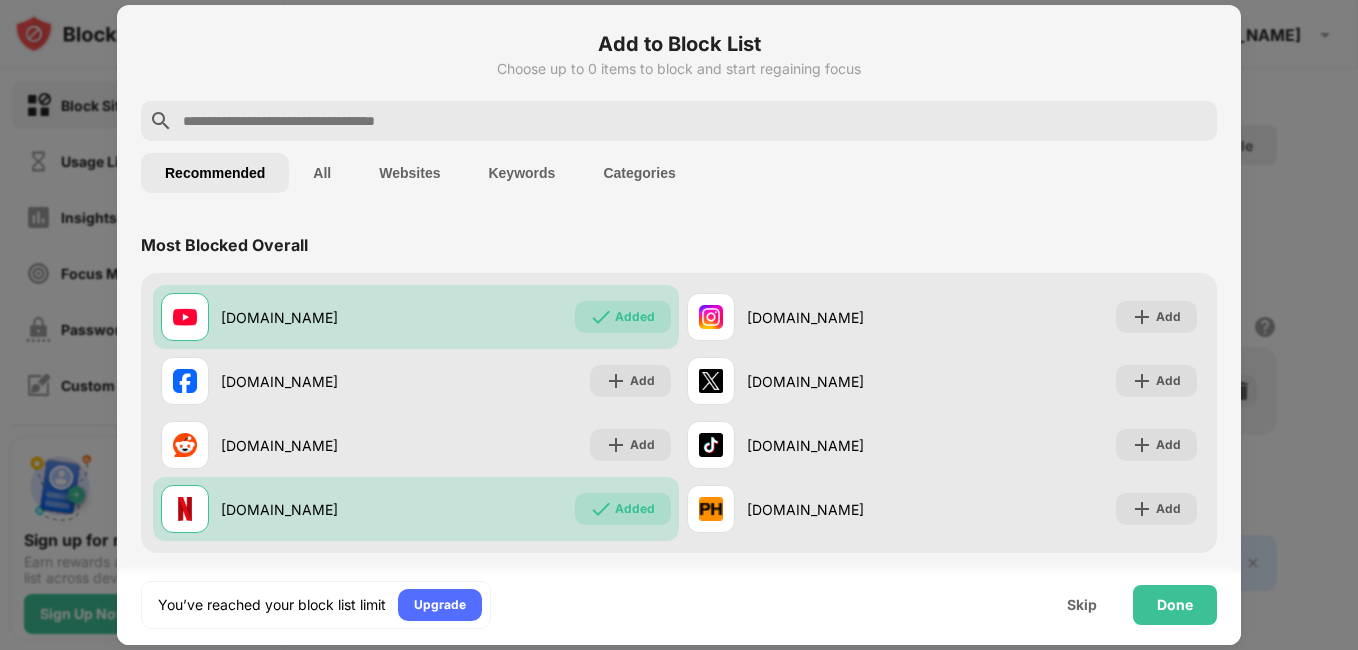 click on "Block Sites Usage Limit Insights Focus Mode Password Protection Custom Block Page Settings About Blocking Sync with other devices Disabled Sign up for more productivity Earn rewards and sync your block list across devices Sign Up Now 0 0 Ahmad Ahmad View Account Insights Premium Rewards Settings Support Log Out Block List Block sites permanently or by schedule Redirect Choose a site to be redirected to when blocking is active Schedule Select which days and timeframes the block list will be active Add to Block List Blocked Items Whitelist mode Block all websites except for those in your whitelist. Whitelist Mode only works with URLs and won't include categories or keywords. 🔞 Adult Category Export Export Files (for websites items only) Import Import Files (for websites items only) 2 sites left to add to your block list. Click here to upgrade and enjoy an unlimited block list. Go Unlimited Add to Block List Choose up to 0 items to block and start regaining focus Recommended All Websites Keywords Categories" at bounding box center (679, 325) 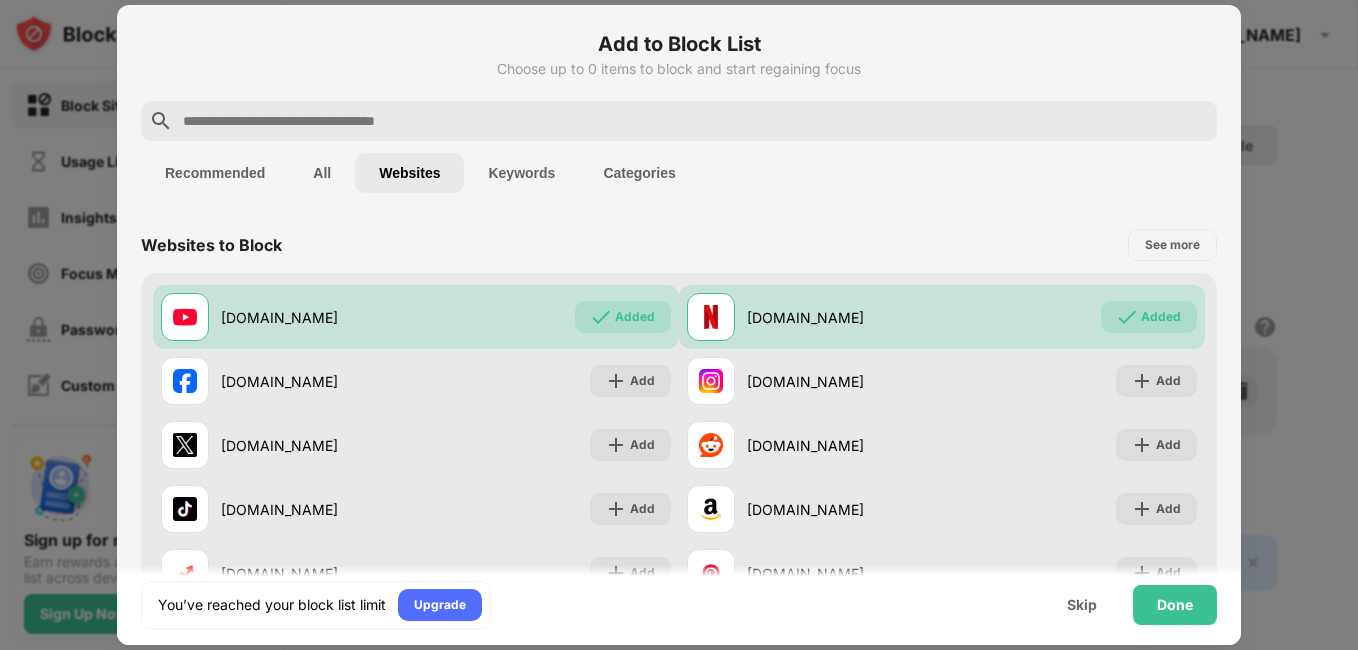 click on "Websites" at bounding box center [409, 173] 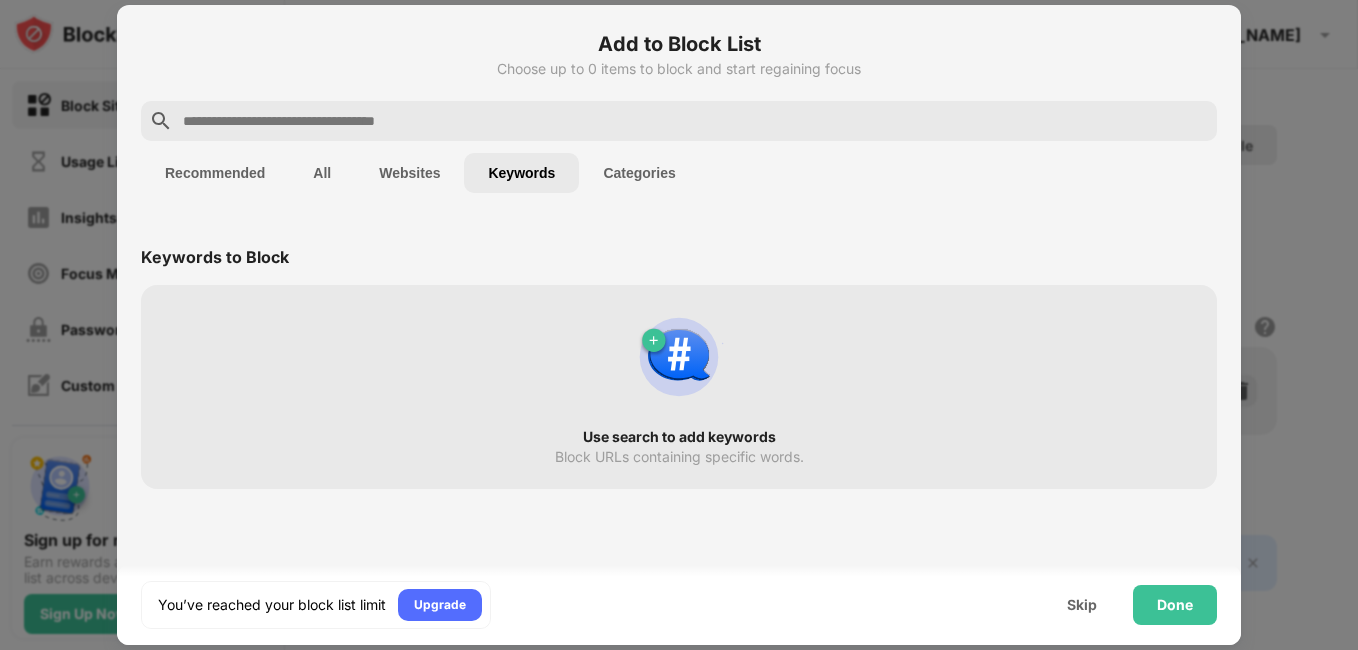 click on "Categories" at bounding box center (639, 173) 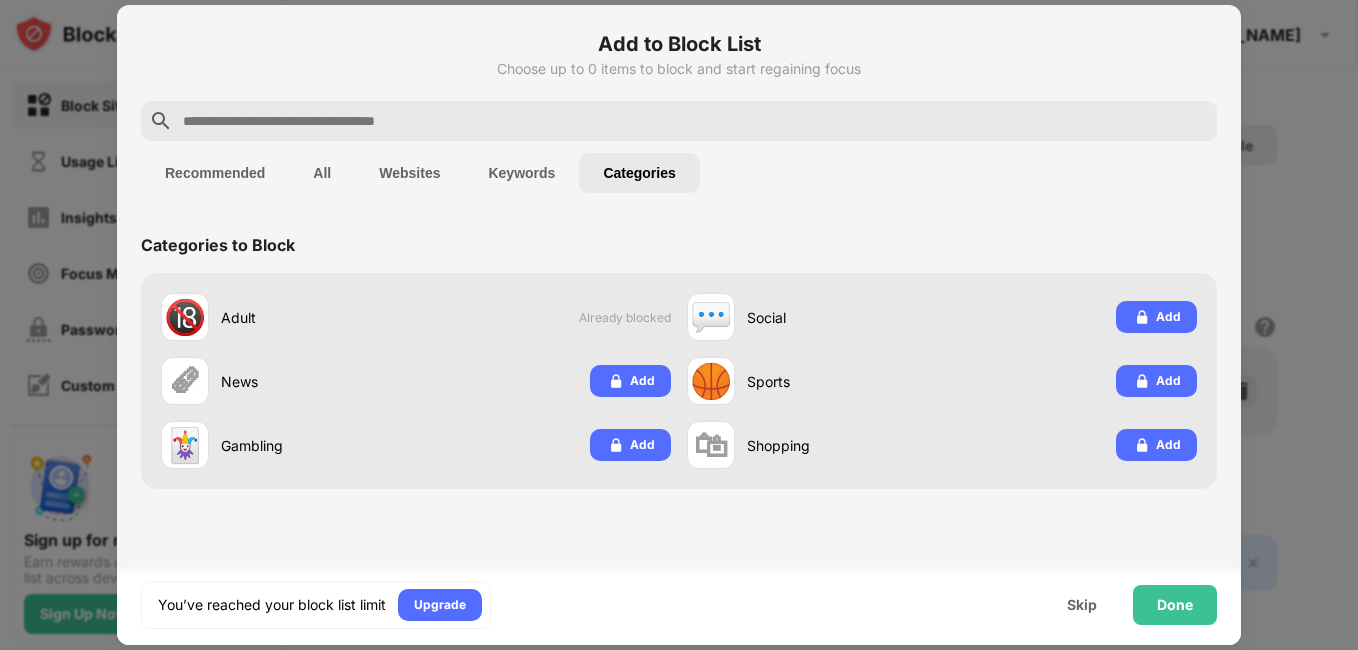 click on "Keywords" at bounding box center [521, 173] 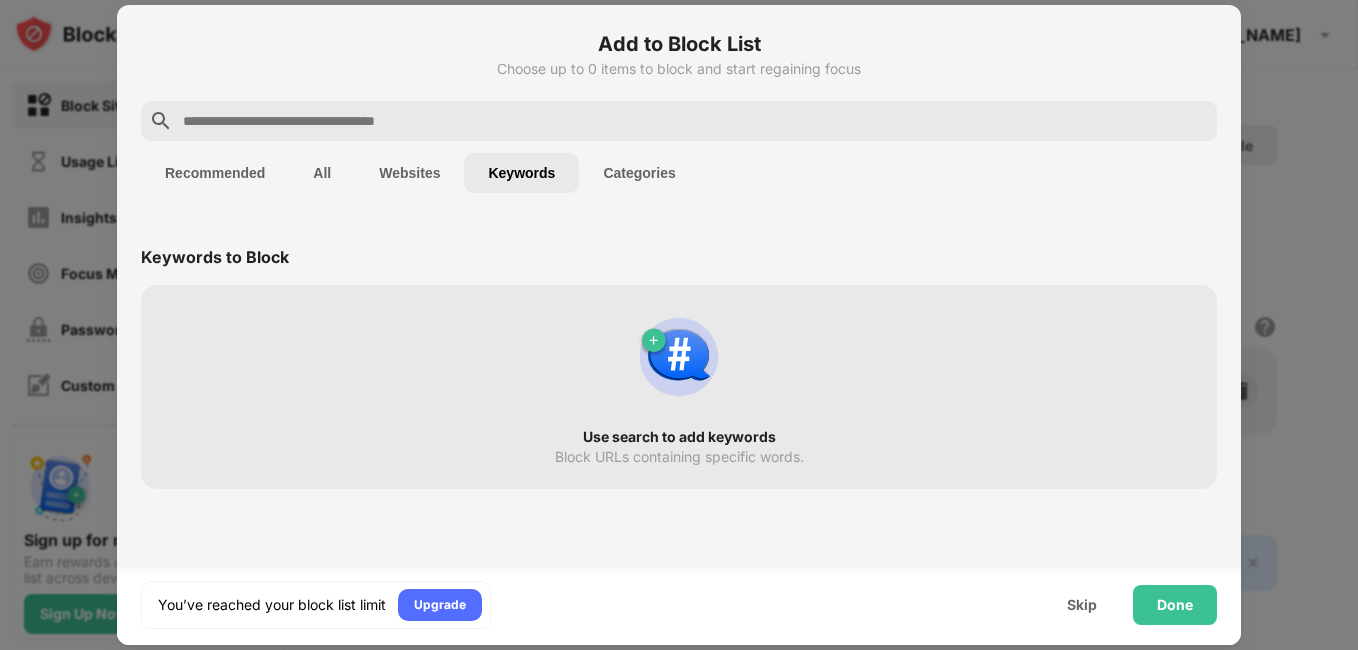 click on "Websites" at bounding box center (409, 173) 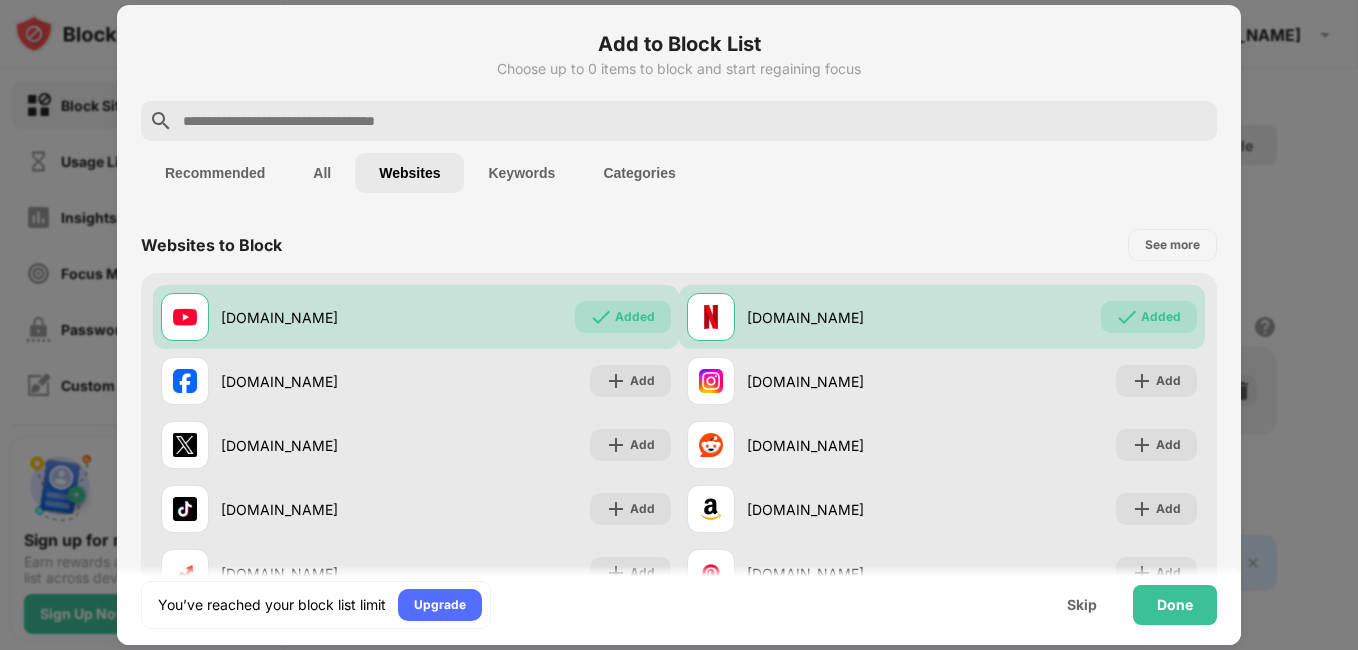 click on "All" at bounding box center (322, 173) 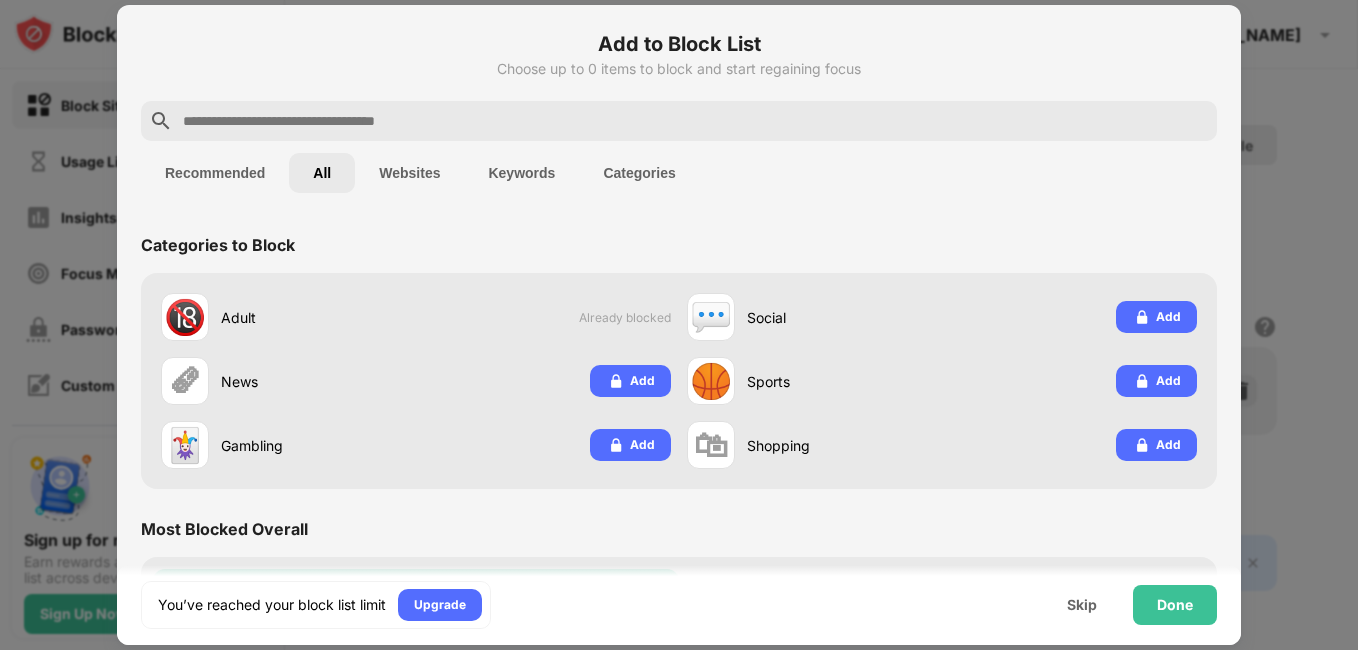 click on "Websites" at bounding box center [409, 173] 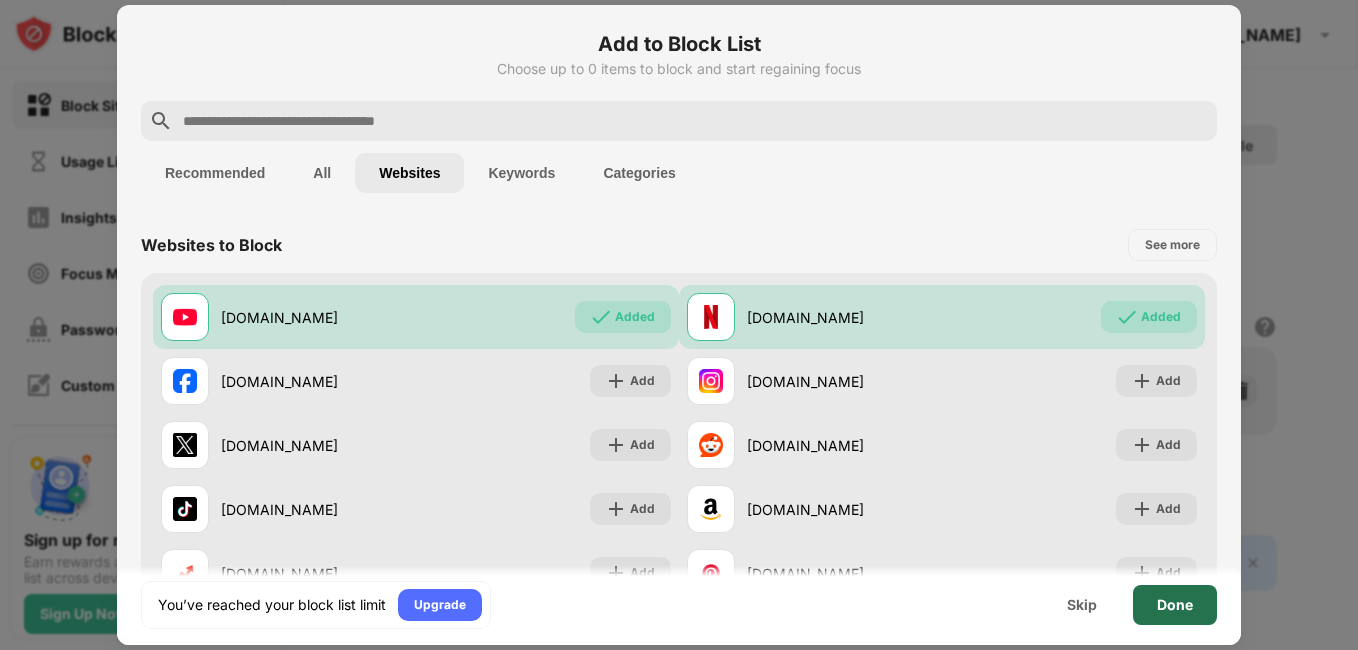 click on "Done" at bounding box center (1175, 605) 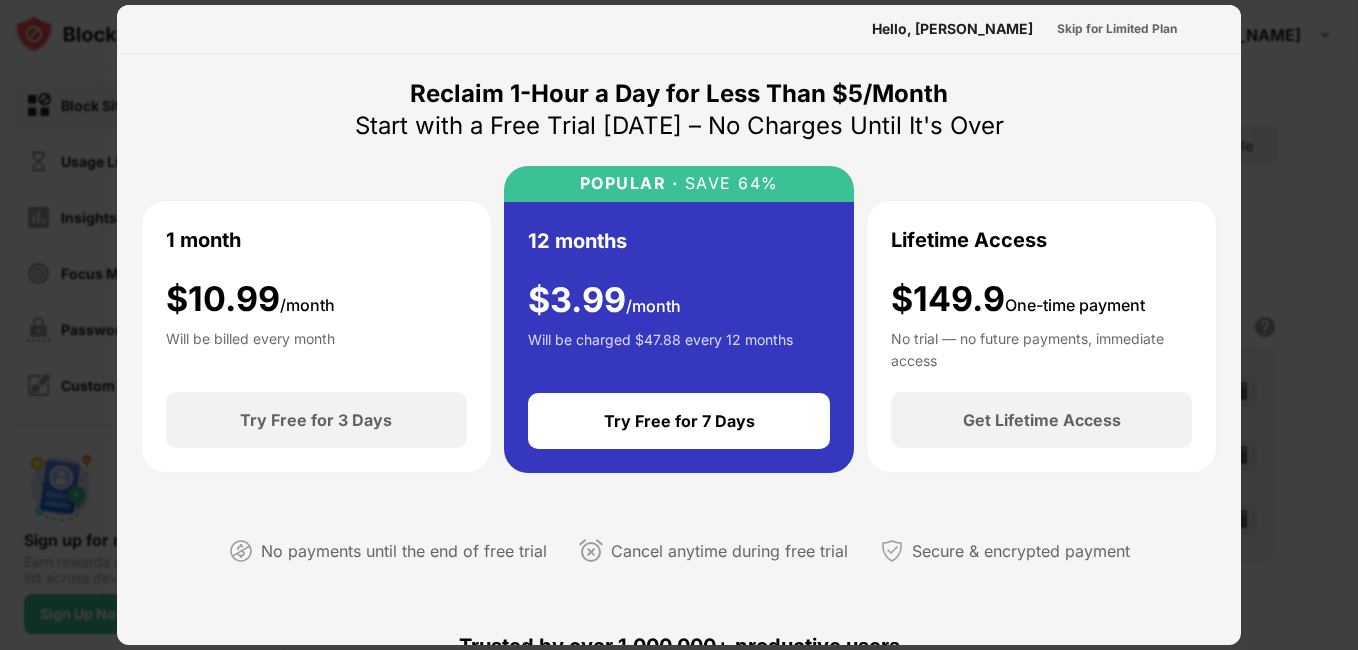 click at bounding box center (679, 325) 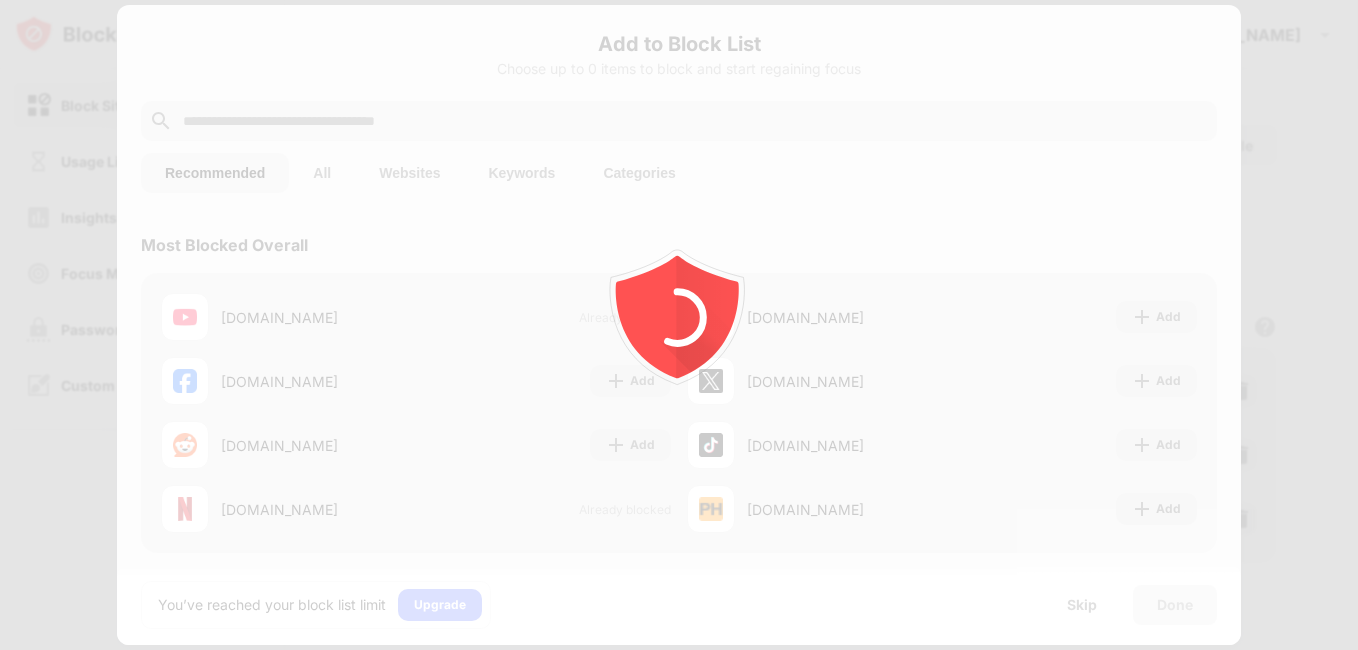 scroll, scrollTop: 0, scrollLeft: 0, axis: both 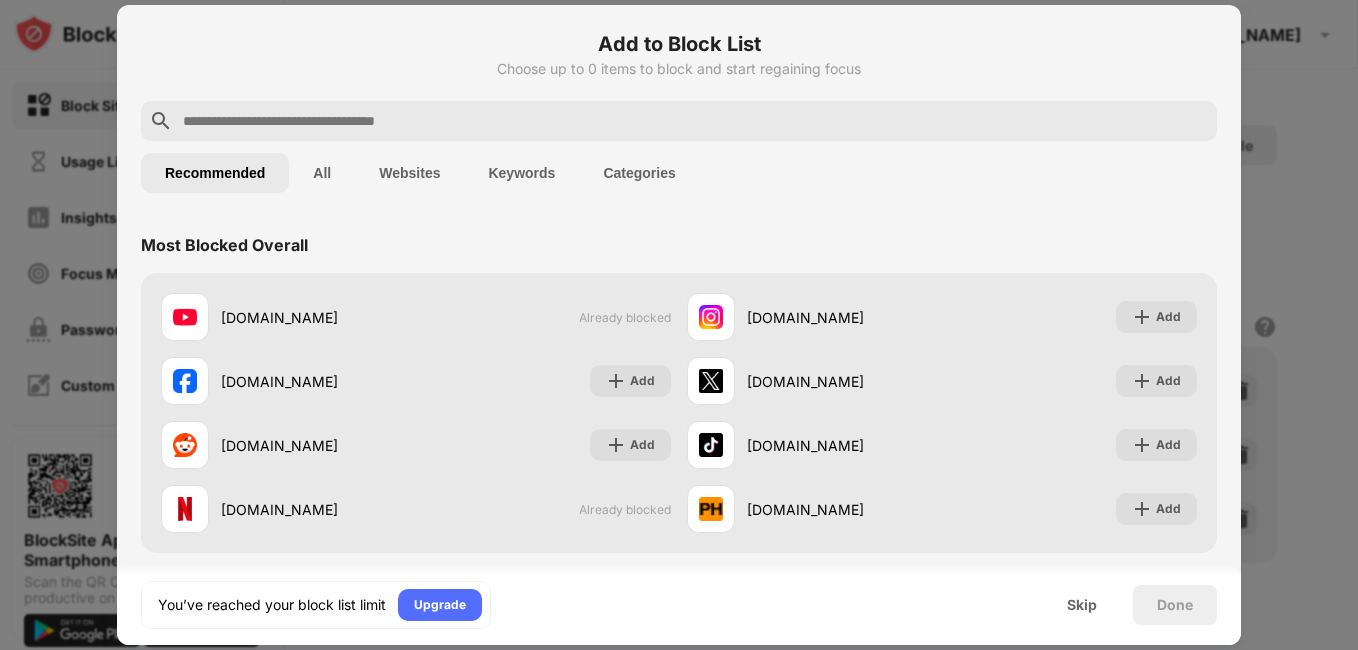 click at bounding box center (679, 325) 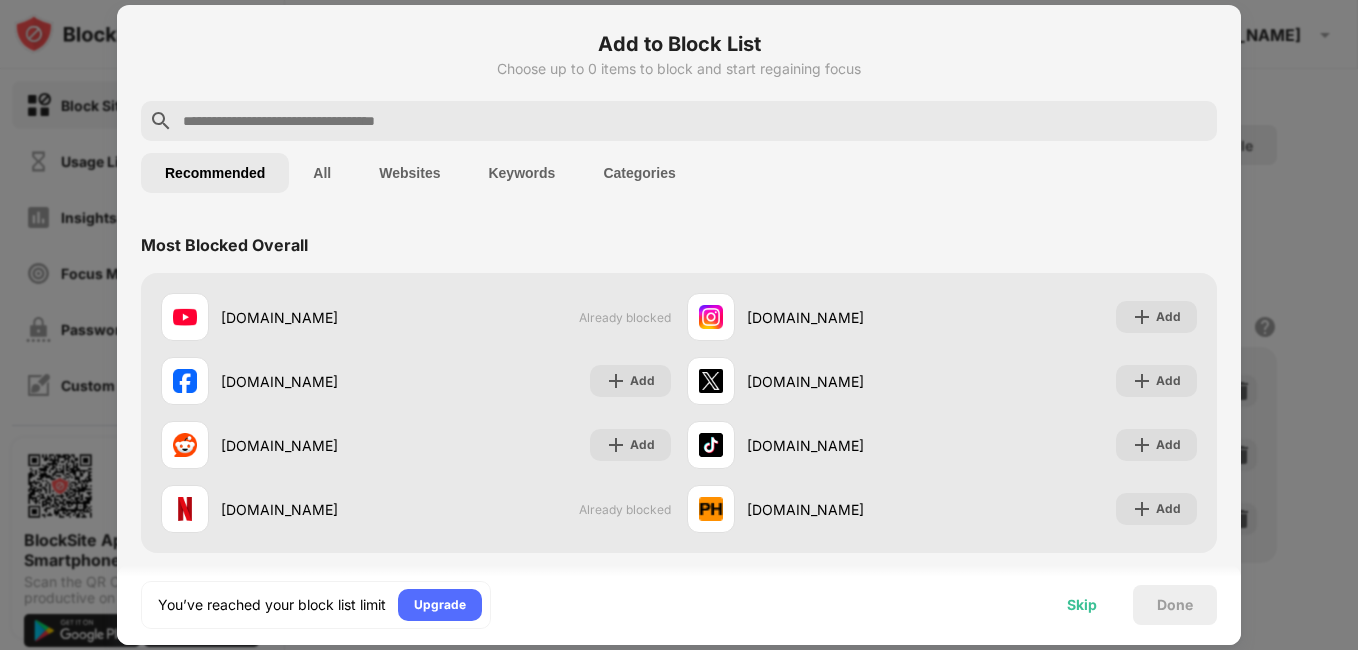 click on "Skip" at bounding box center (1082, 605) 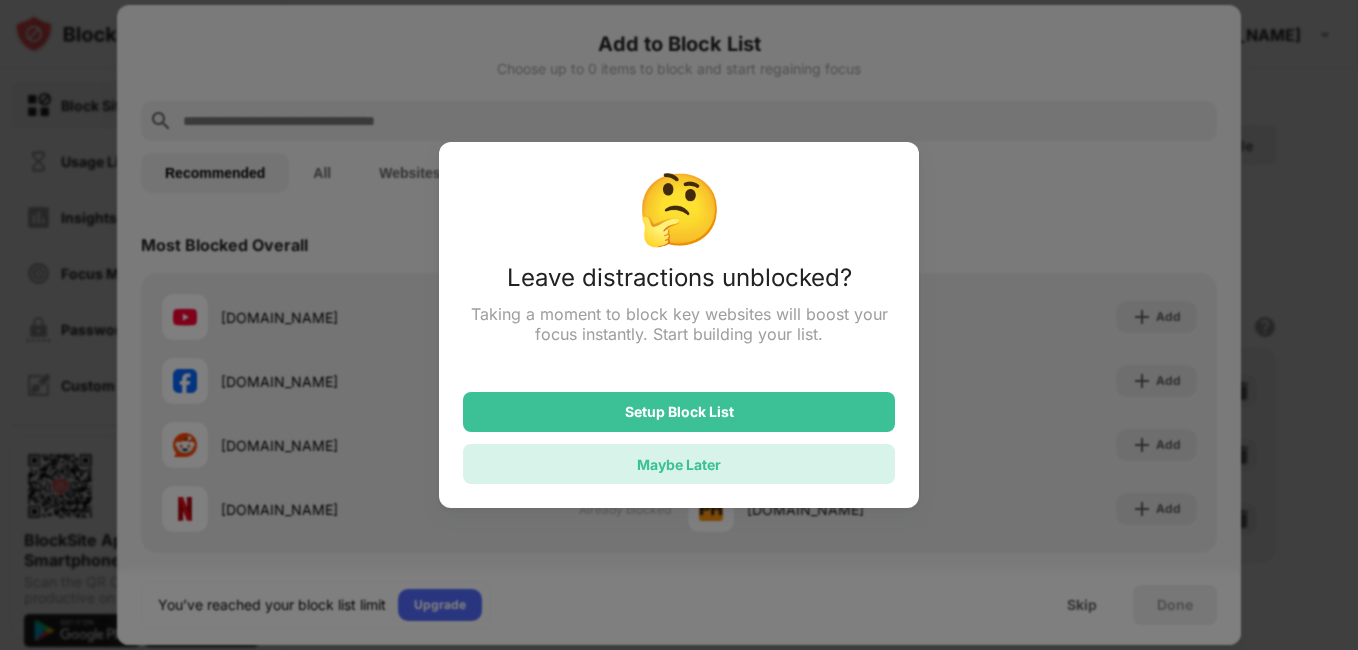 click on "Maybe Later" at bounding box center [679, 464] 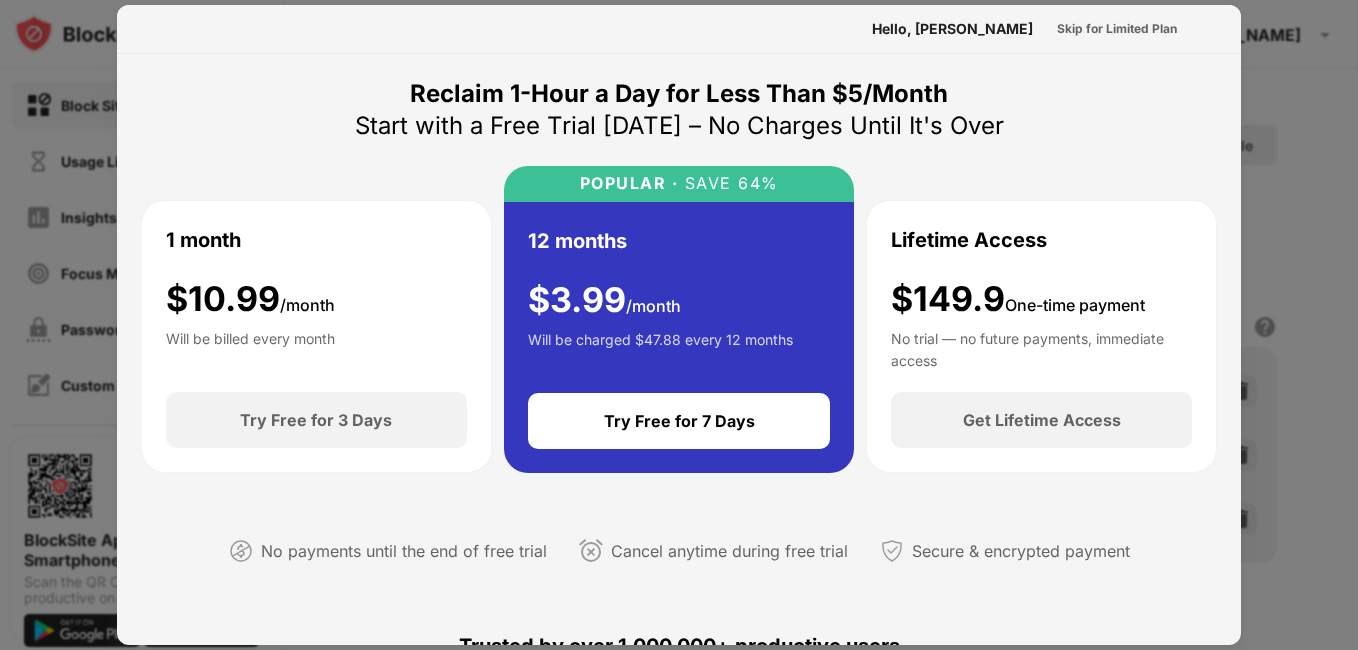 click at bounding box center [679, 325] 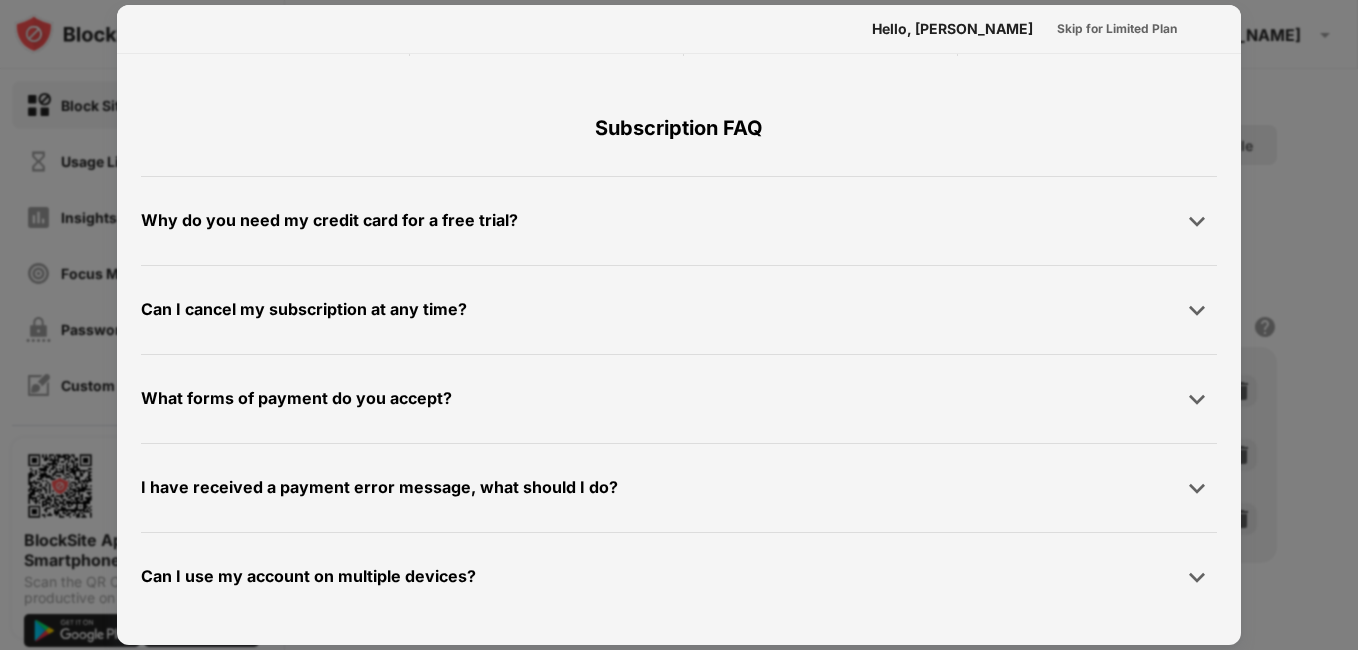 scroll, scrollTop: 0, scrollLeft: 0, axis: both 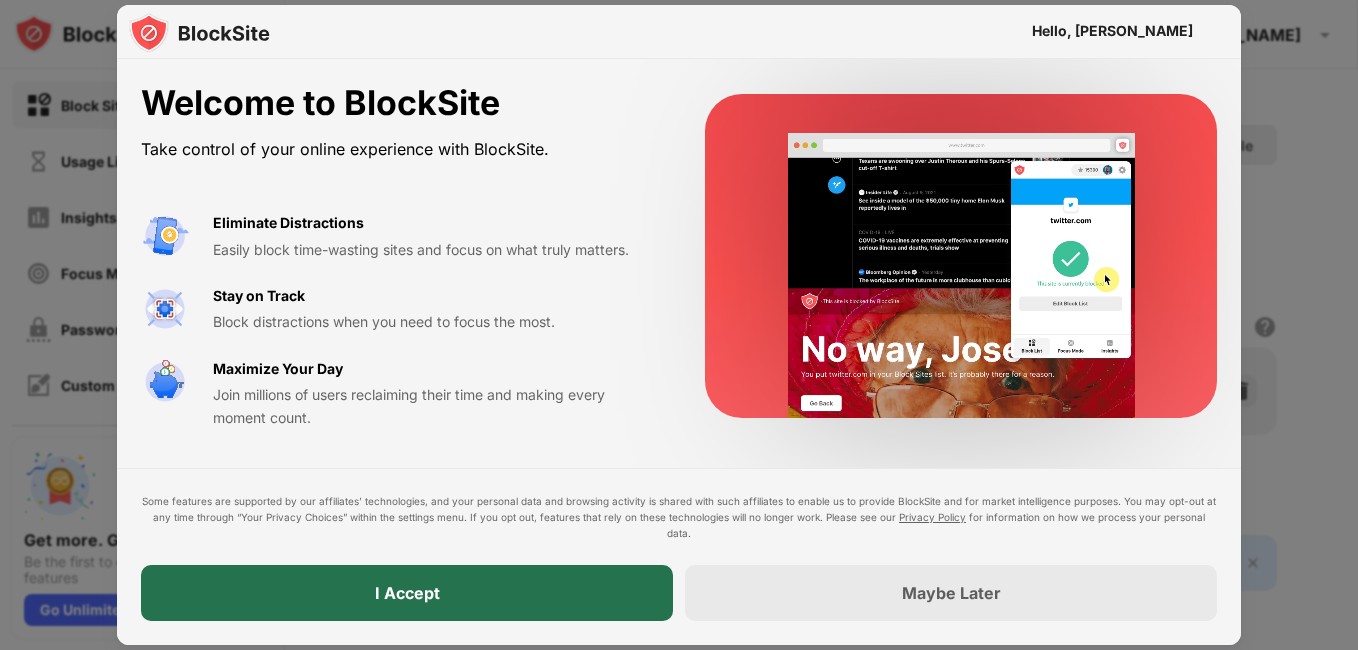 click on "I Accept" at bounding box center (407, 593) 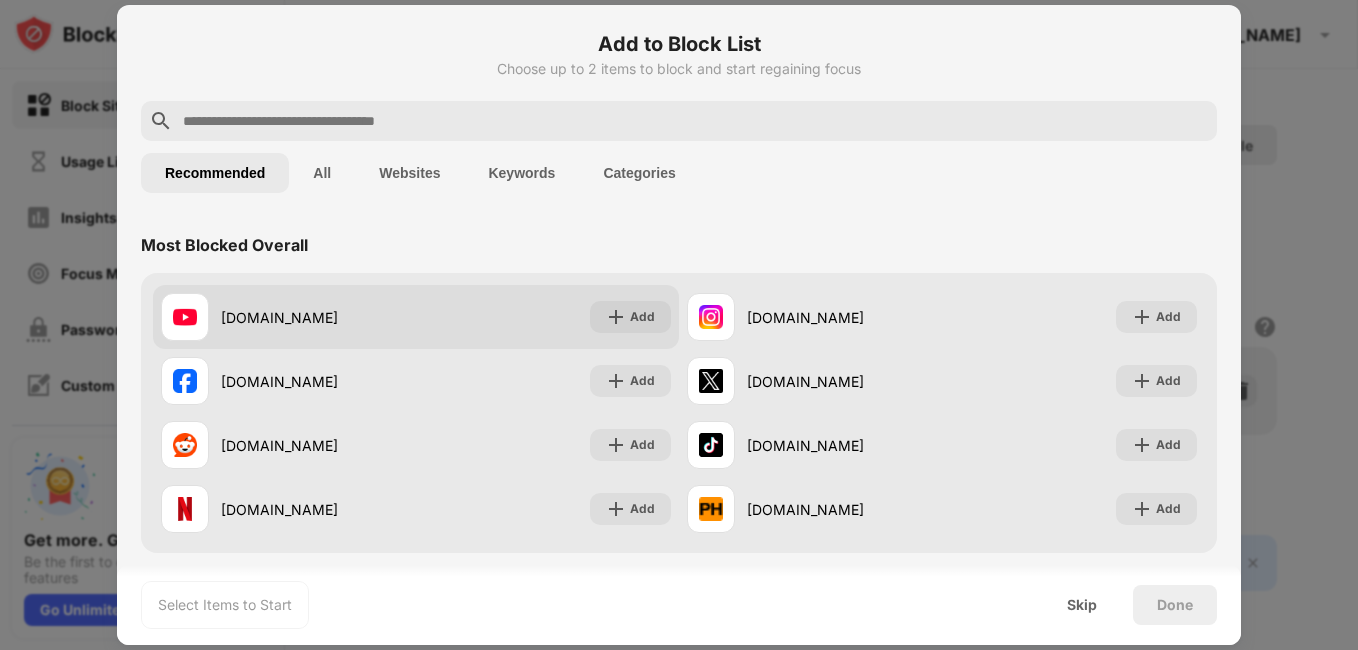 click on "youtube.com Add" at bounding box center [416, 317] 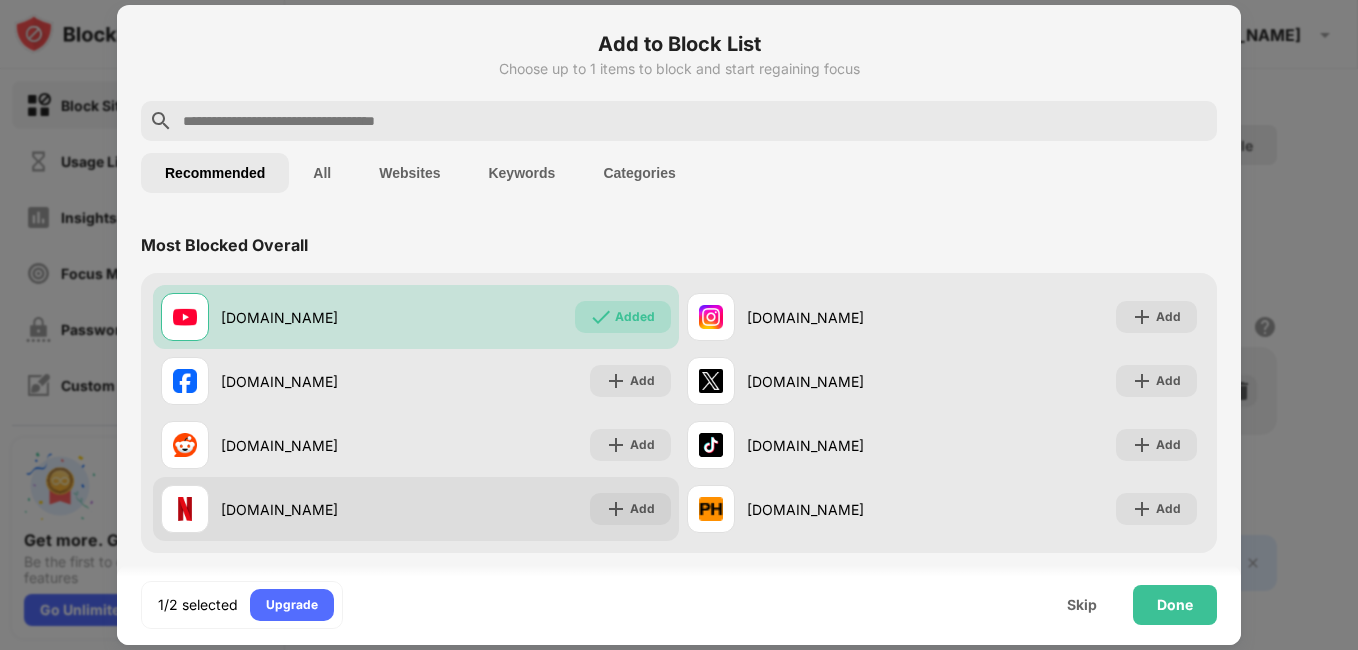 click on "netflix.com Add" at bounding box center [416, 509] 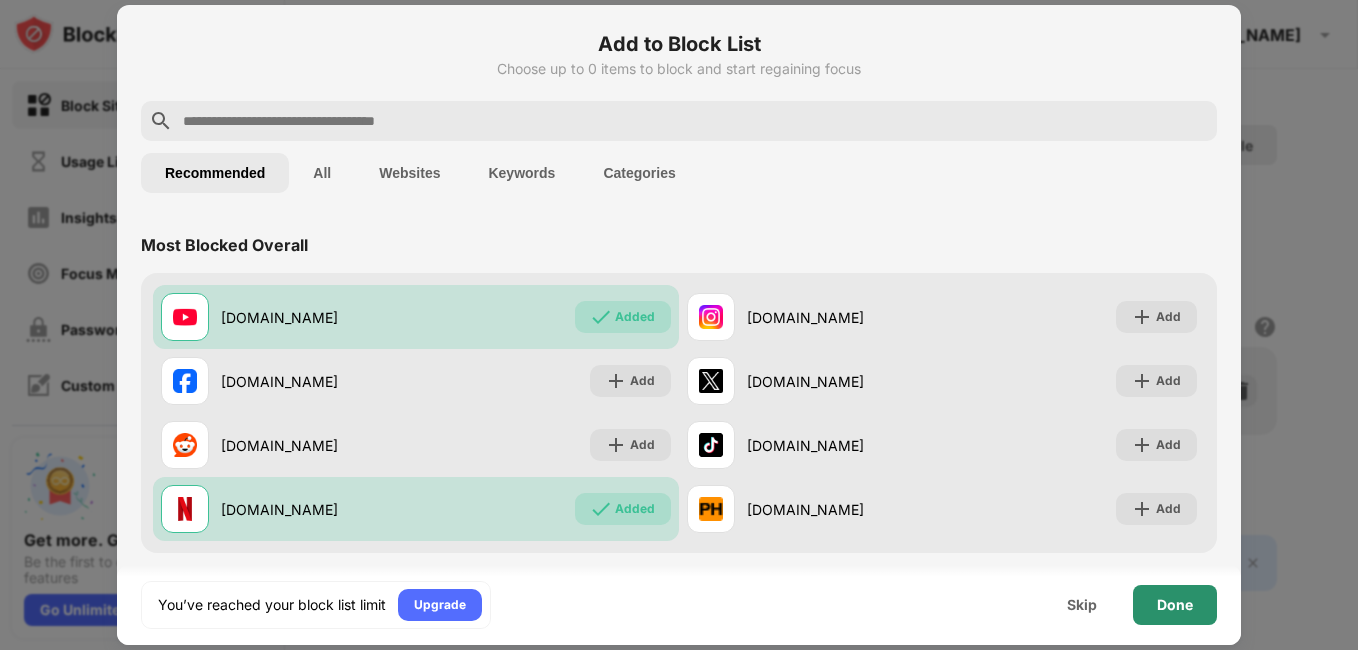 click on "Done" at bounding box center [1175, 605] 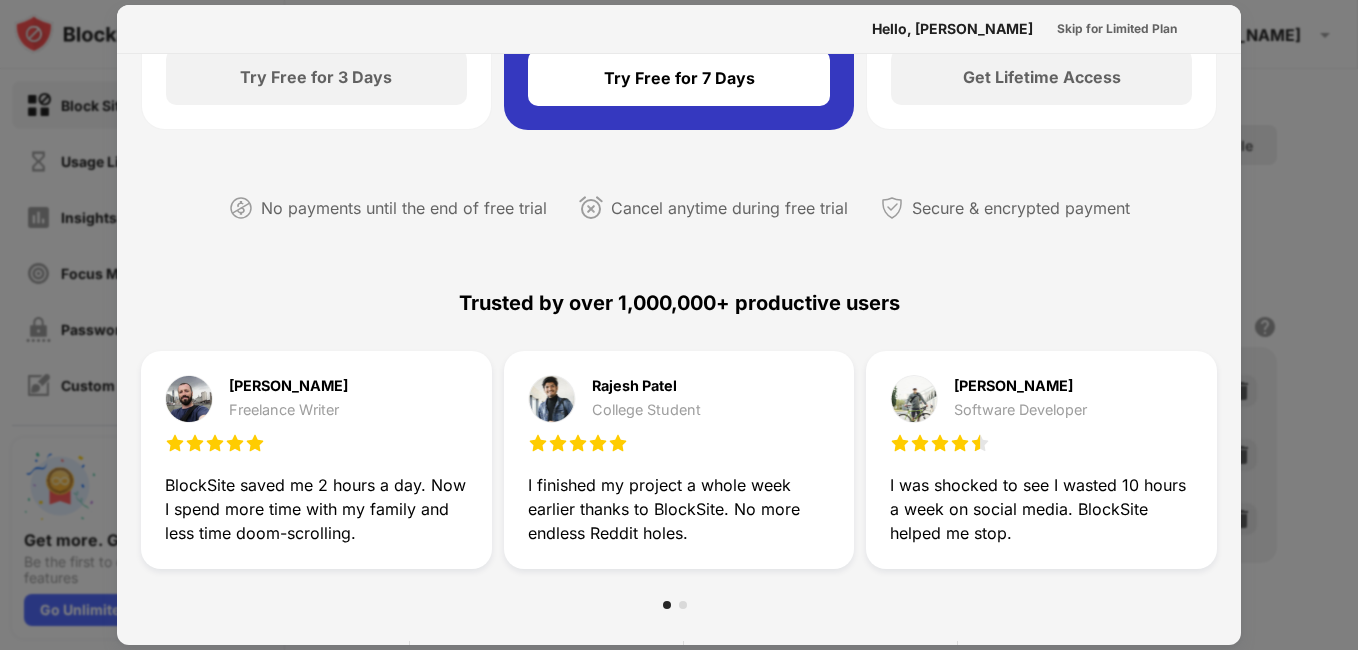 scroll, scrollTop: 266, scrollLeft: 0, axis: vertical 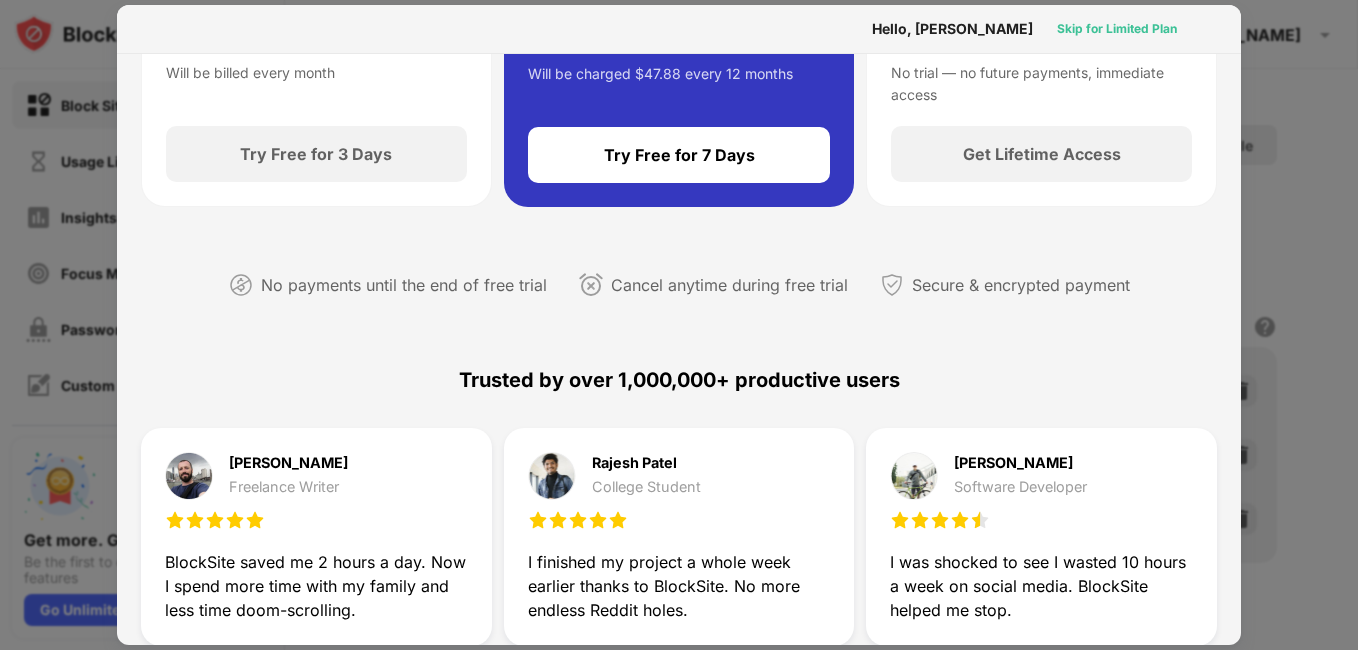 click on "Skip for Limited Plan" at bounding box center (1117, 29) 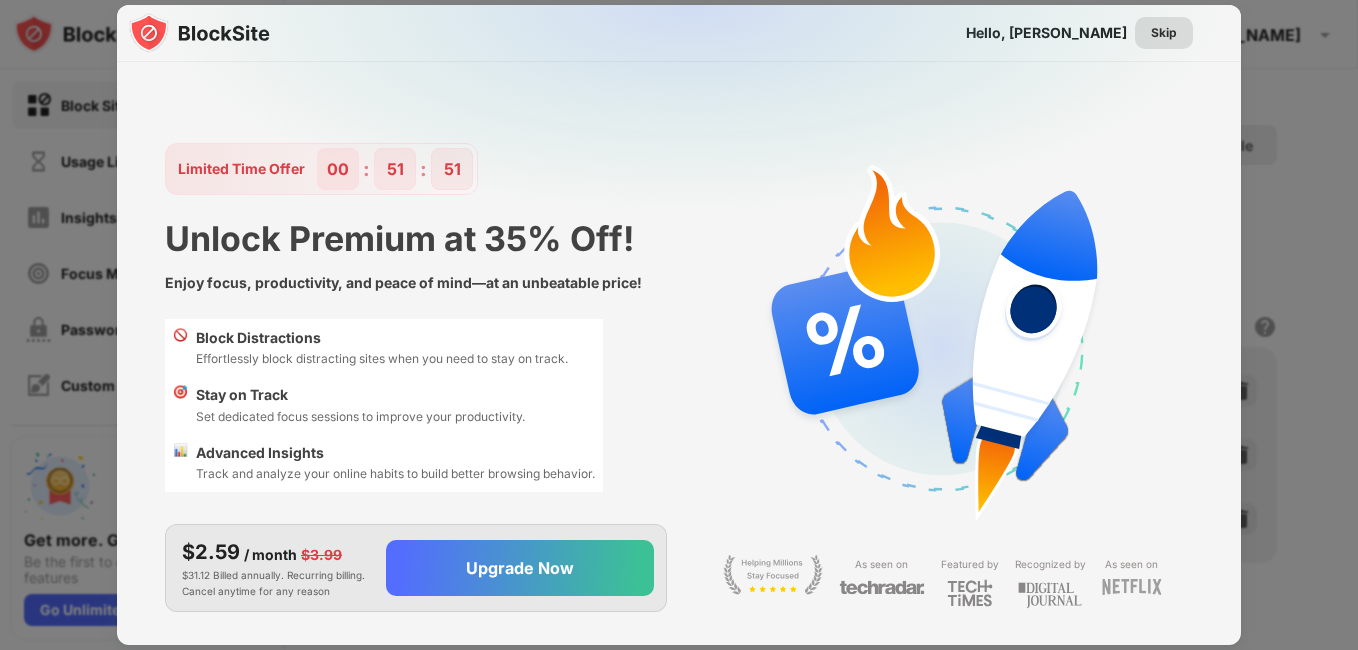 scroll, scrollTop: 0, scrollLeft: 0, axis: both 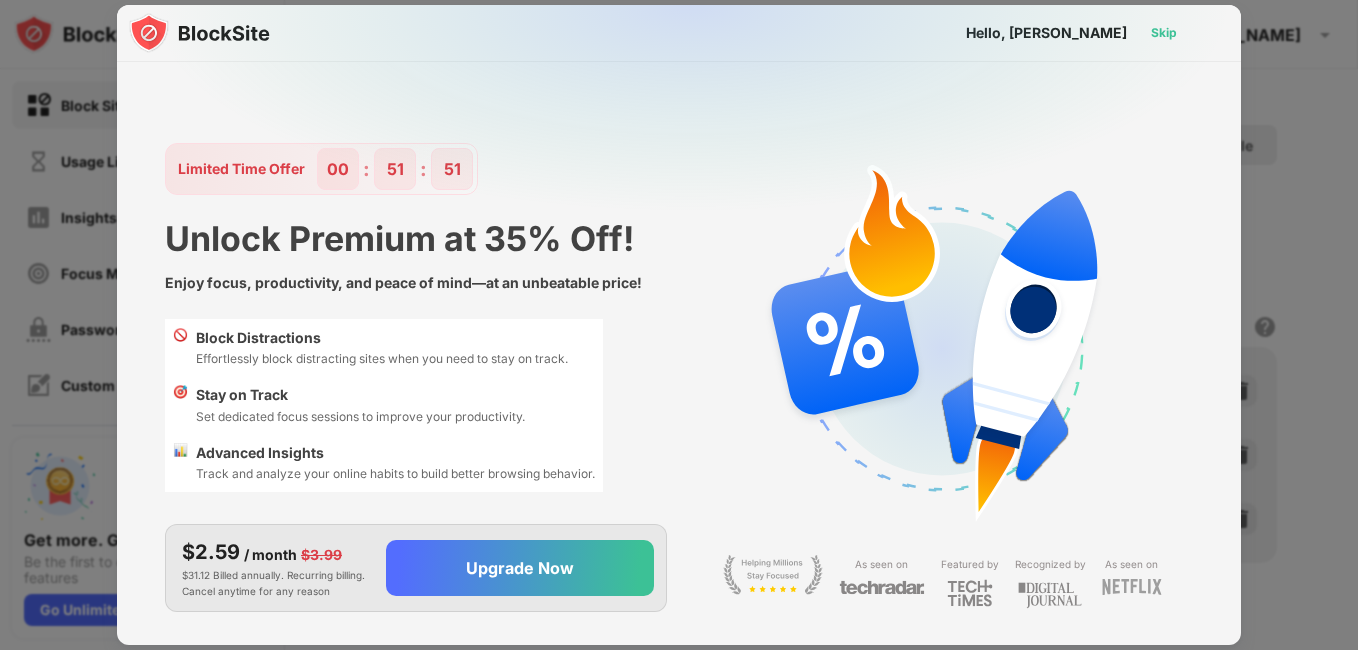 click on "Skip" at bounding box center [1164, 33] 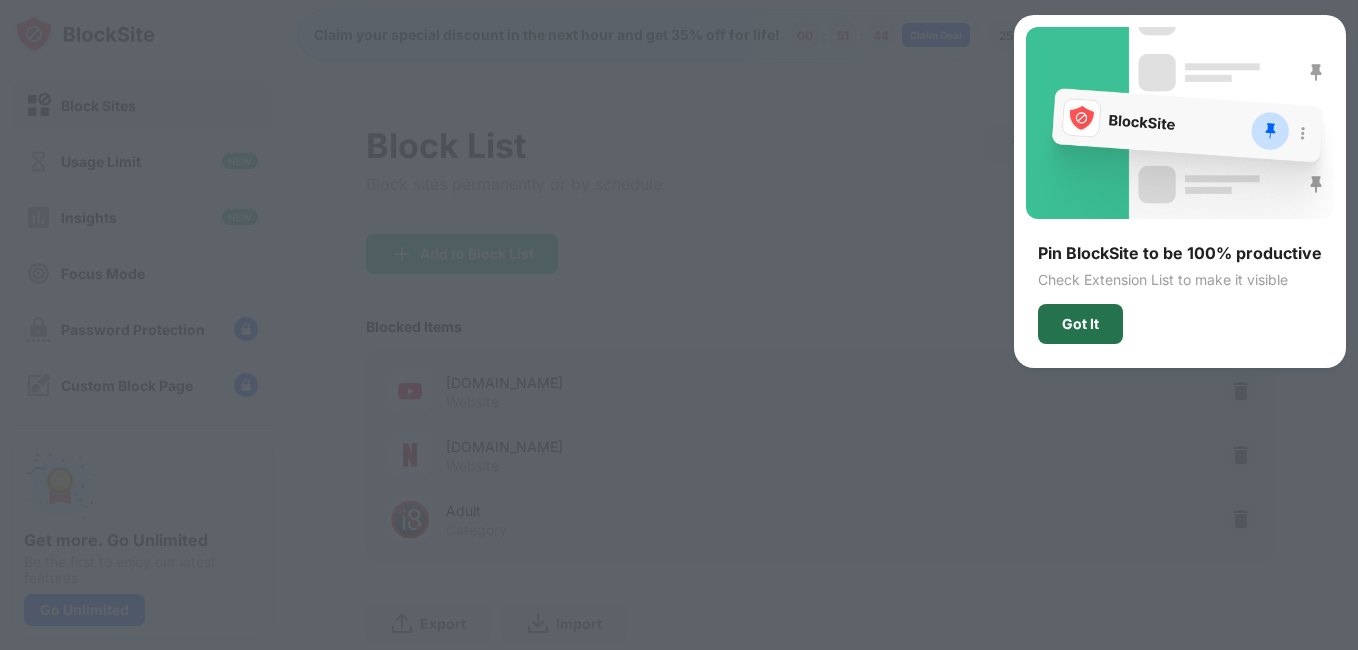 click on "Got It" at bounding box center [1080, 324] 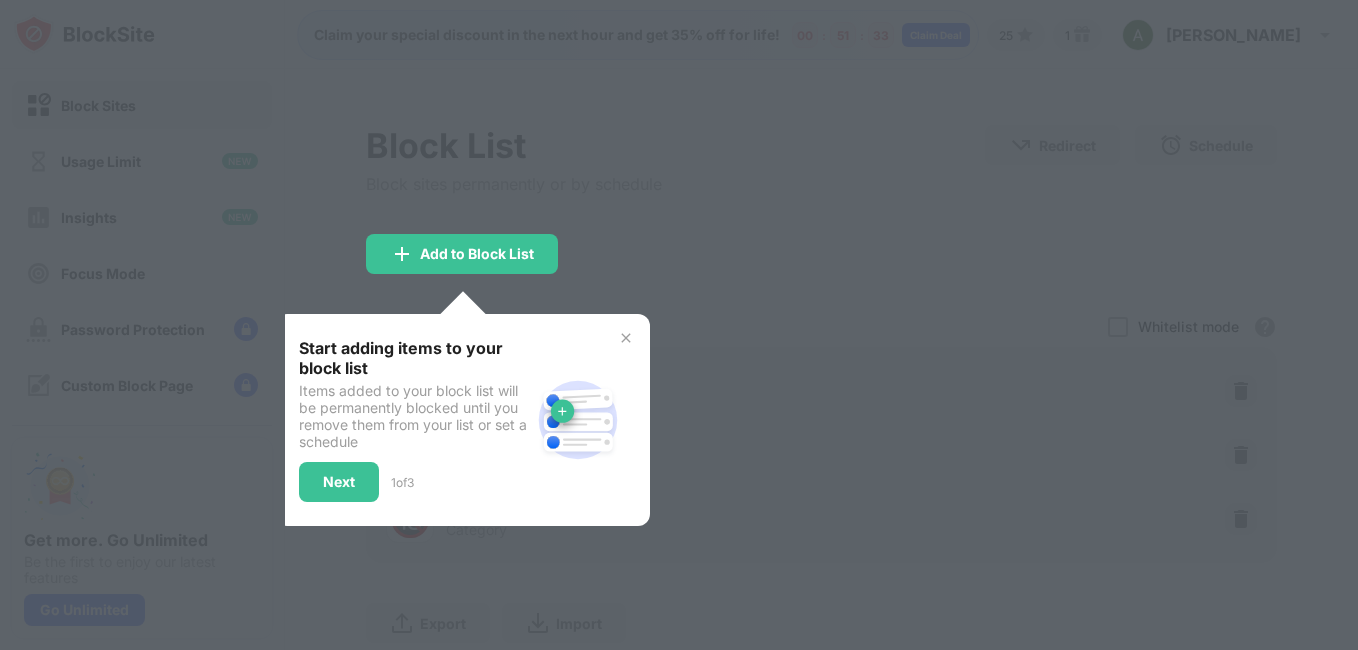 click at bounding box center (626, 338) 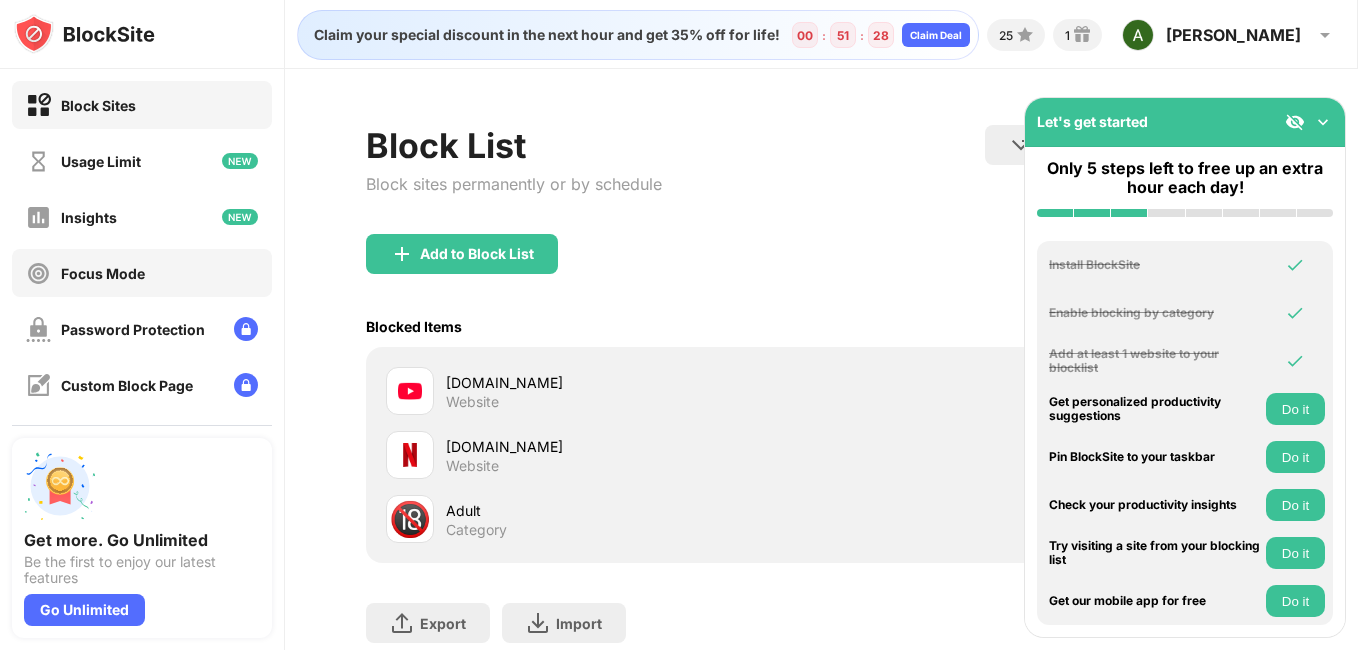 click on "Focus Mode" at bounding box center (142, 273) 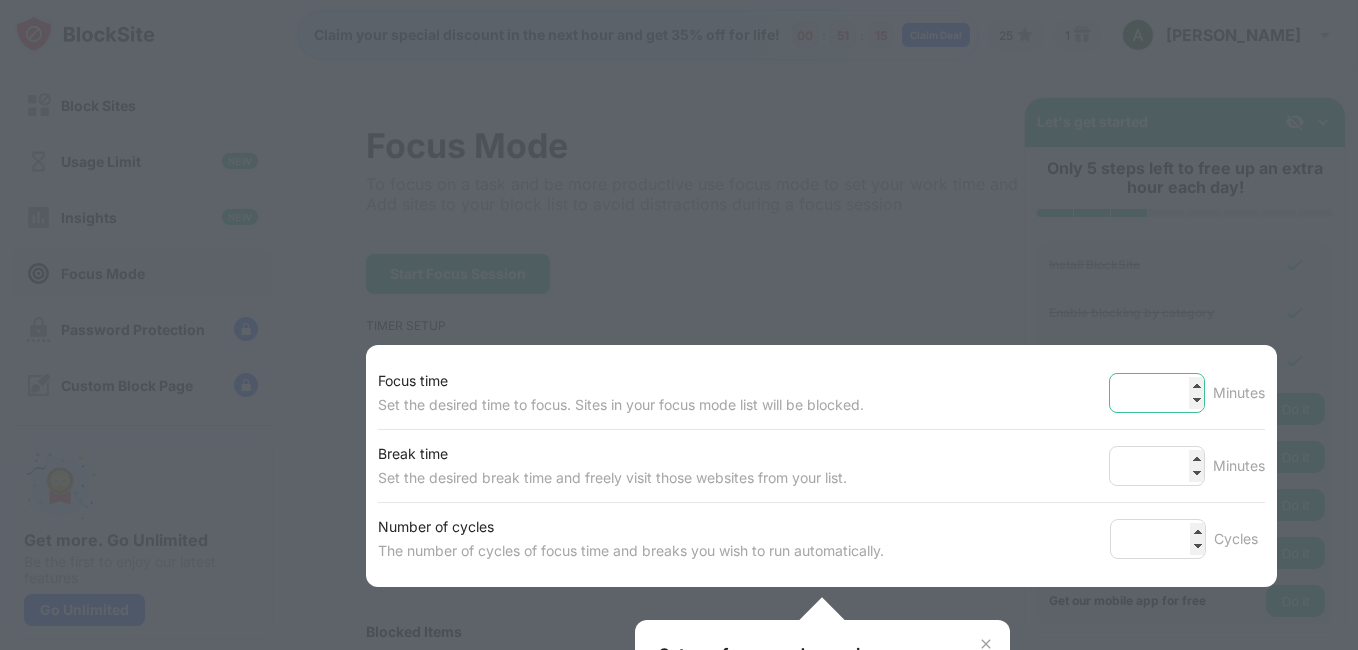 type on "**" 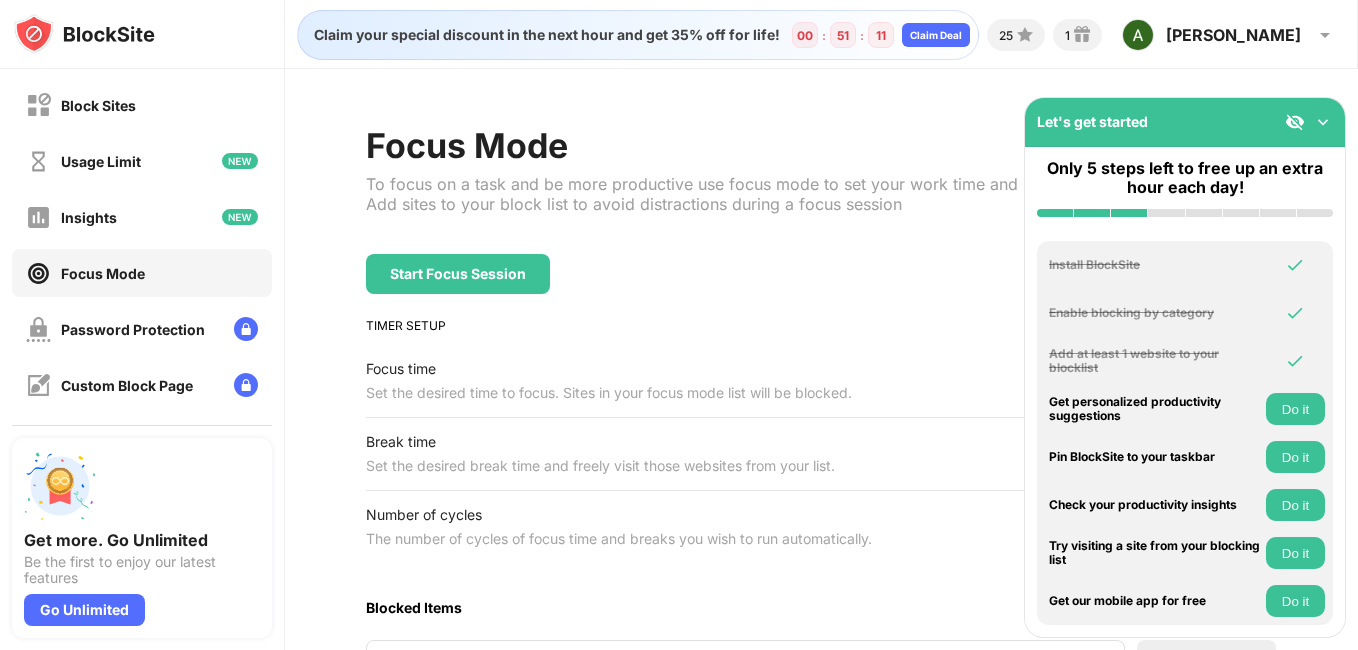 click on "Focus Mode" at bounding box center [103, 273] 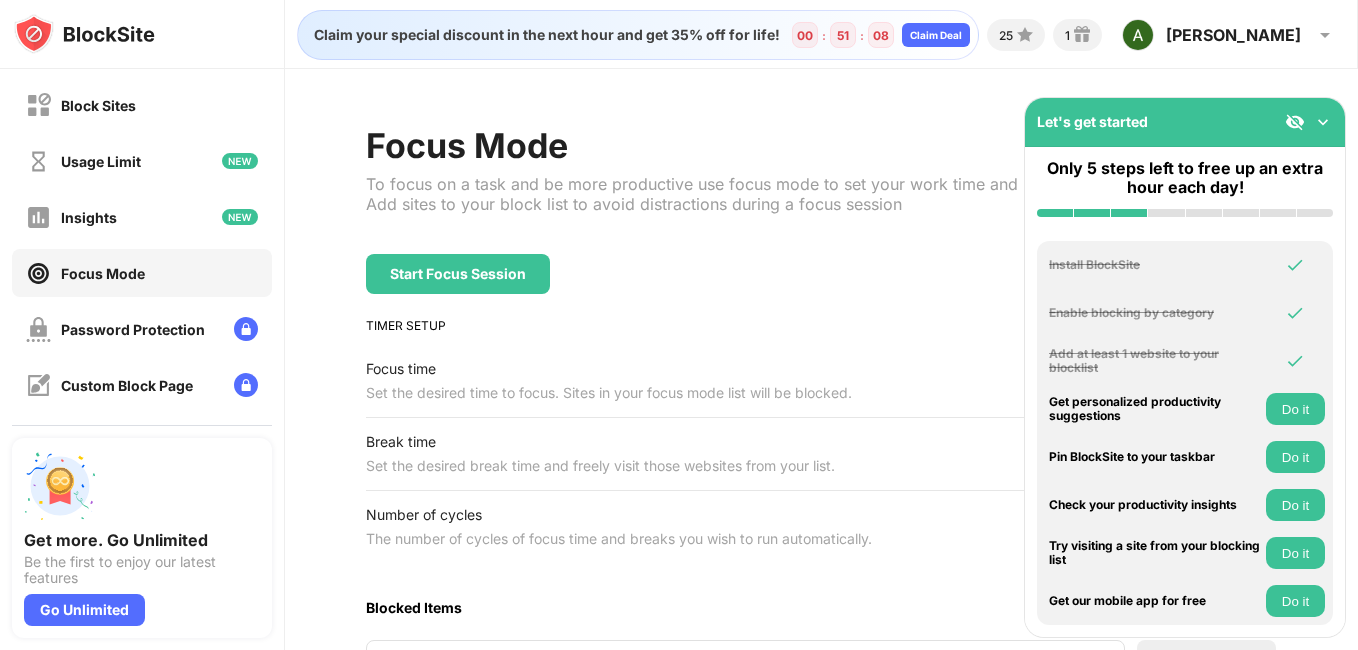 click on "Focus Mode" at bounding box center (142, 273) 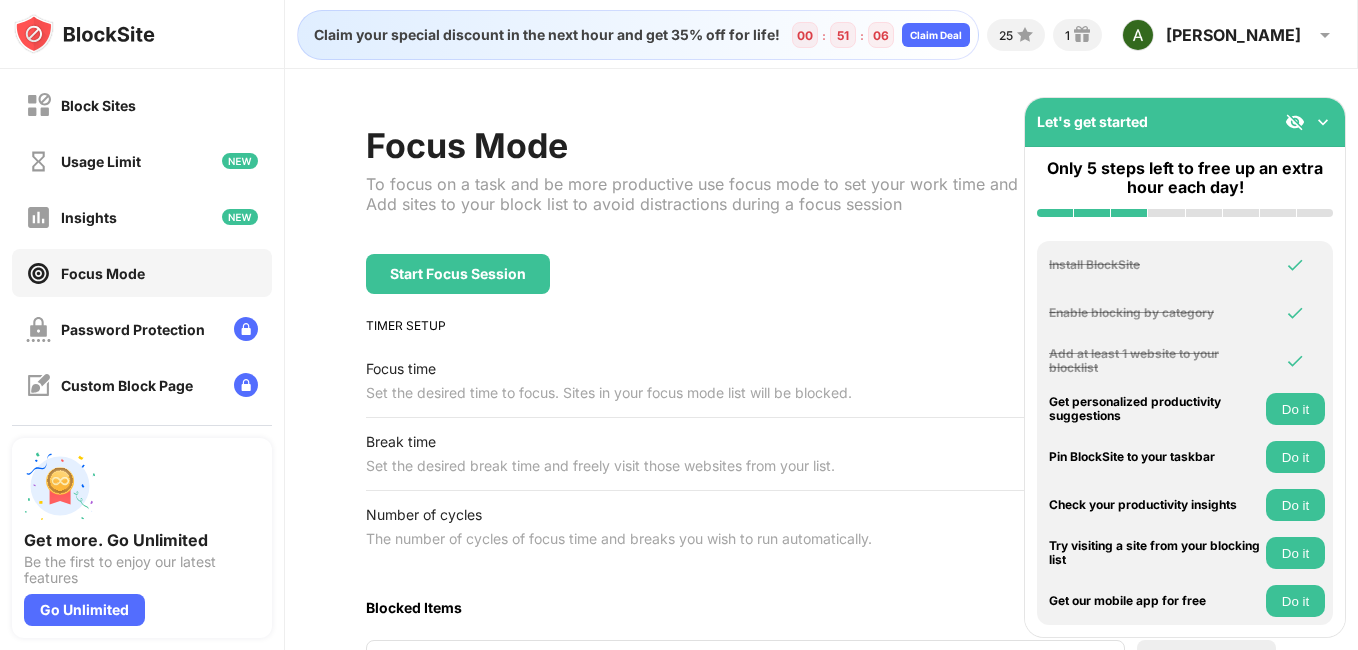 click on "Focus Mode" at bounding box center [142, 273] 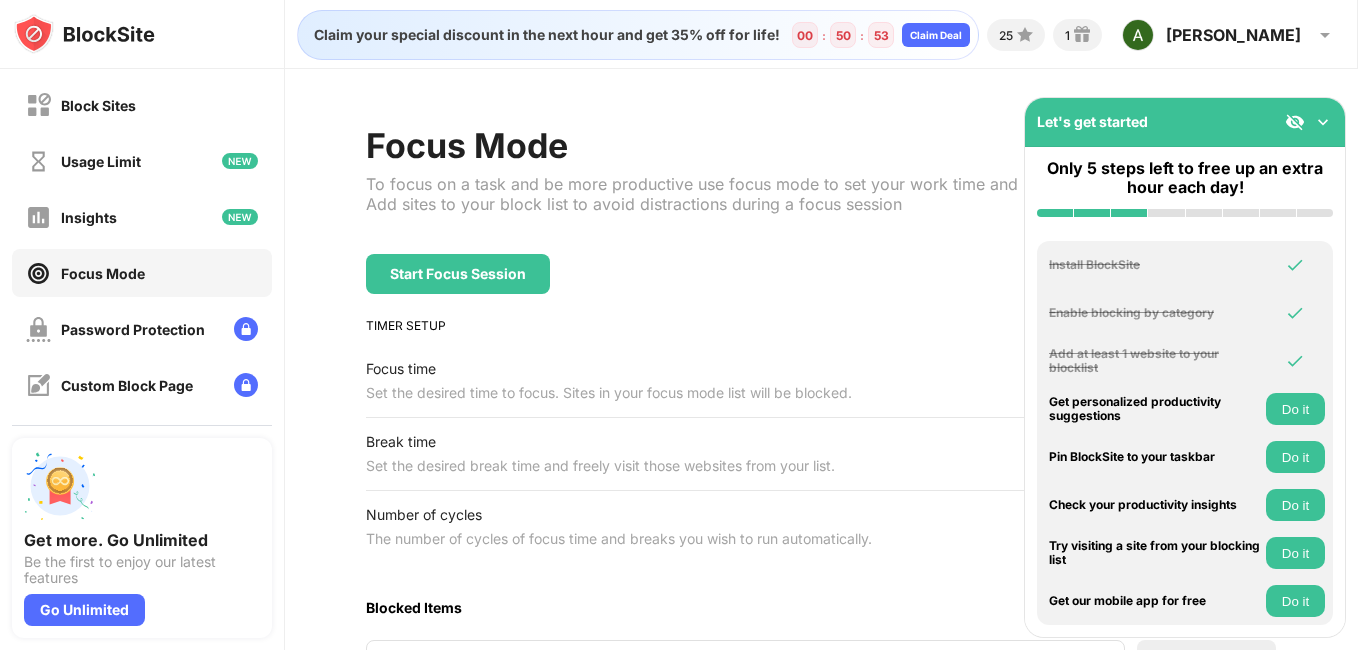 drag, startPoint x: 286, startPoint y: 174, endPoint x: 273, endPoint y: 254, distance: 81.04937 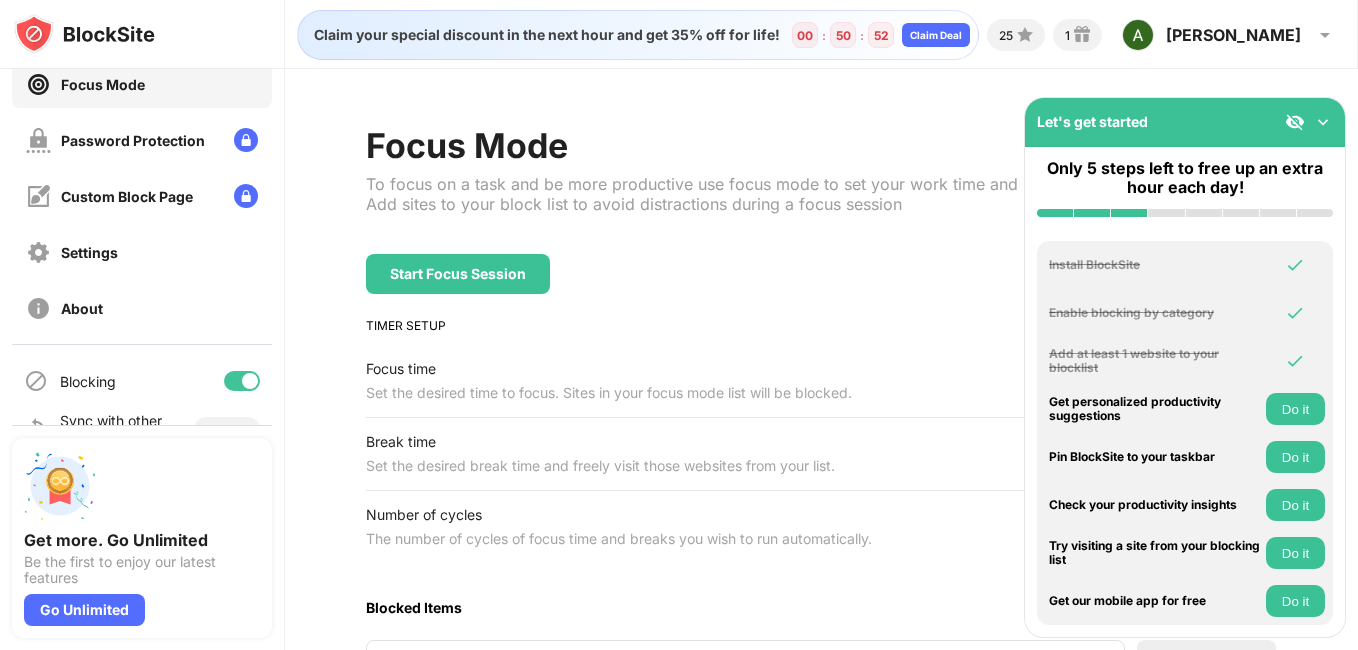 scroll, scrollTop: 229, scrollLeft: 0, axis: vertical 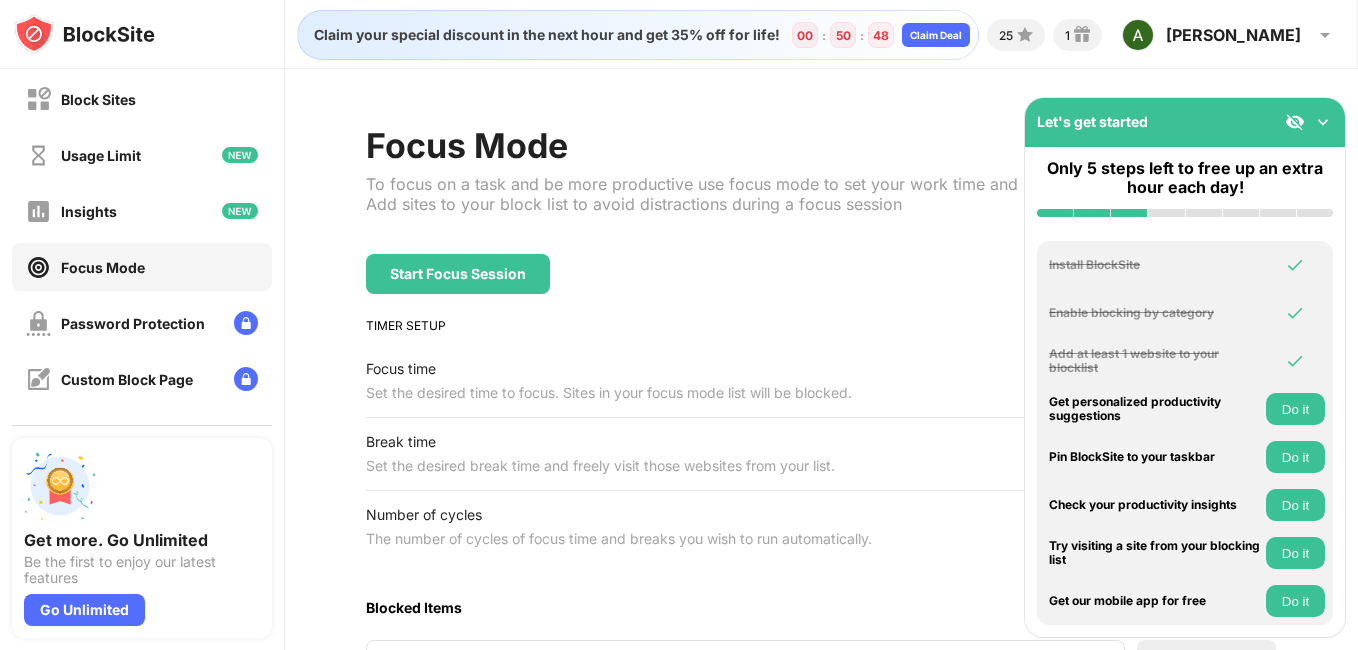 drag, startPoint x: 288, startPoint y: 246, endPoint x: 294, endPoint y: 99, distance: 147.12239 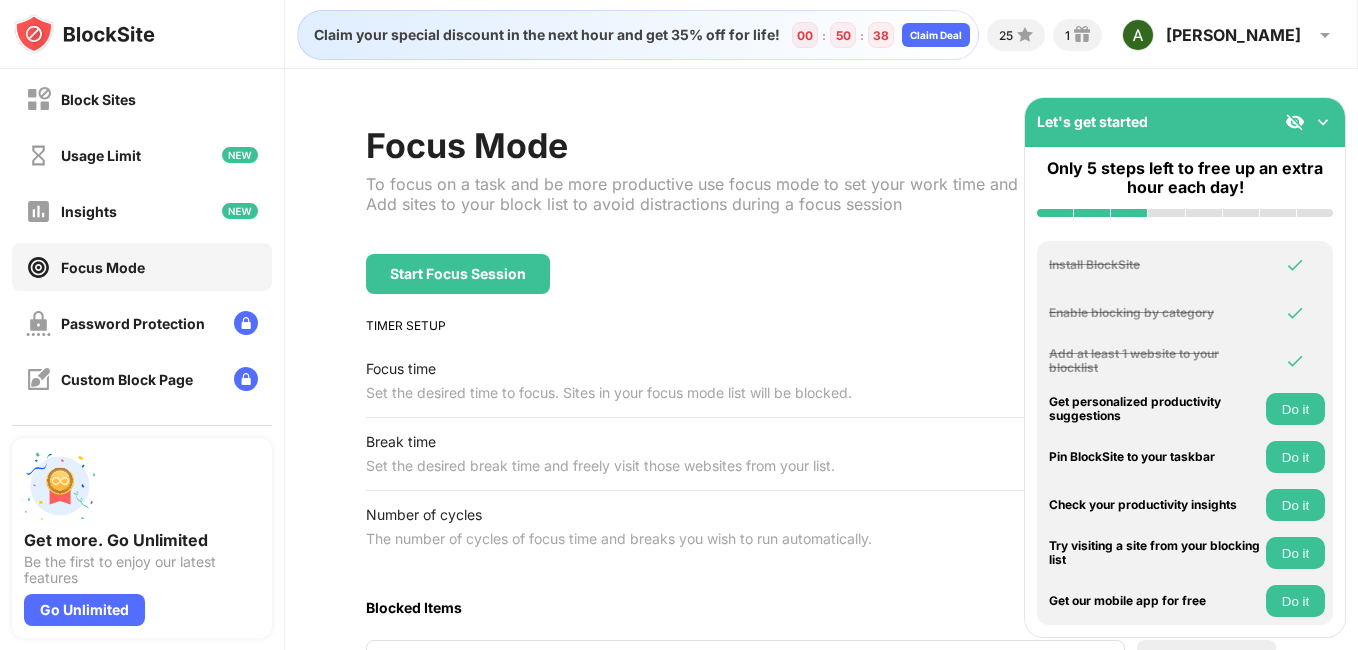 click on "Do it" at bounding box center (1295, 409) 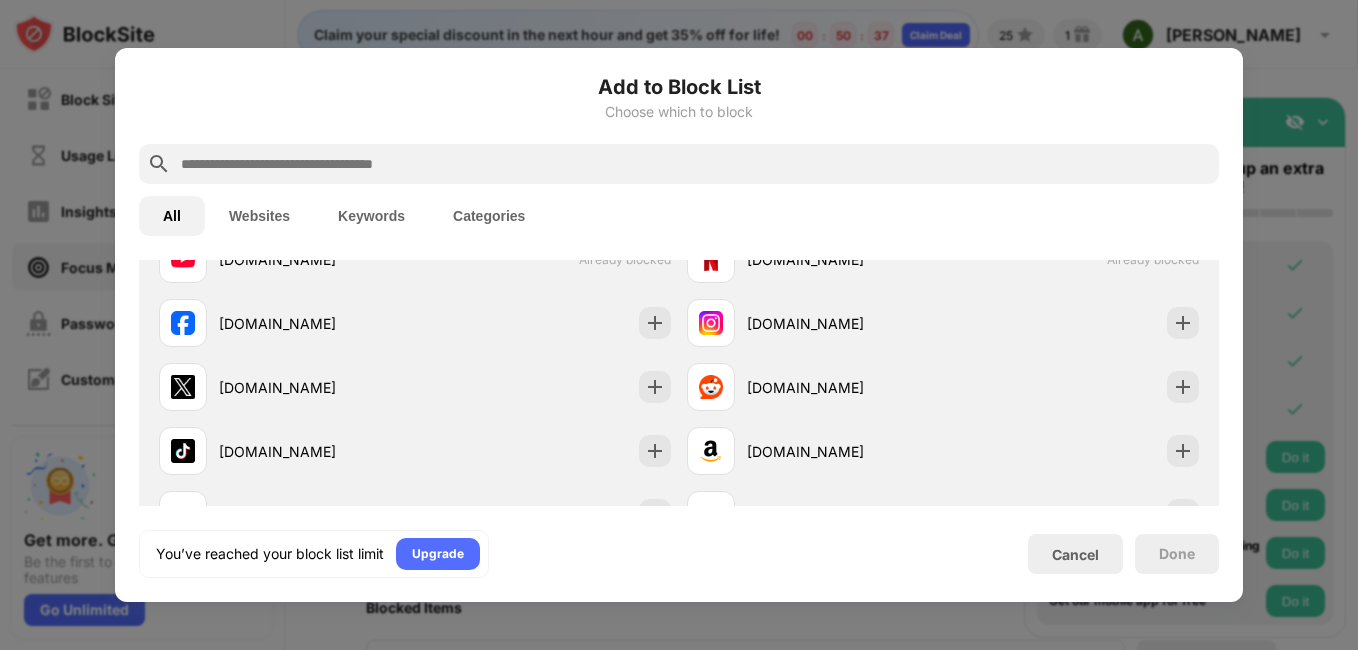 scroll, scrollTop: 696, scrollLeft: 0, axis: vertical 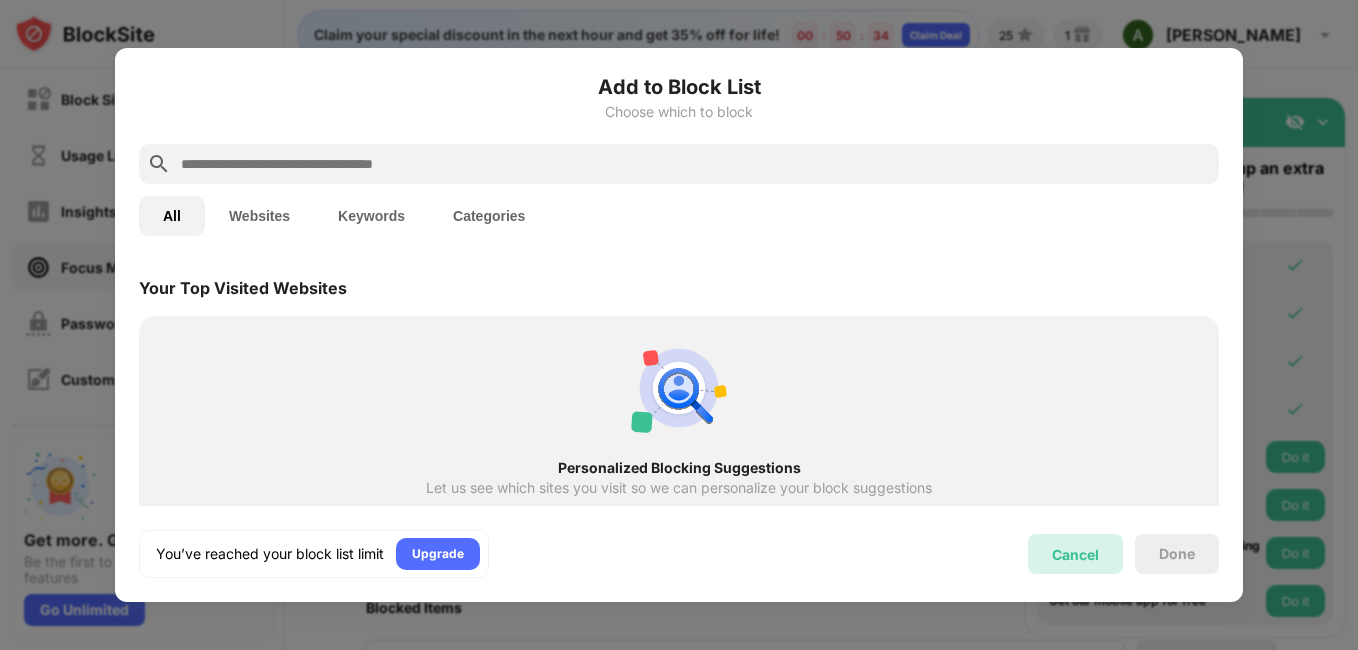 click on "Cancel" at bounding box center [1075, 554] 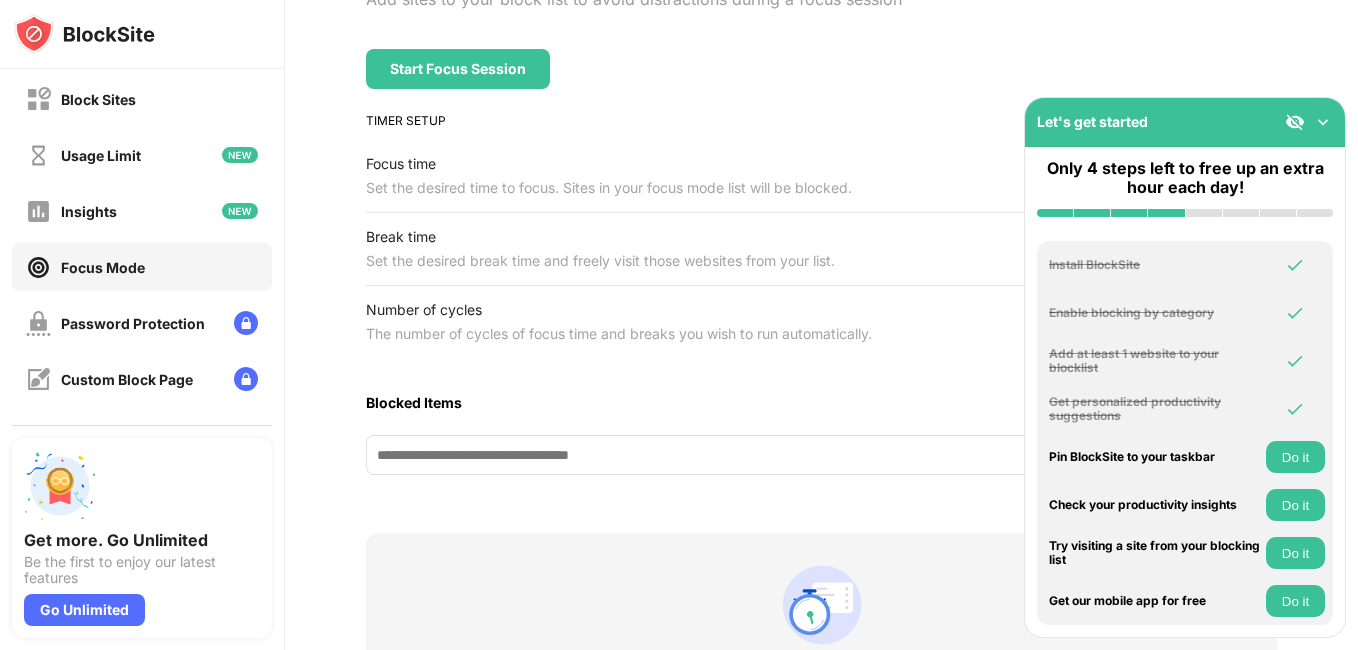 scroll, scrollTop: 336, scrollLeft: 0, axis: vertical 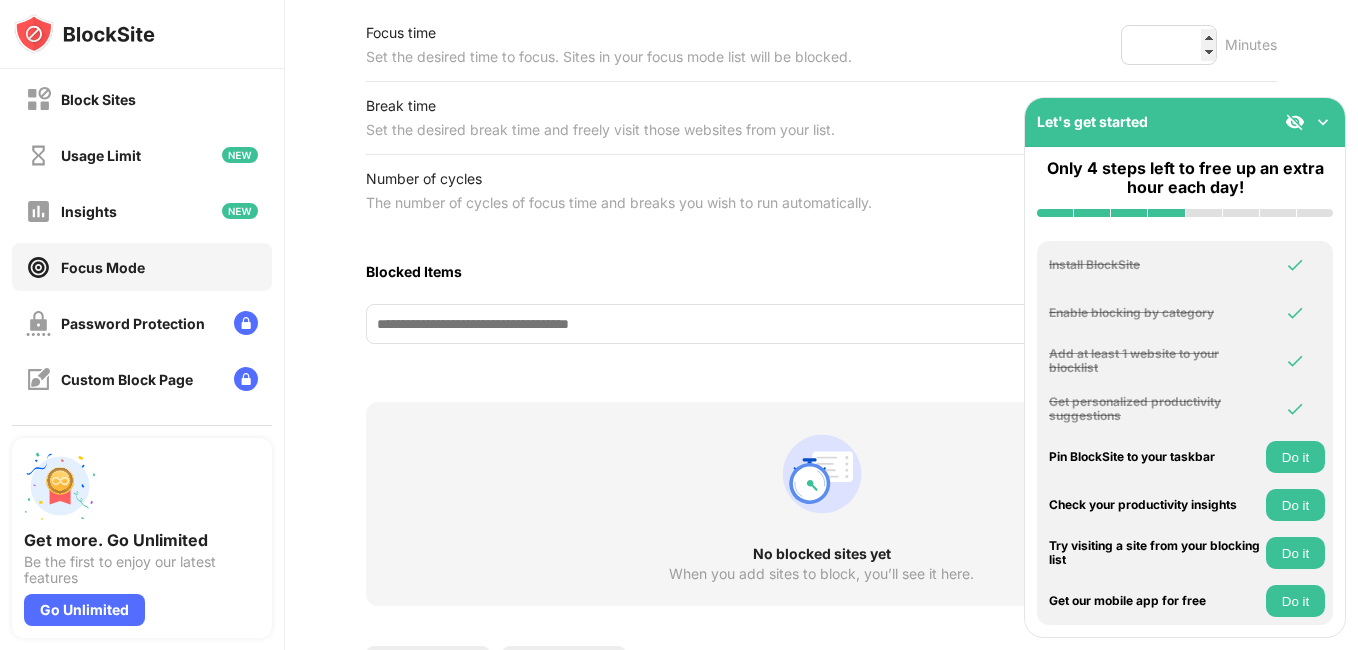 click on "Do it" at bounding box center [1295, 505] 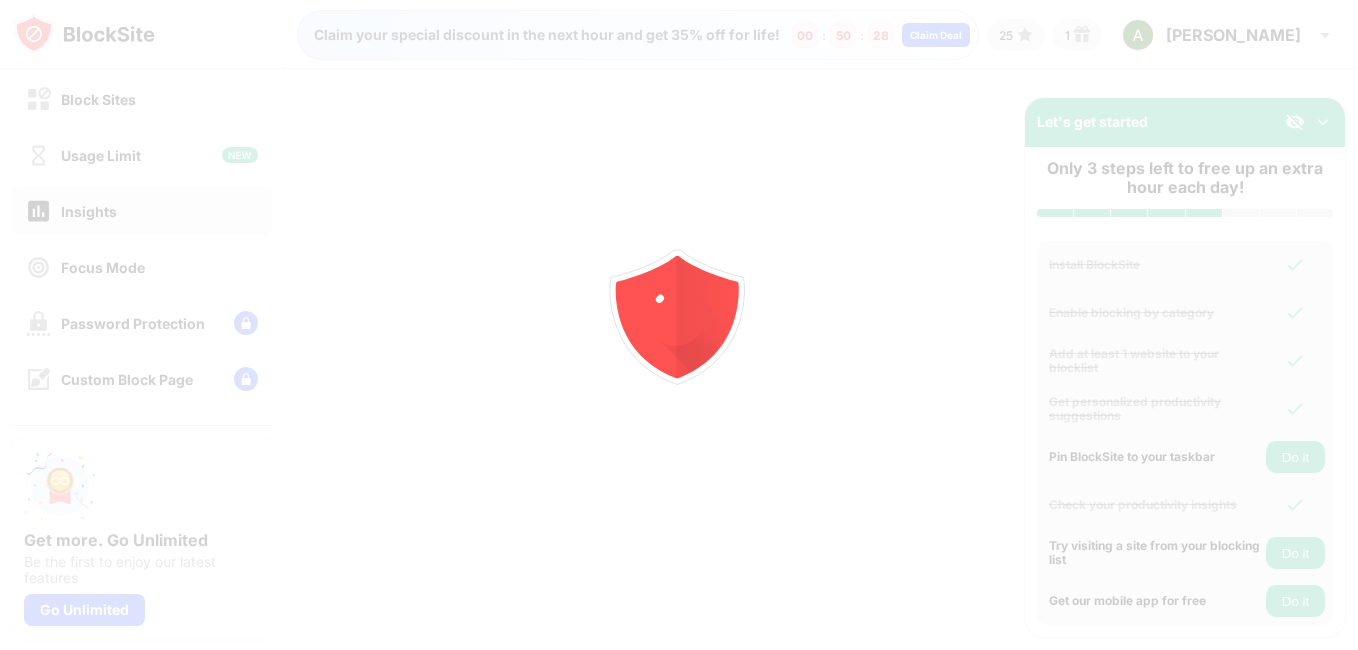 scroll, scrollTop: 0, scrollLeft: 0, axis: both 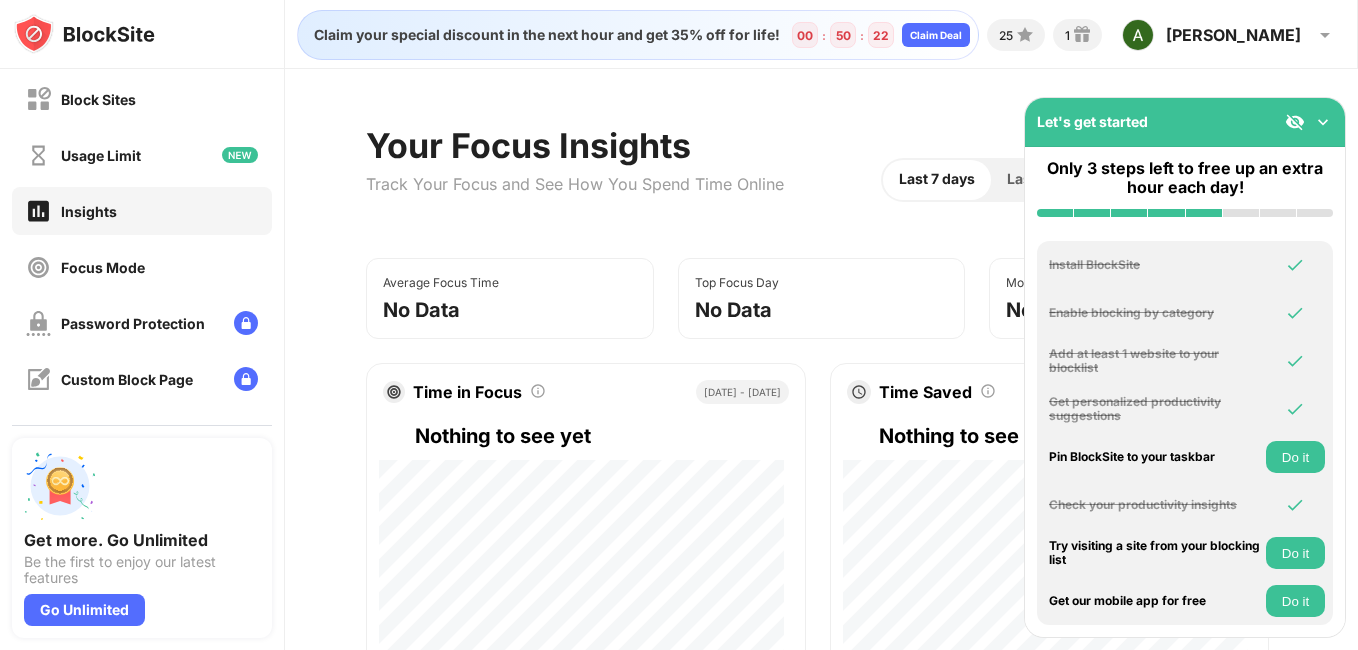 drag, startPoint x: 1337, startPoint y: 162, endPoint x: 1361, endPoint y: 1, distance: 162.77899 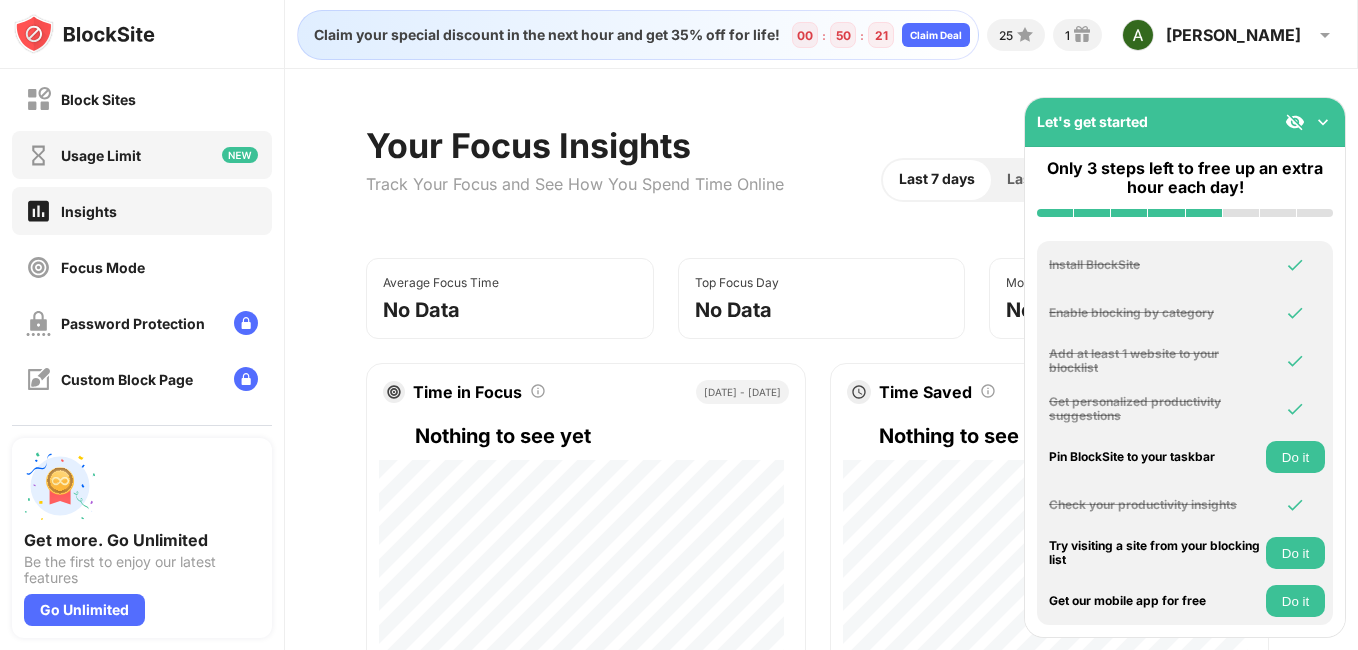 click on "Usage Limit" at bounding box center (142, 155) 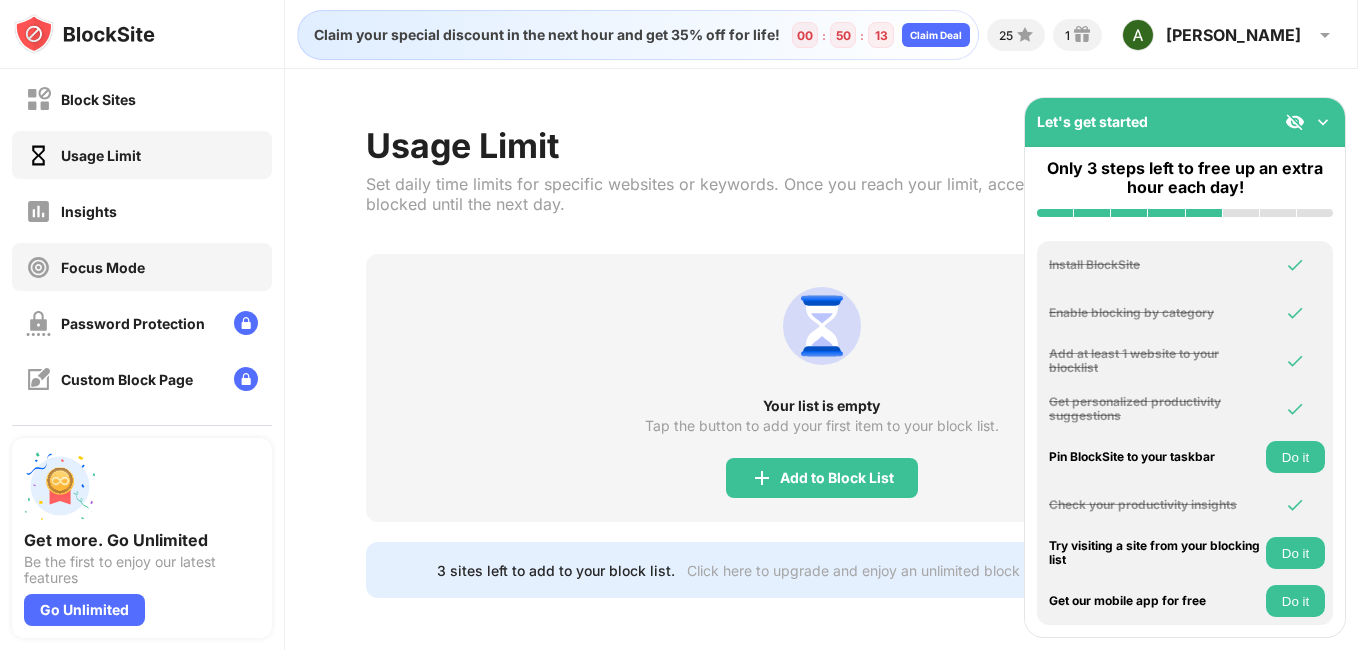 click on "Focus Mode" at bounding box center (103, 267) 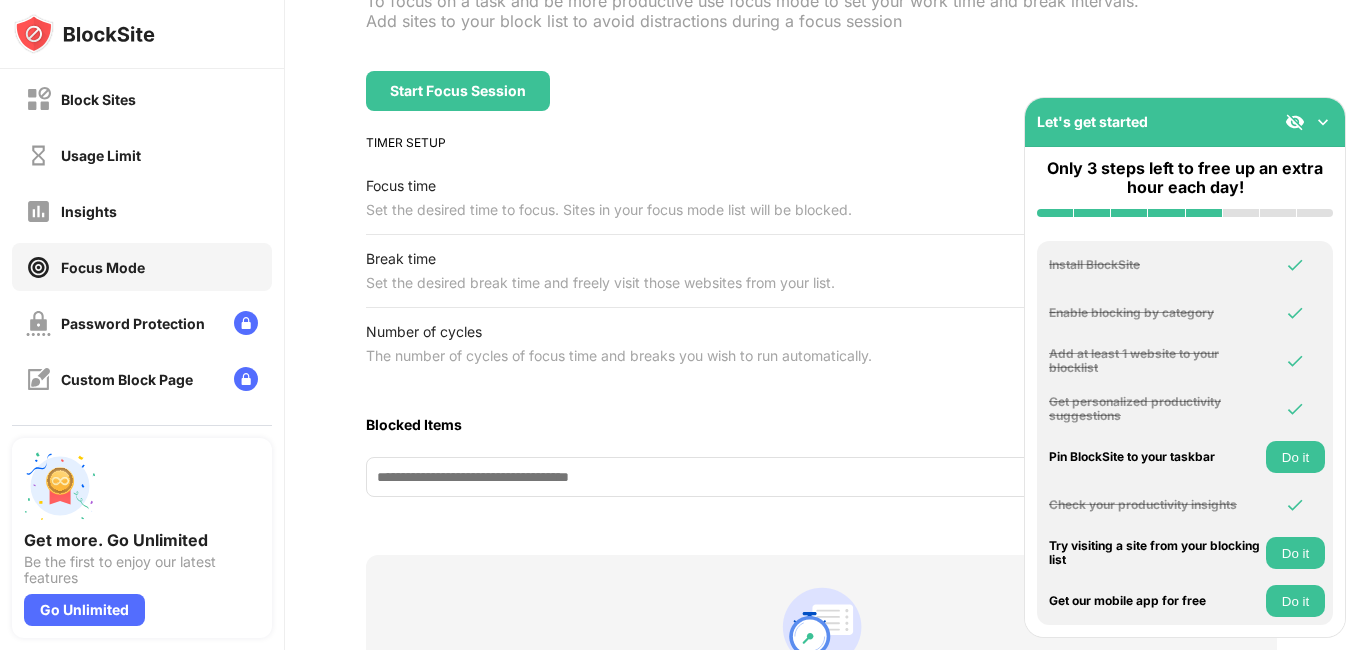 scroll, scrollTop: 0, scrollLeft: 0, axis: both 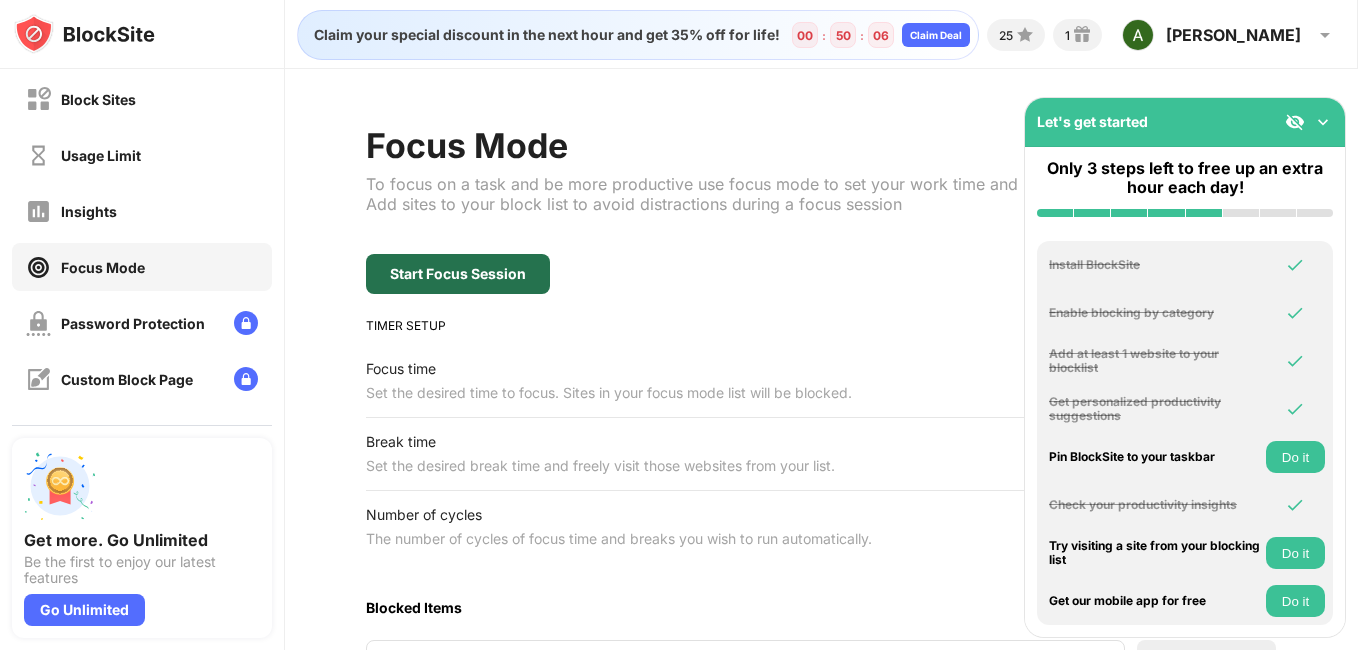 click on "Start Focus Session" at bounding box center [458, 274] 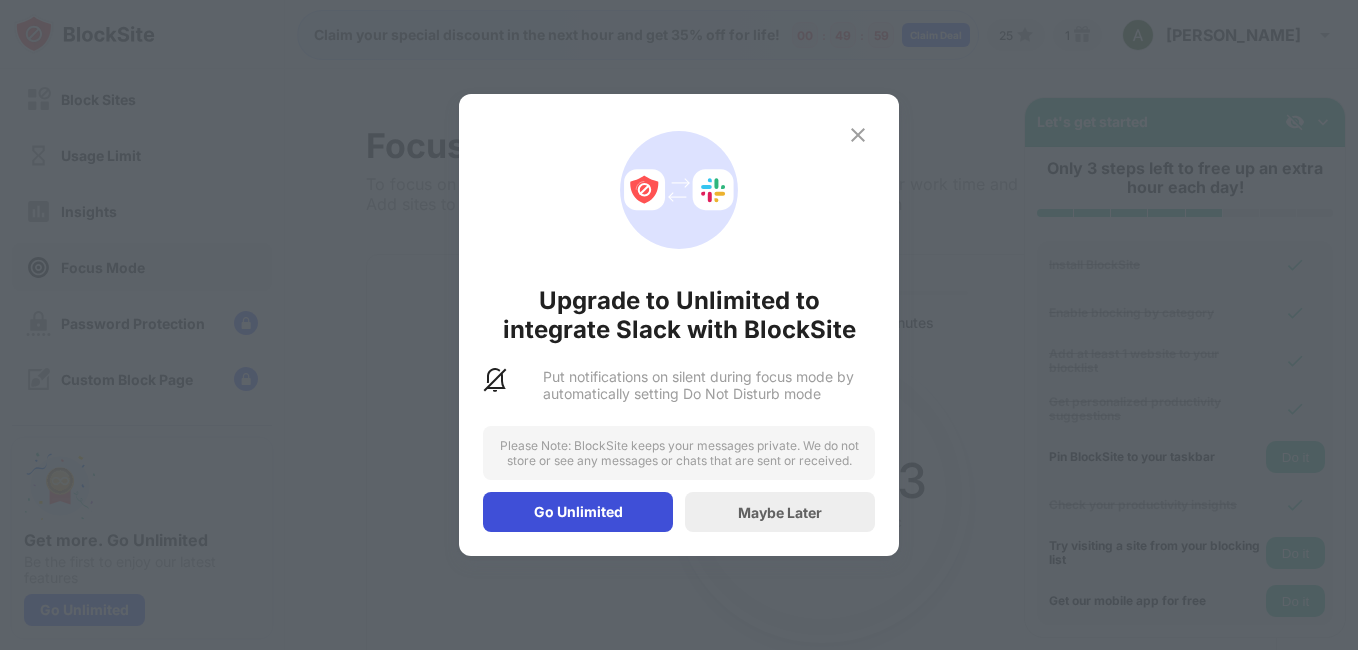 click on "Go Unlimited" at bounding box center [578, 512] 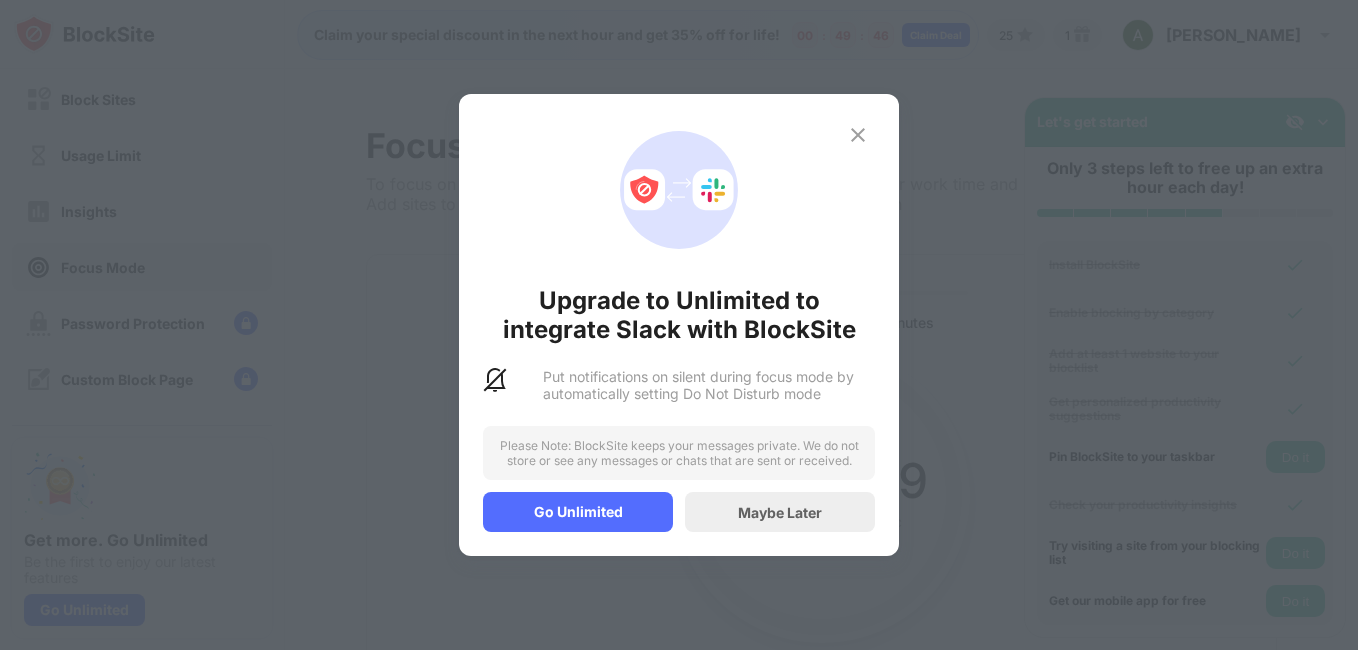 click at bounding box center (858, 135) 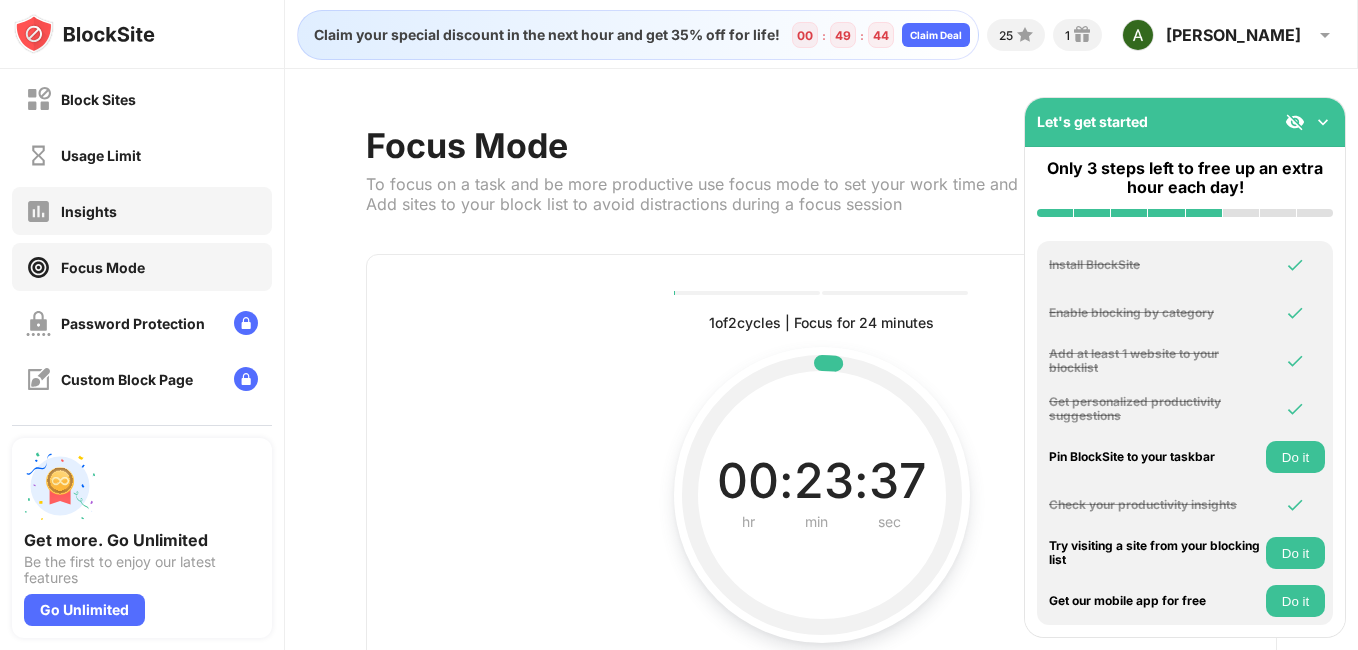 click on "Insights" at bounding box center (142, 211) 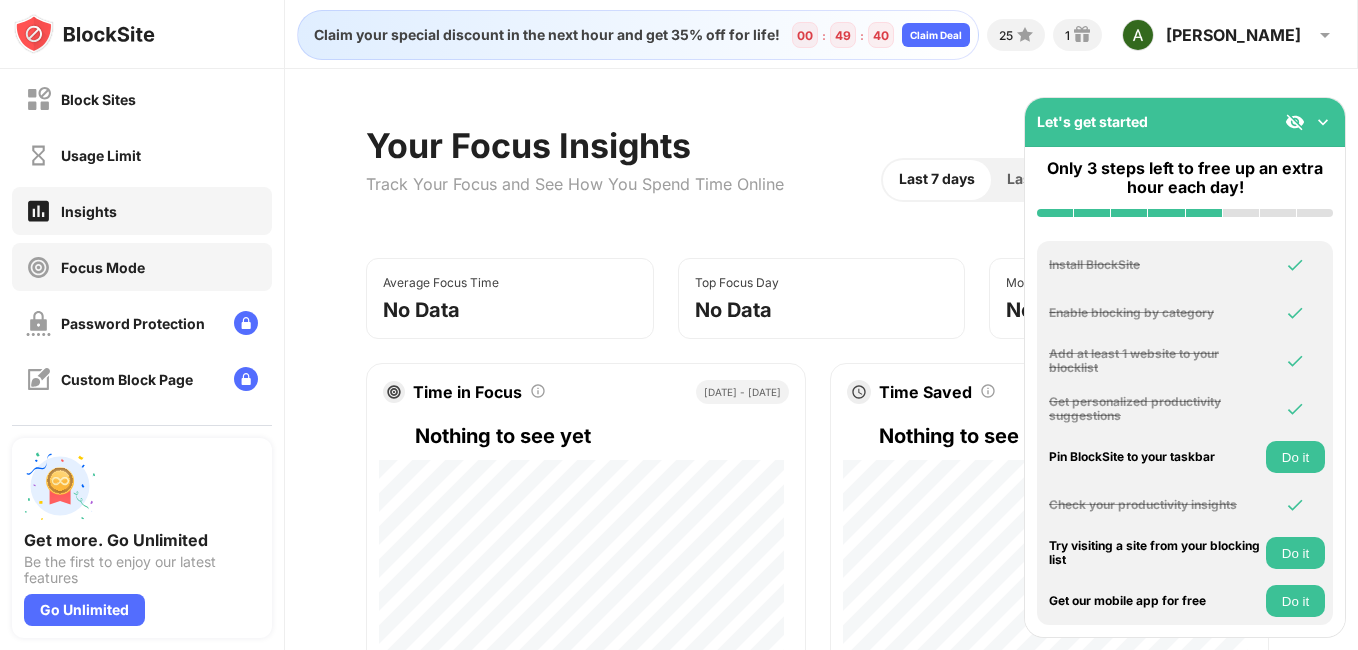click on "Focus Mode" at bounding box center (103, 267) 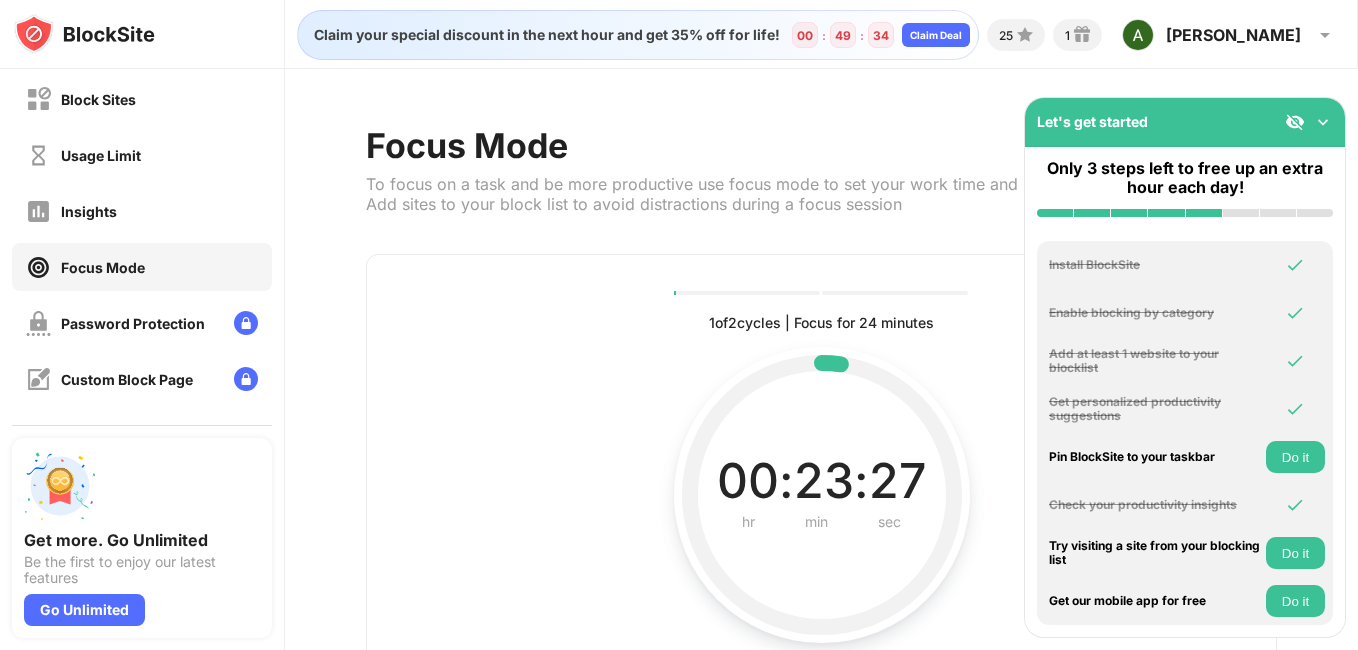 drag, startPoint x: 119, startPoint y: 261, endPoint x: 716, endPoint y: 362, distance: 605.4833 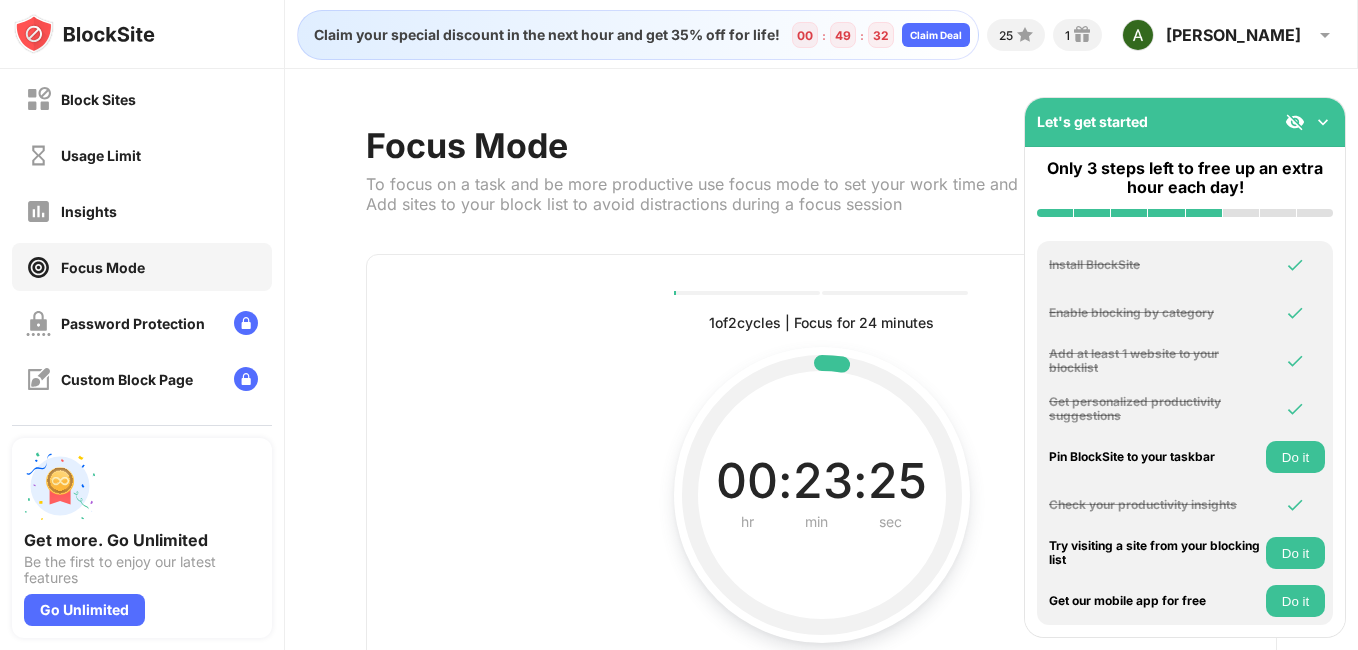 drag, startPoint x: 716, startPoint y: 362, endPoint x: 1047, endPoint y: 369, distance: 331.074 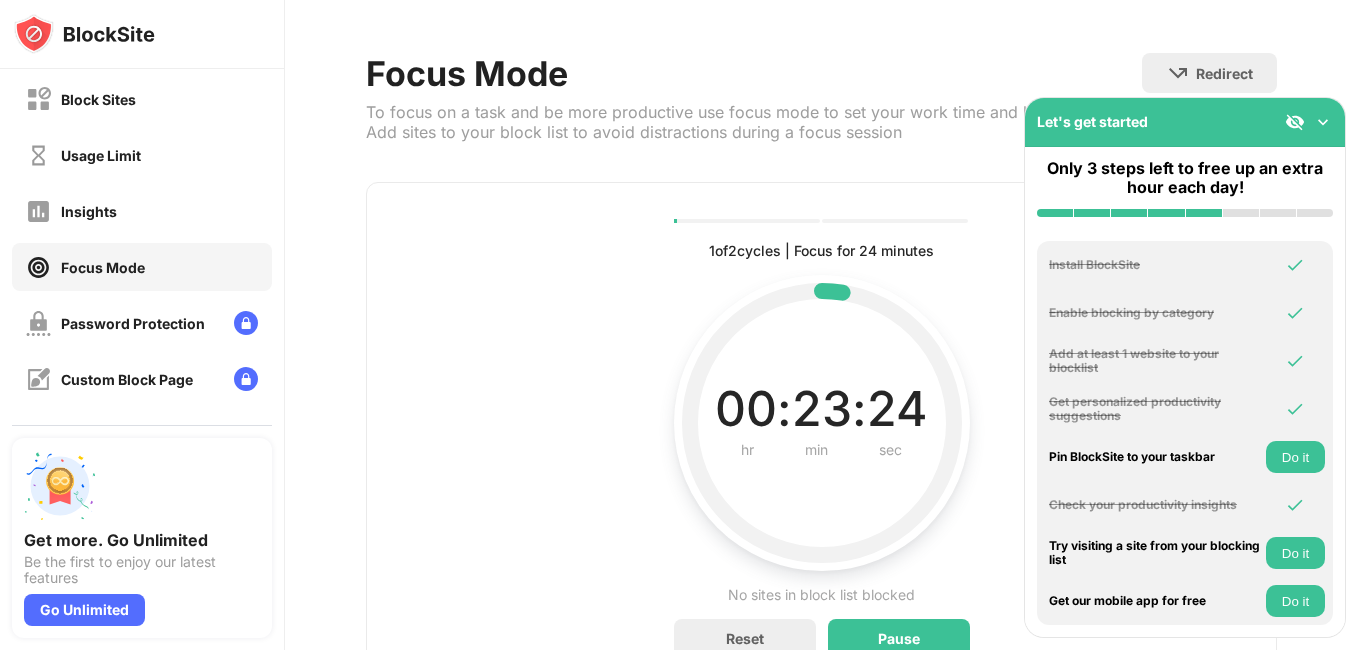 scroll, scrollTop: 71, scrollLeft: 0, axis: vertical 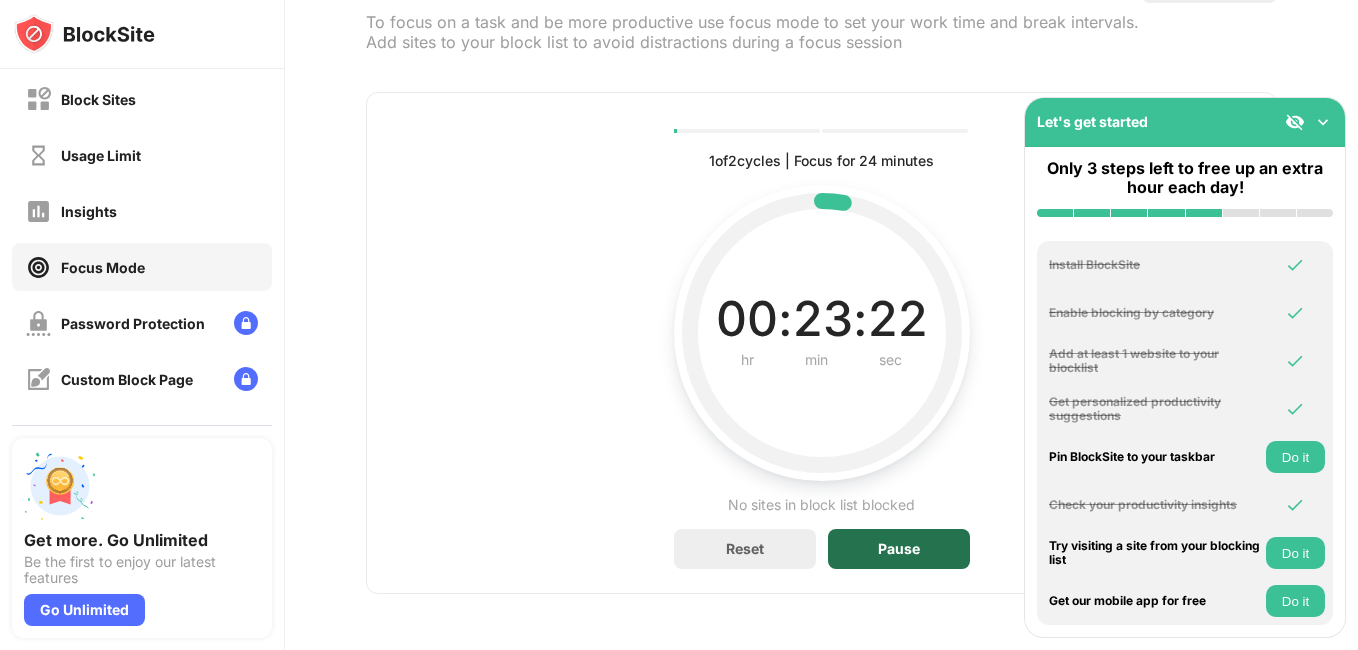 click on "Pause" at bounding box center (899, 549) 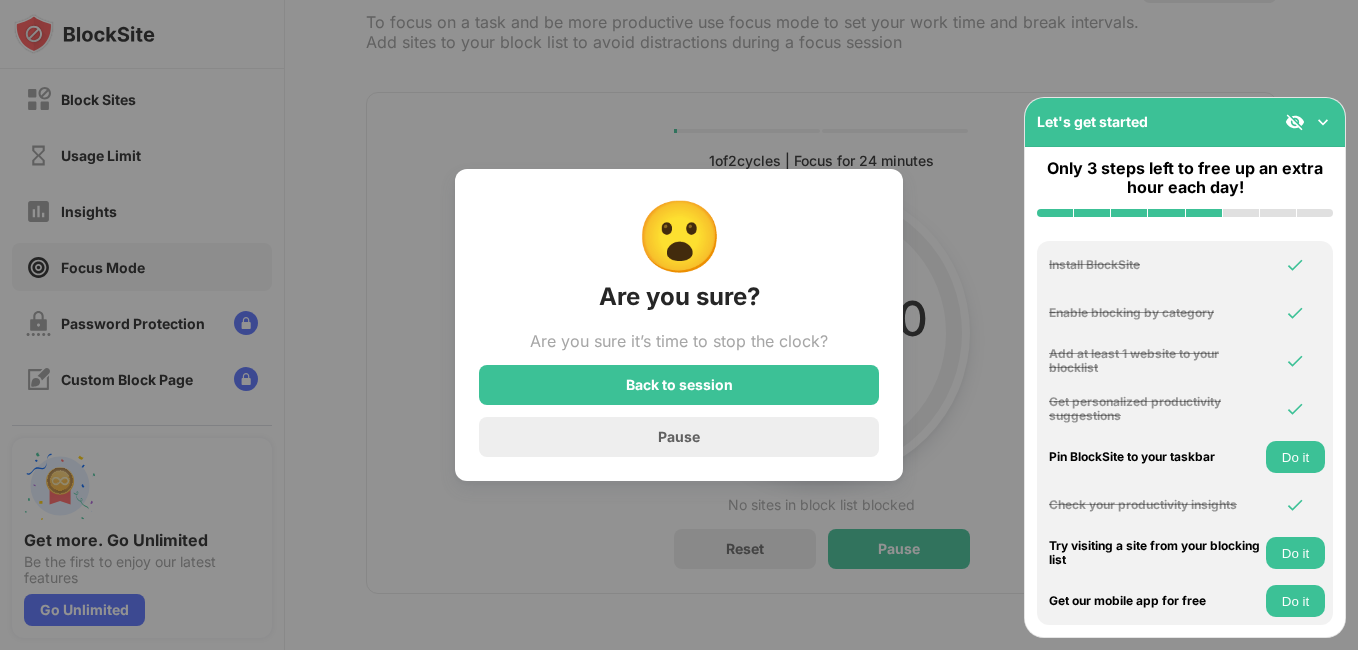 click on "😮 Are you sure? Are you sure it’s time to stop the clock? Back to session Pause" at bounding box center [679, 325] 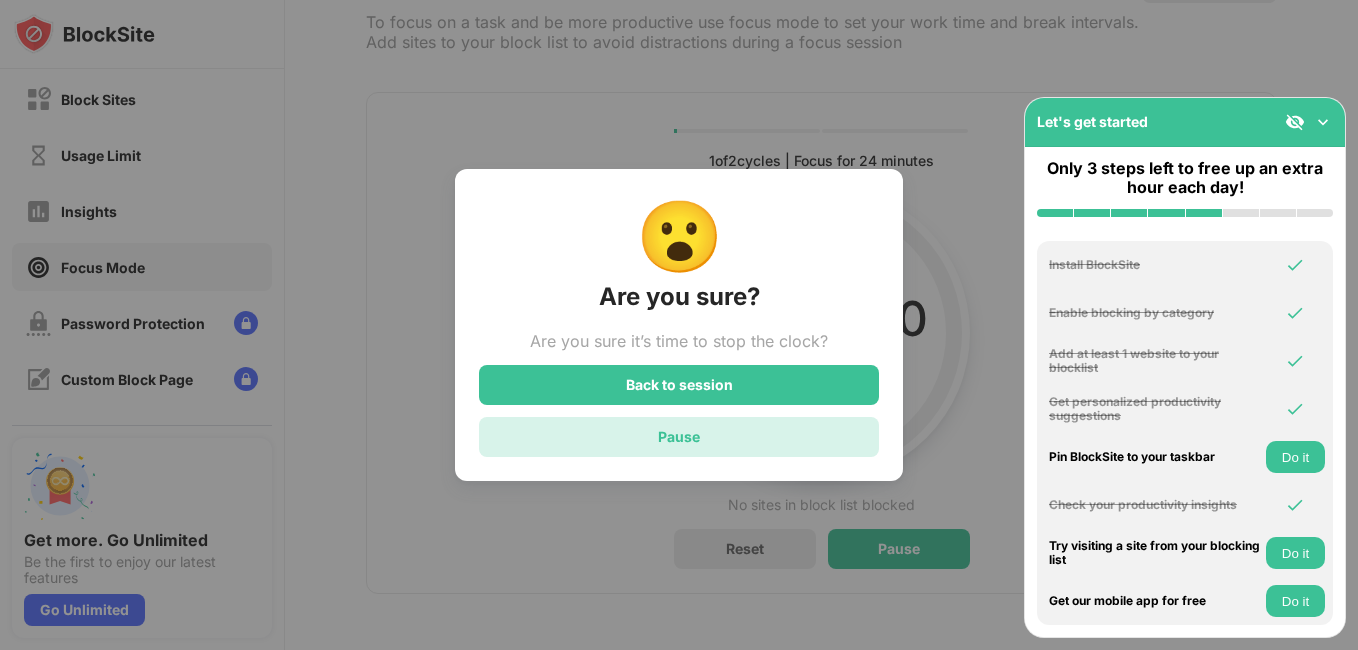 click on "Pause" at bounding box center [679, 437] 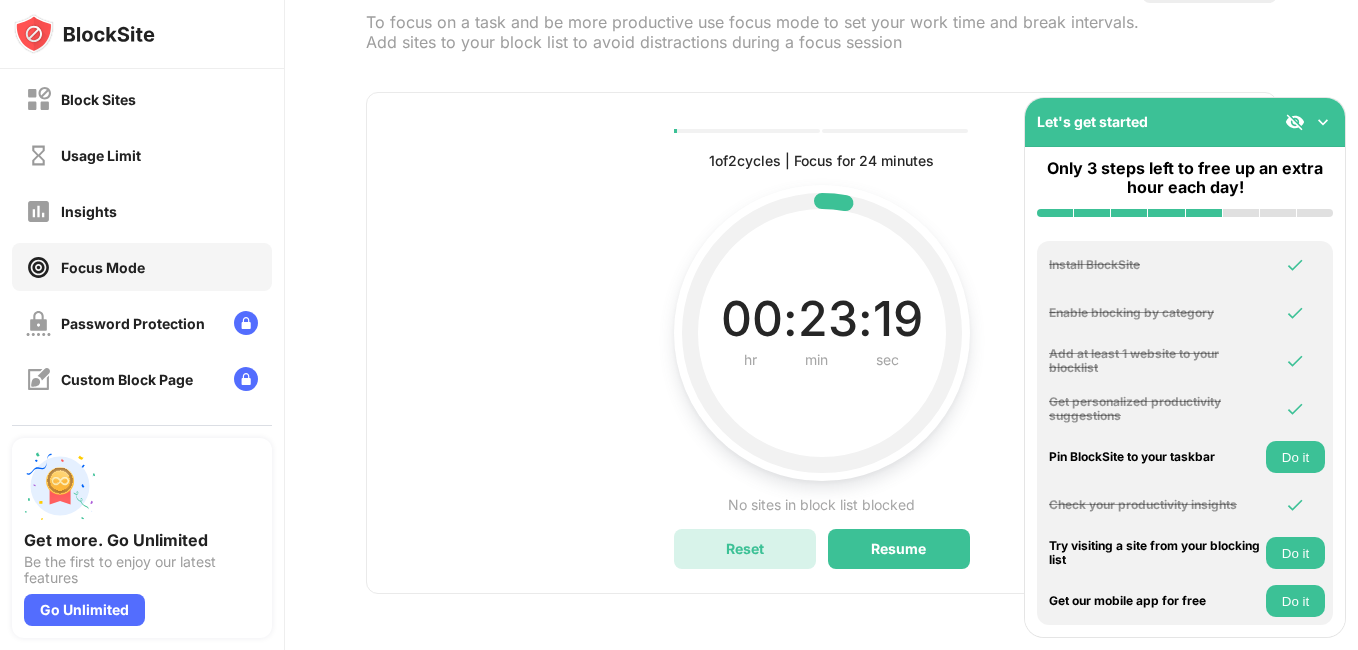 click on "Reset" at bounding box center [745, 549] 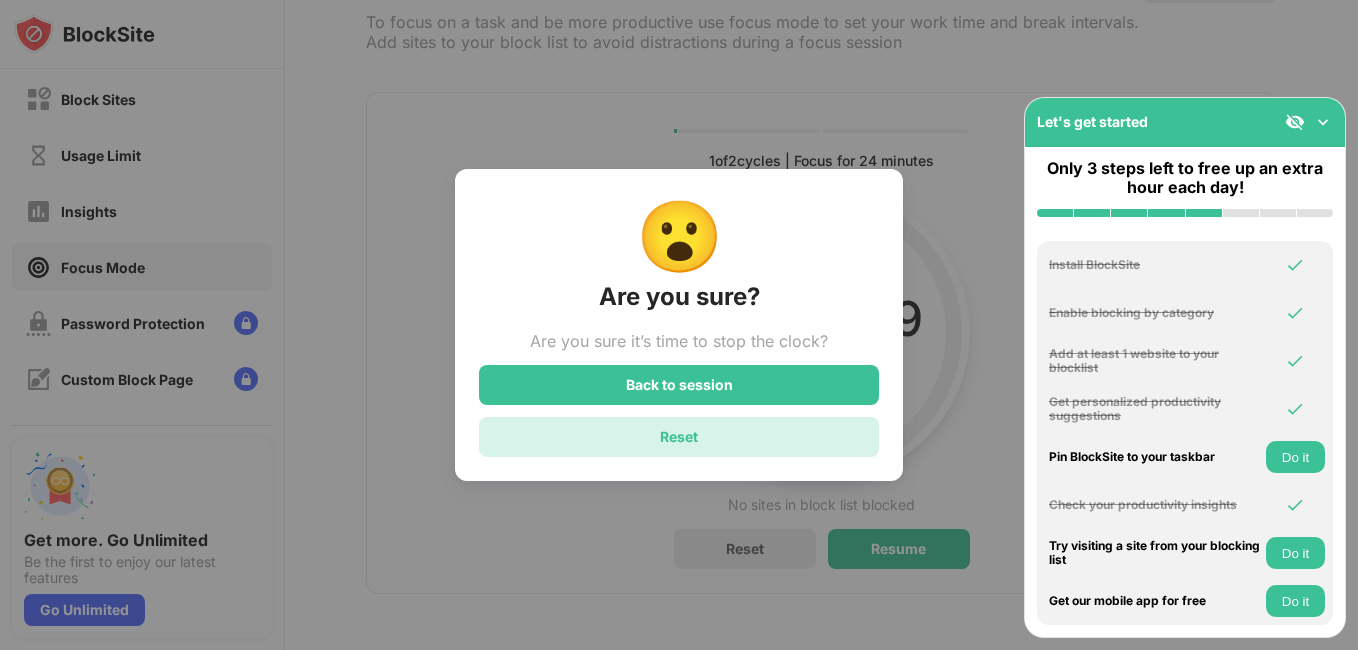 click on "Reset" at bounding box center (679, 437) 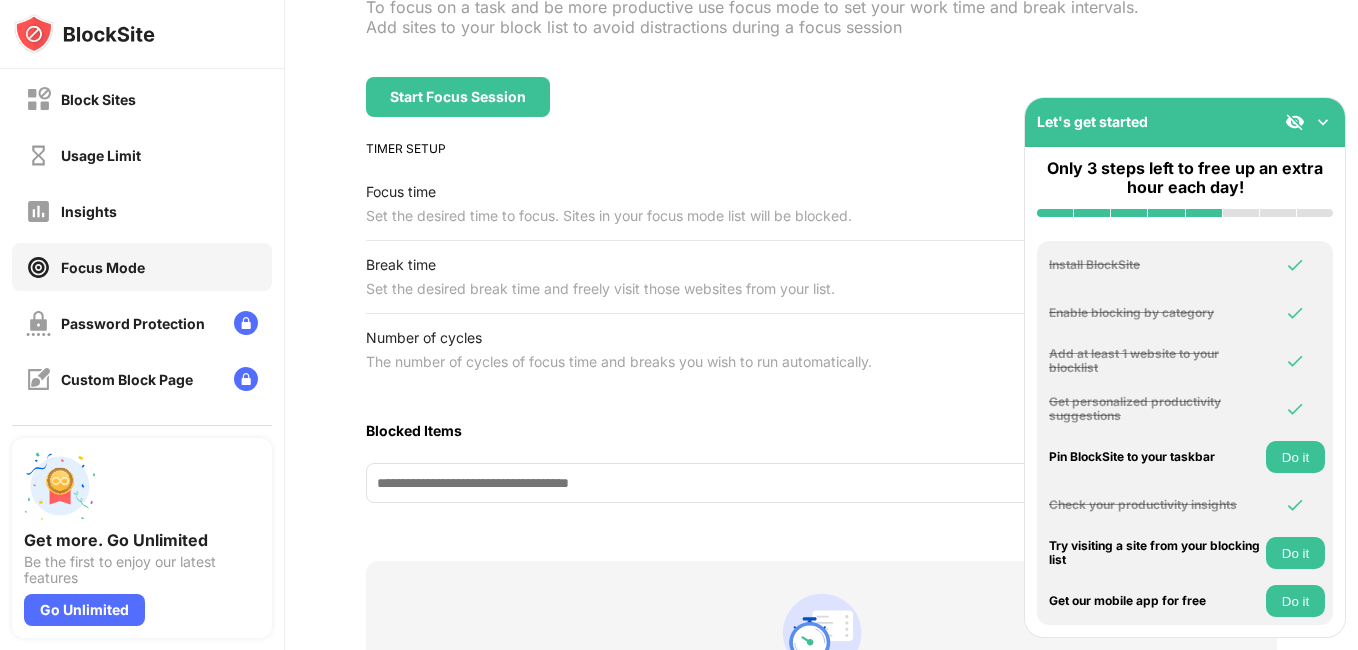 click on "Focus Mode" at bounding box center [85, 267] 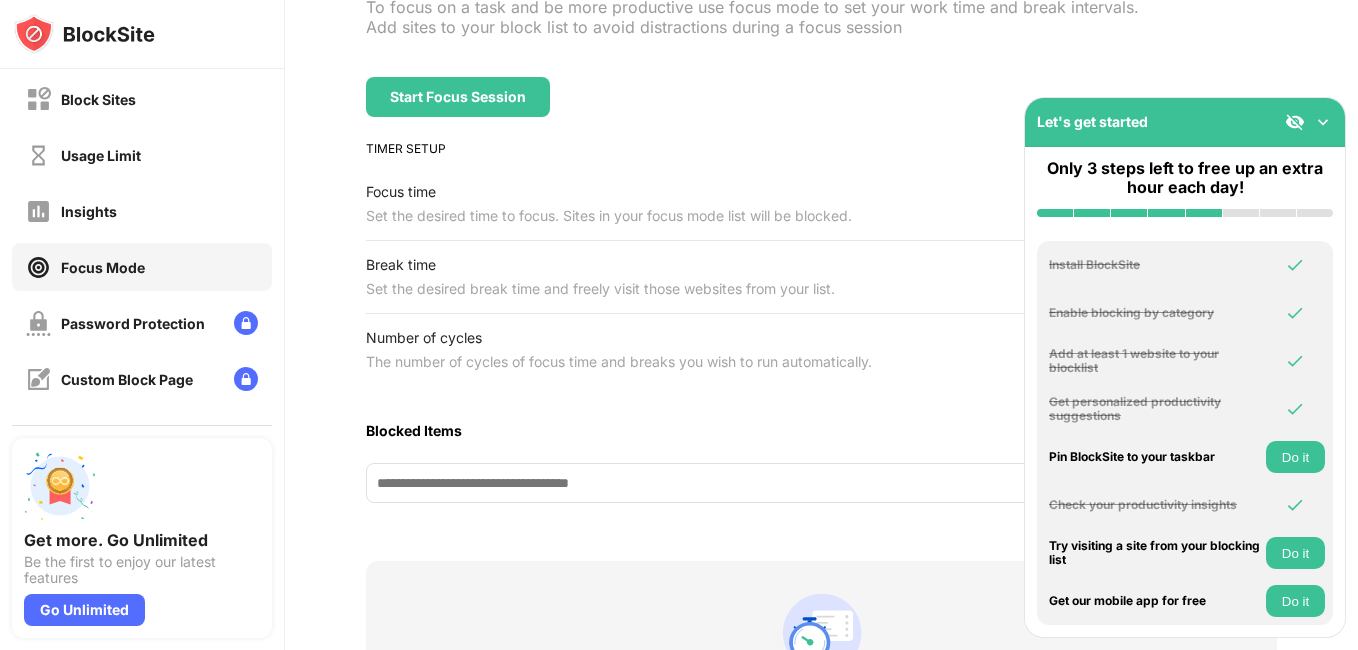 click on "Focus Mode" at bounding box center (85, 267) 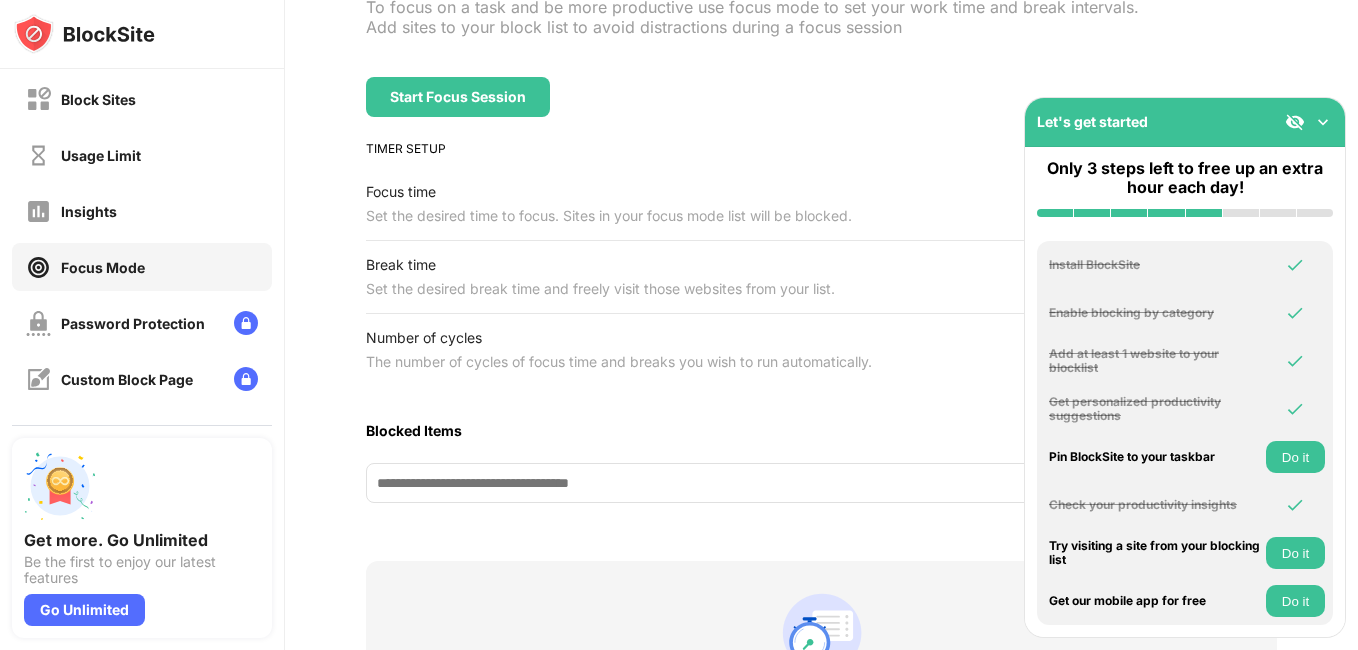 click on "Set the desired time to focus. Sites in your focus mode list will be blocked." at bounding box center (609, 216) 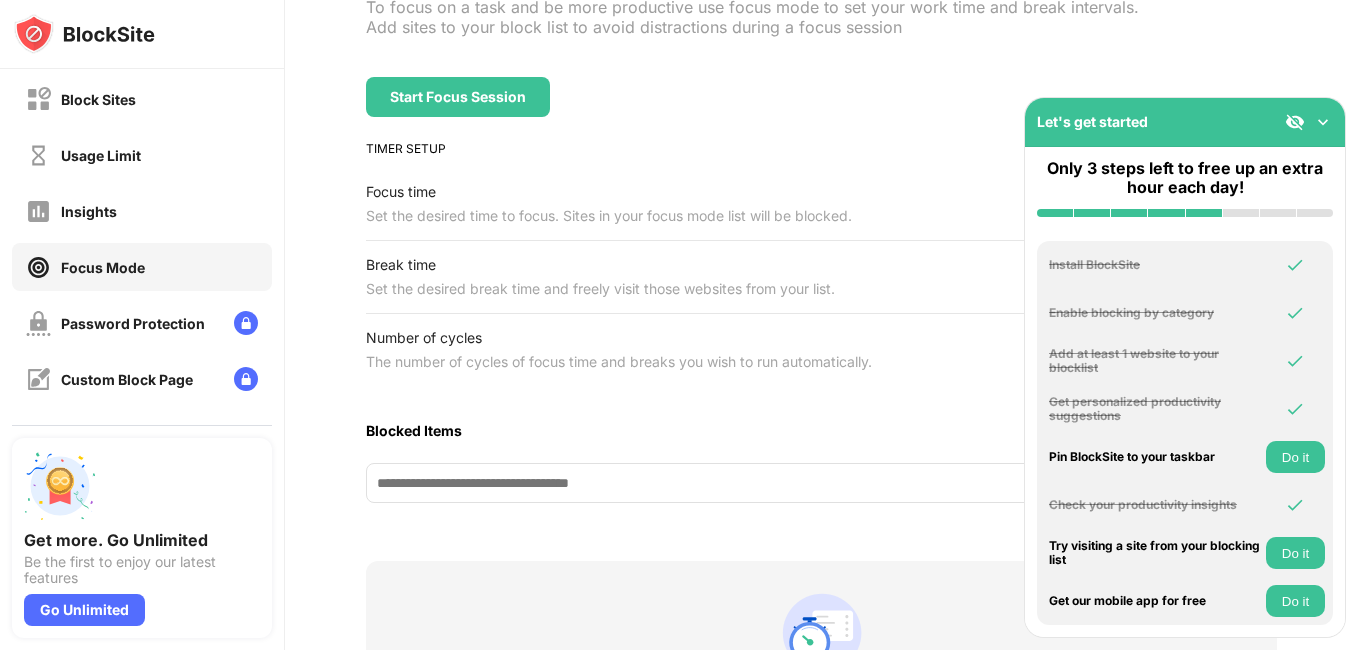 click on "Set the desired time to focus. Sites in your focus mode list will be blocked." at bounding box center (609, 216) 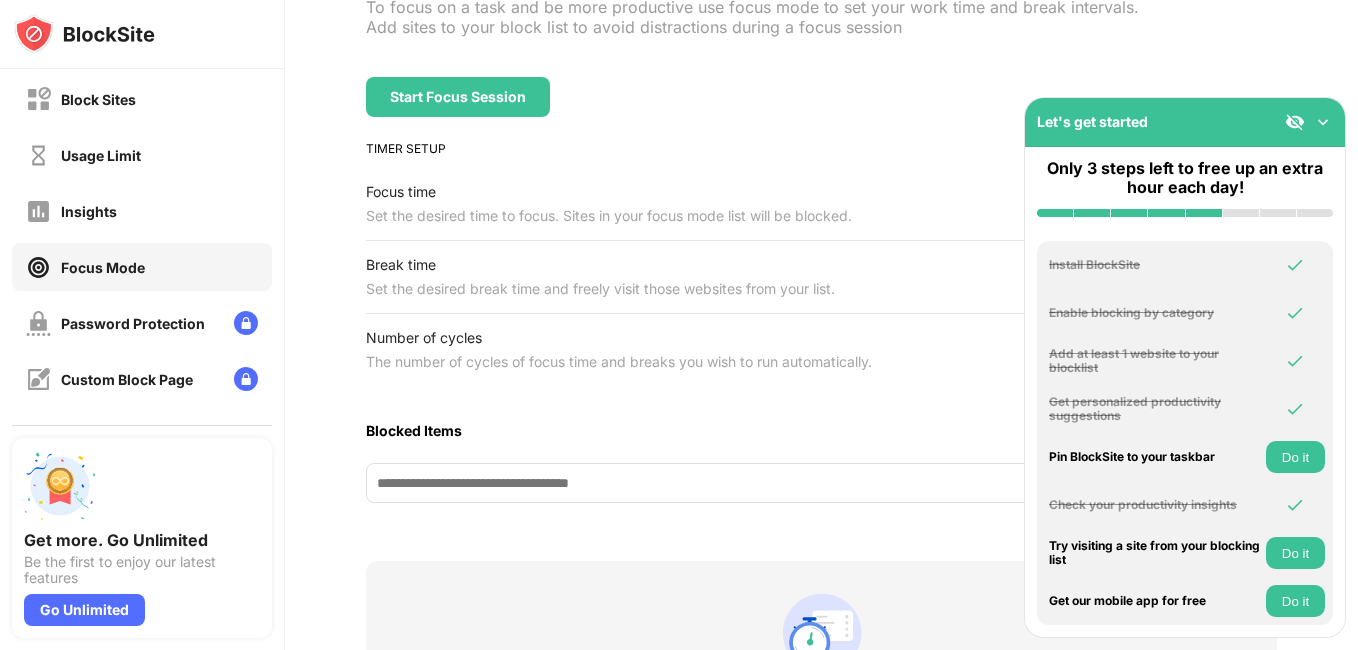 click on "Set the desired time to focus. Sites in your focus mode list will be blocked." at bounding box center [609, 216] 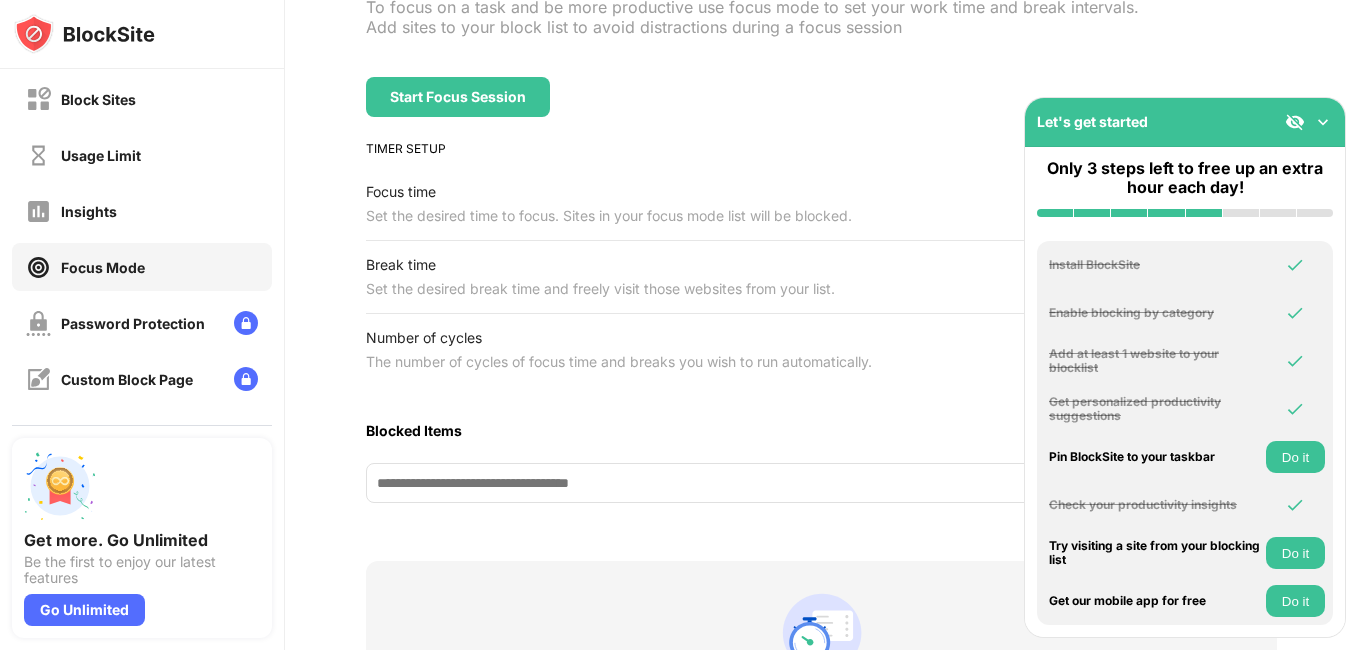 drag, startPoint x: 379, startPoint y: 181, endPoint x: 520, endPoint y: 198, distance: 142.02112 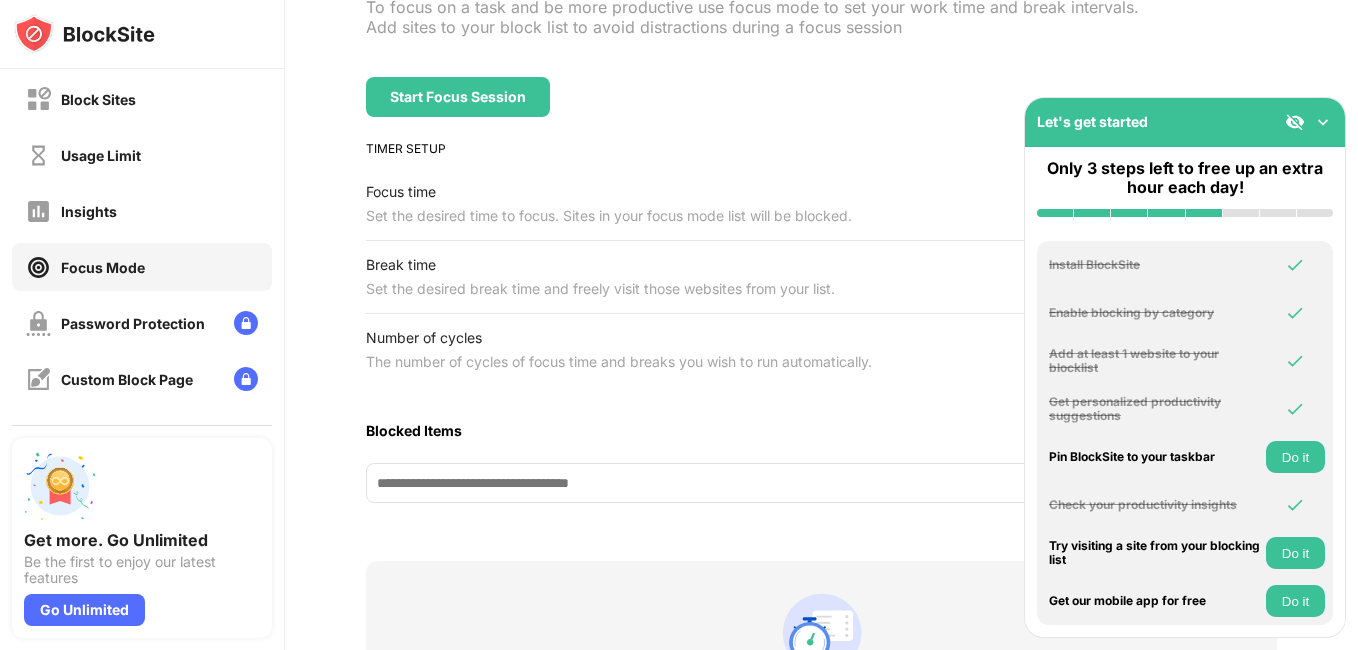 click on "Focus time" at bounding box center (609, 192) 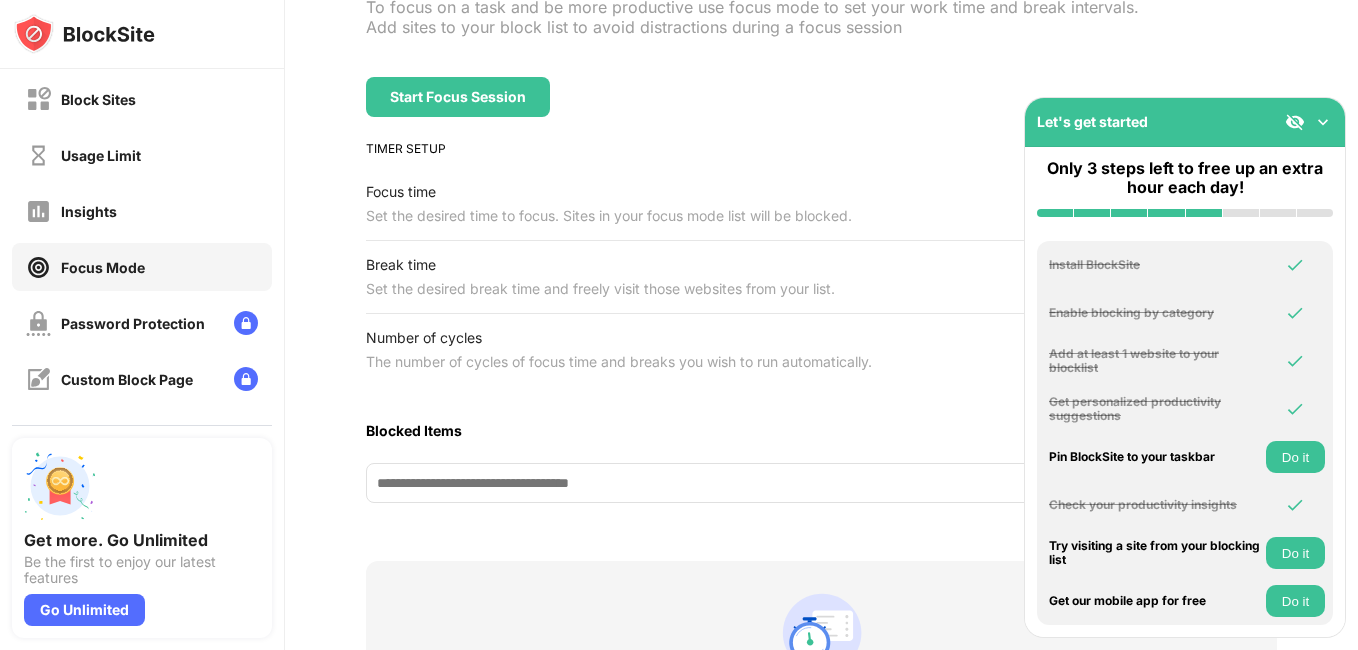 drag, startPoint x: 520, startPoint y: 198, endPoint x: 500, endPoint y: 397, distance: 200.0025 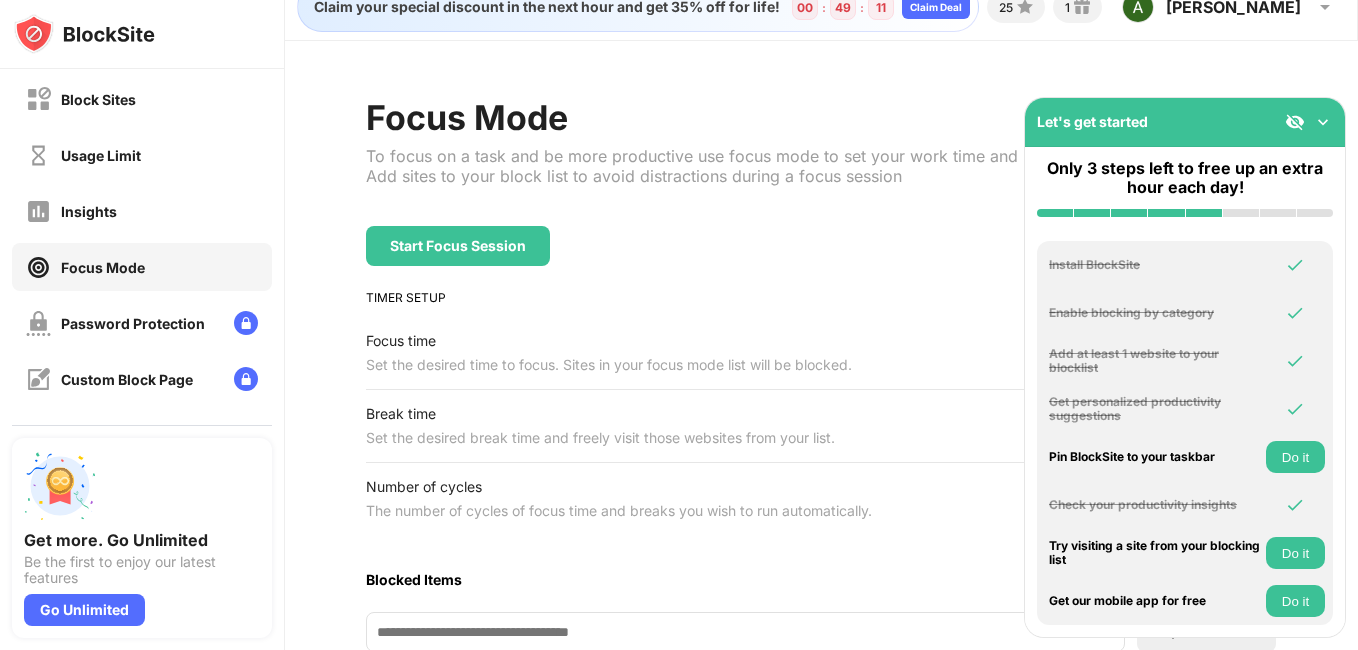 scroll, scrollTop: 0, scrollLeft: 0, axis: both 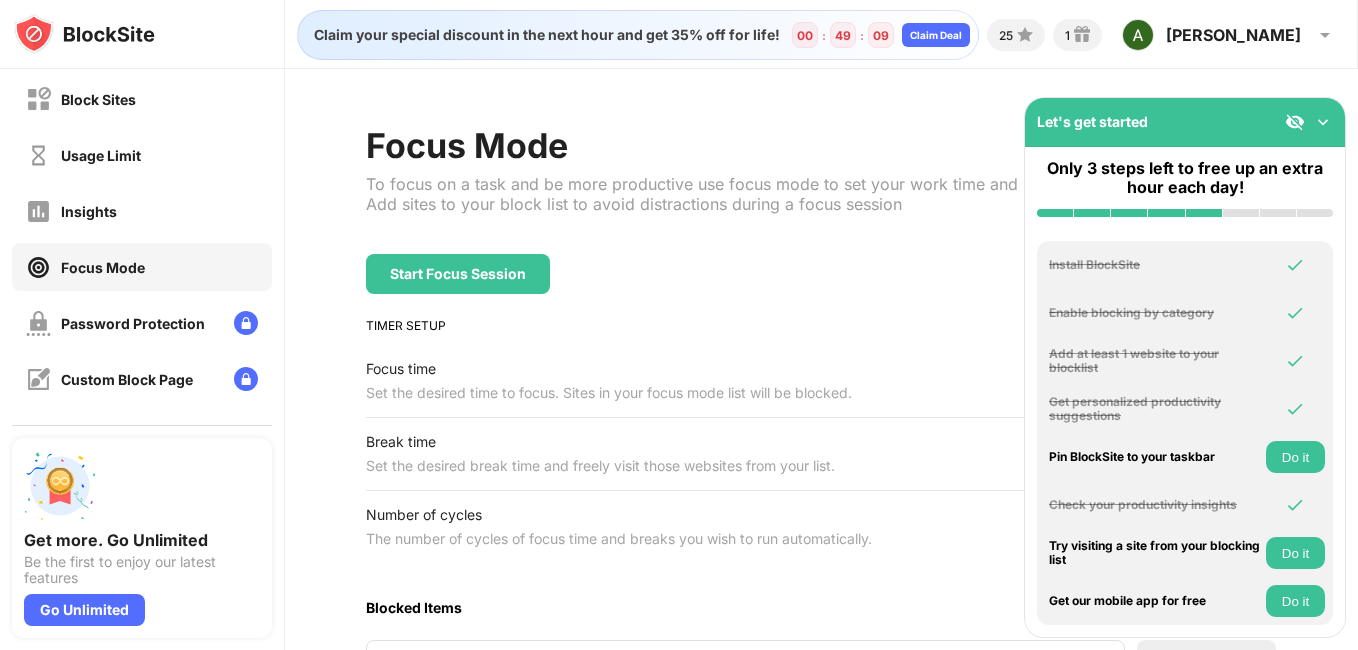click on "Set the desired time to focus. Sites in your focus mode list will be blocked." at bounding box center [609, 393] 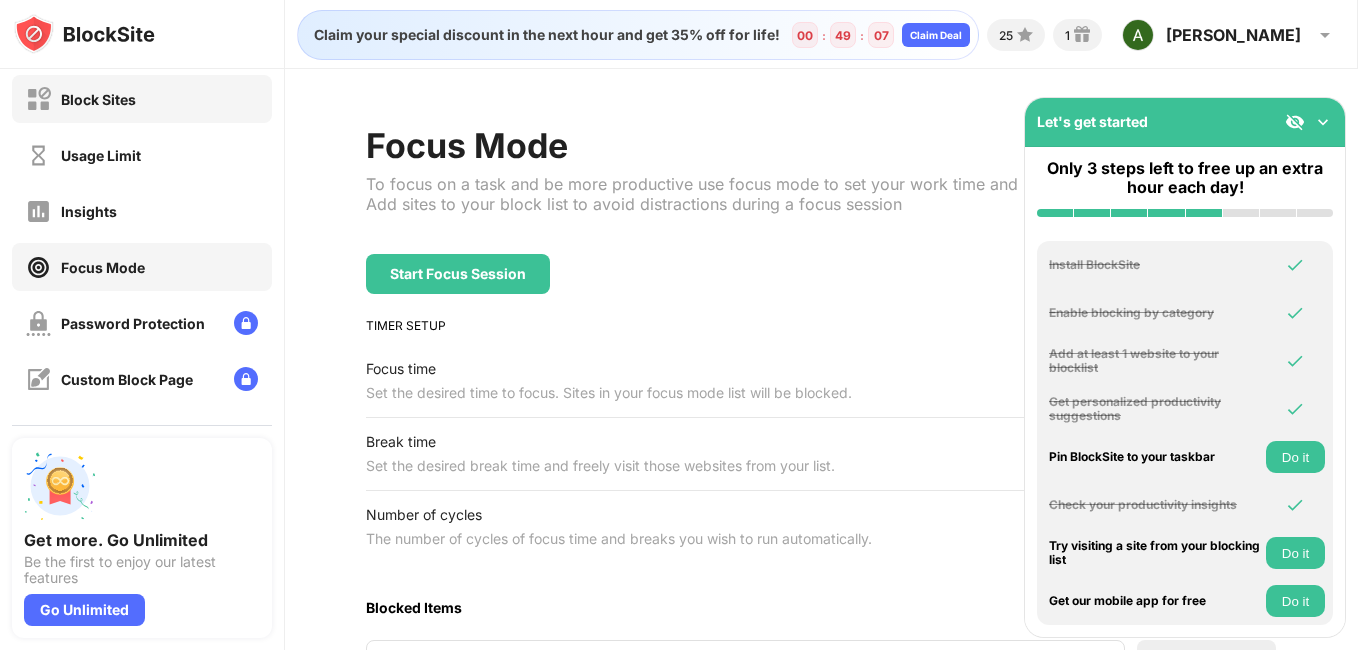 drag, startPoint x: 212, startPoint y: 260, endPoint x: 105, endPoint y: 104, distance: 189.16924 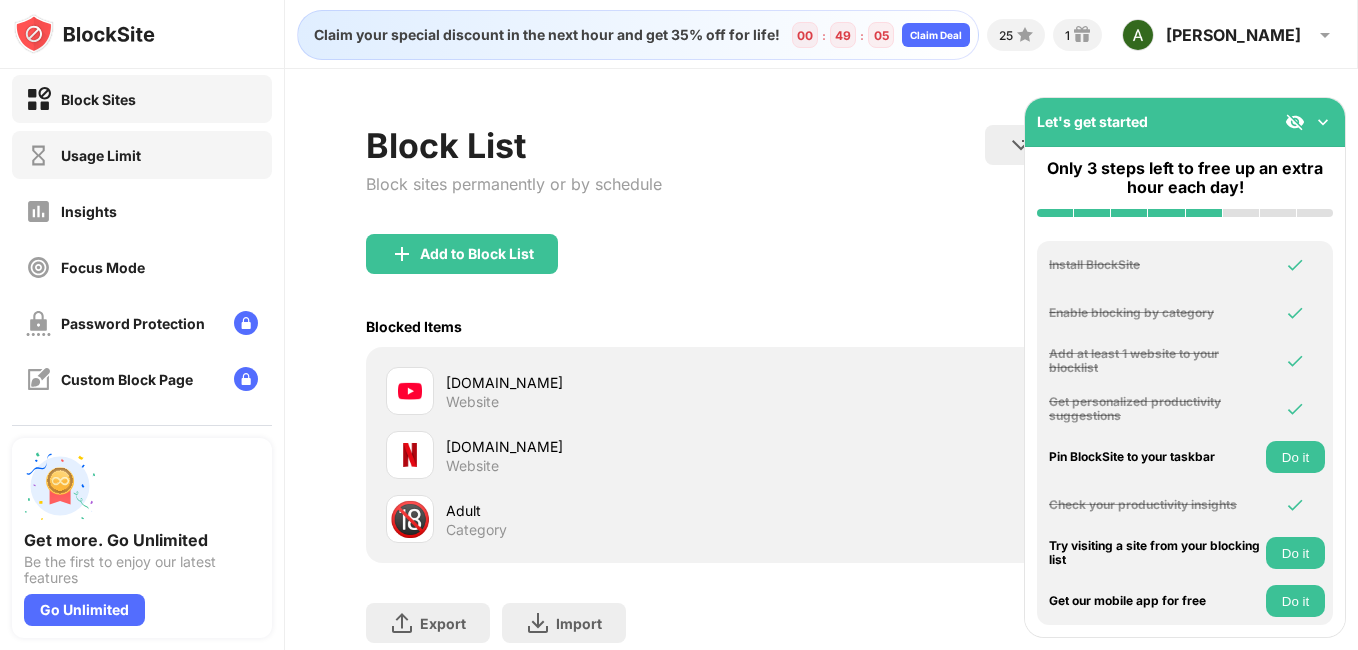 click on "Usage Limit" at bounding box center (142, 155) 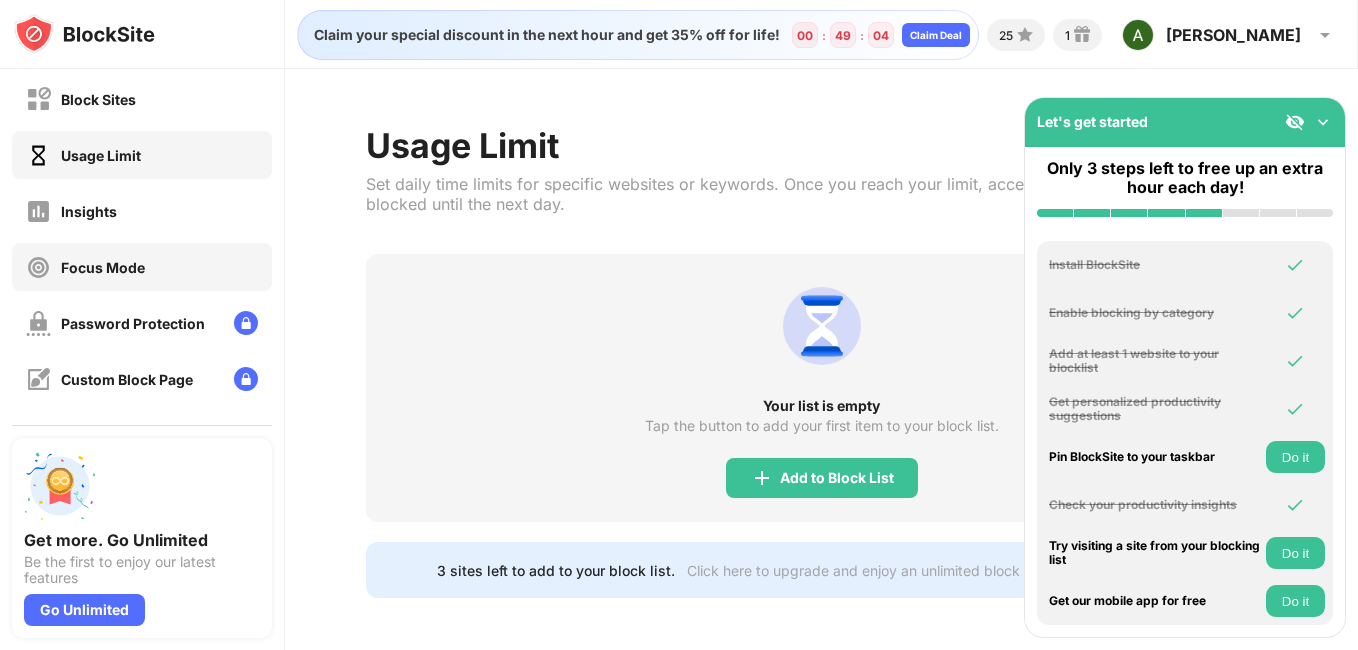 click on "Focus Mode" at bounding box center [85, 267] 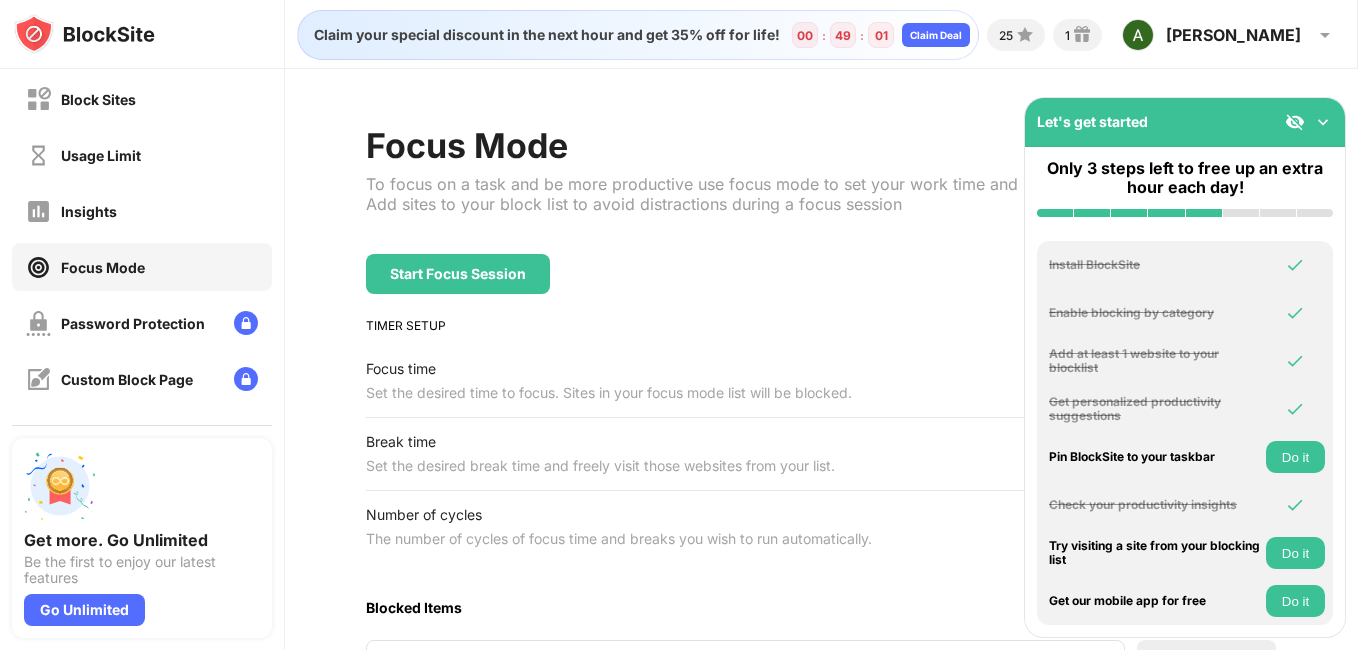click on "TIMER SETUP" at bounding box center (821, 325) 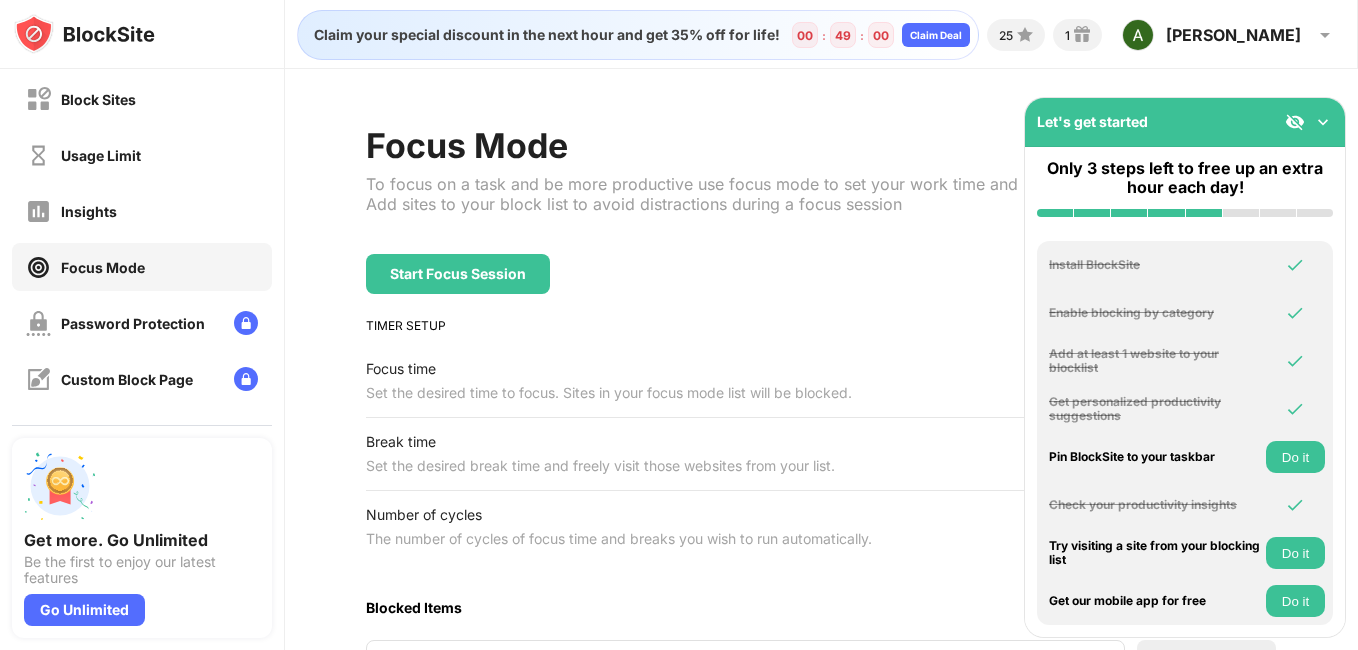 drag, startPoint x: 409, startPoint y: 325, endPoint x: 467, endPoint y: 326, distance: 58.00862 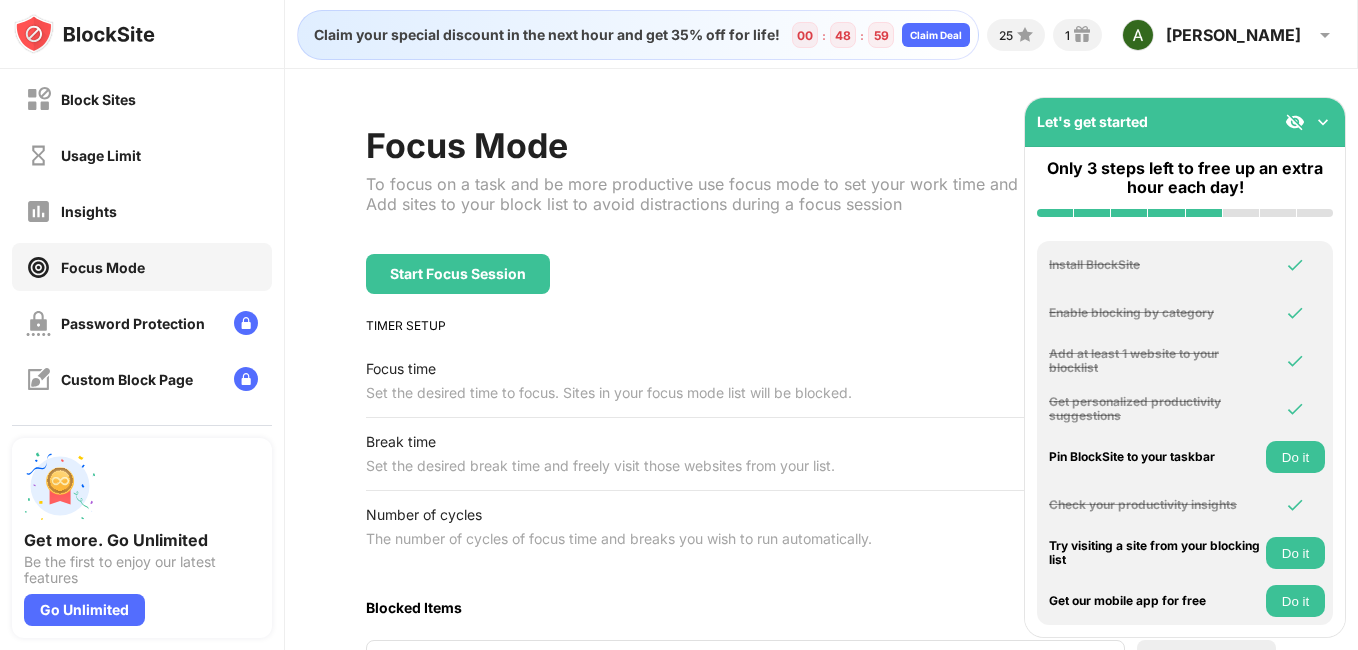 click on "TIMER SETUP" at bounding box center (821, 325) 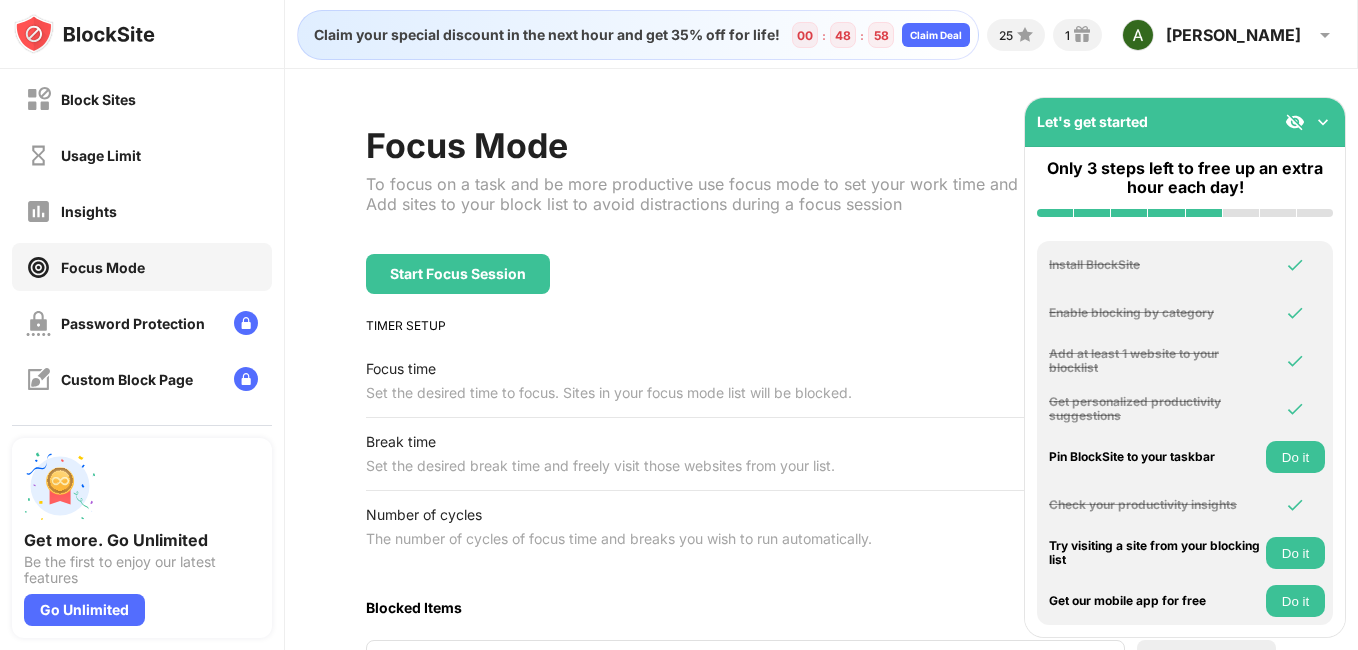 click on "TIMER SETUP" at bounding box center (821, 325) 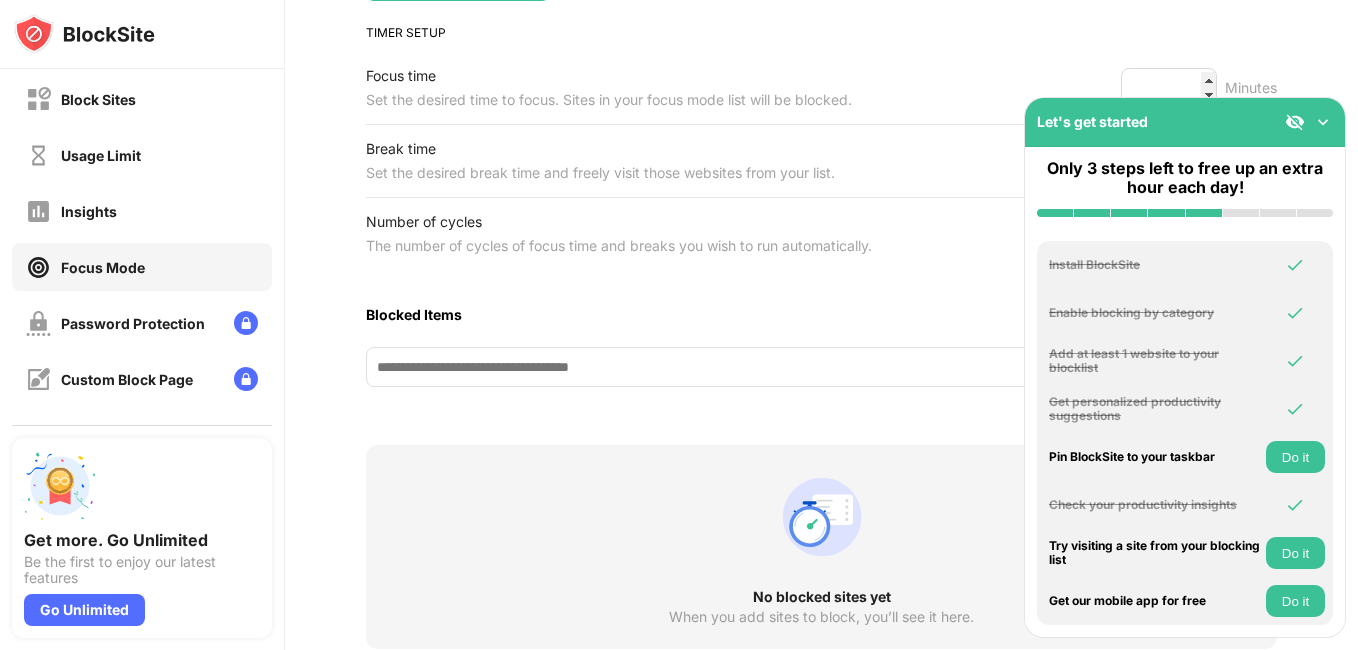 scroll, scrollTop: 0, scrollLeft: 0, axis: both 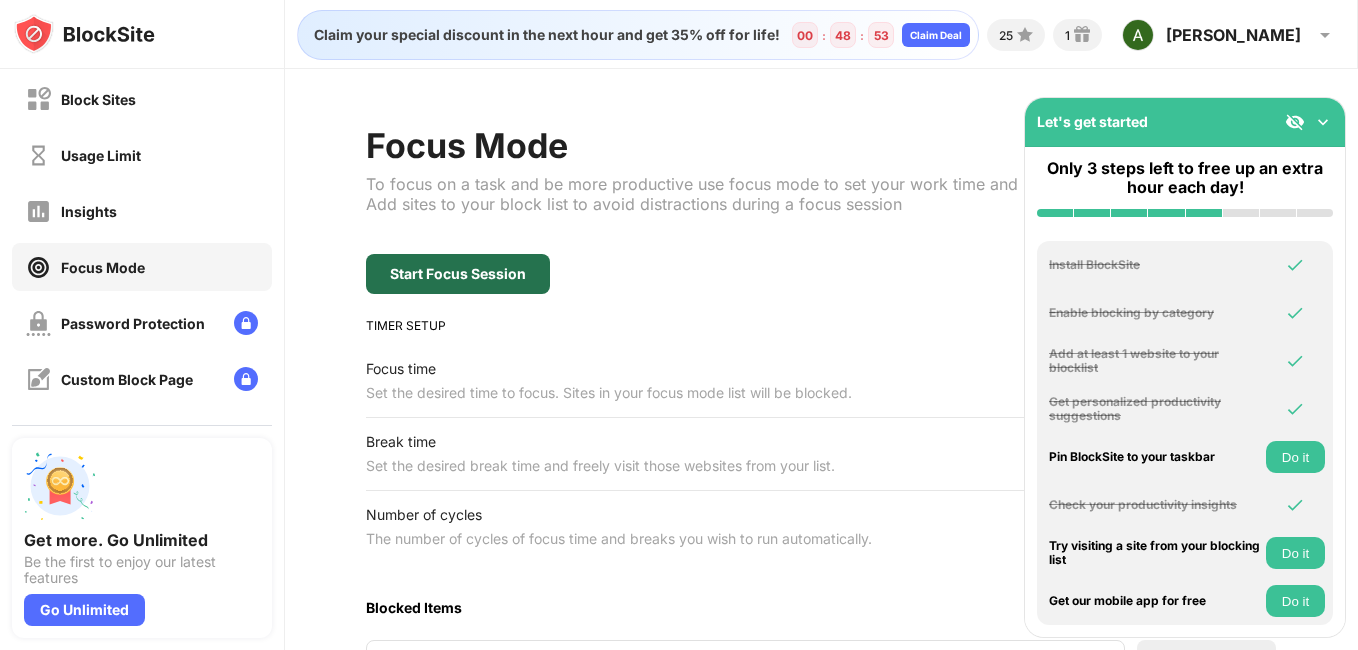 click on "Start Focus Session" at bounding box center [458, 274] 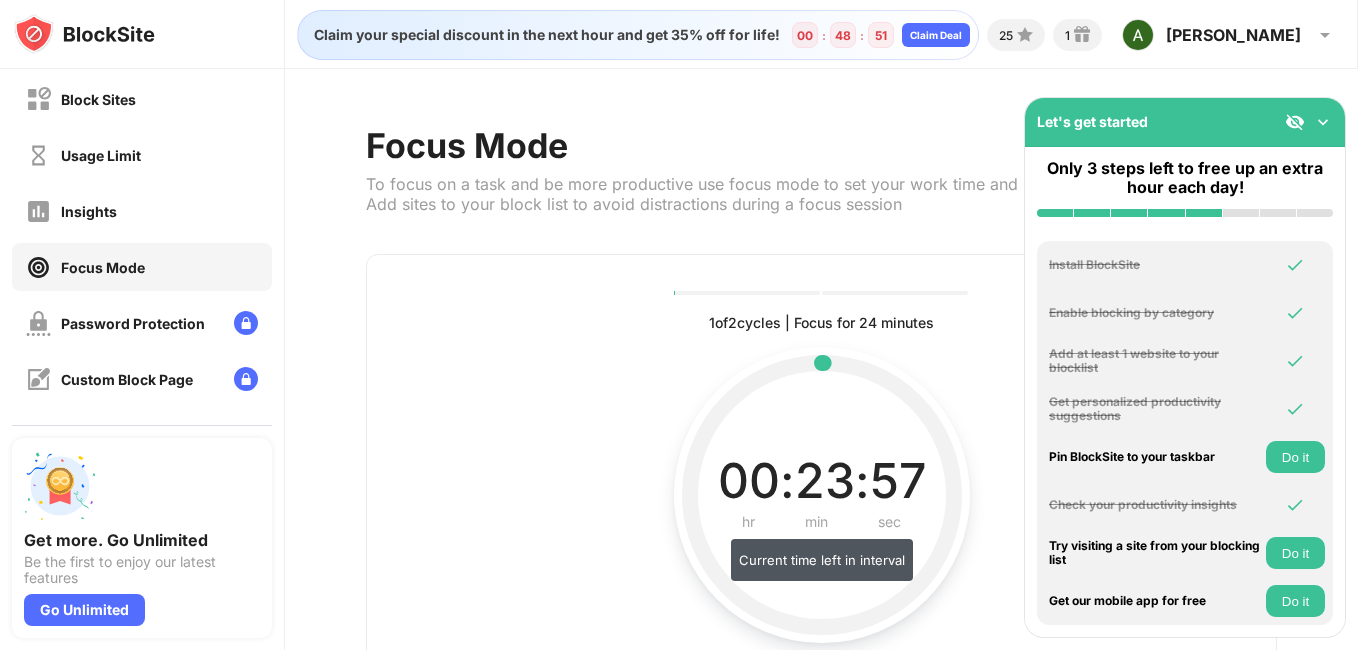 click on "23" at bounding box center [825, 481] 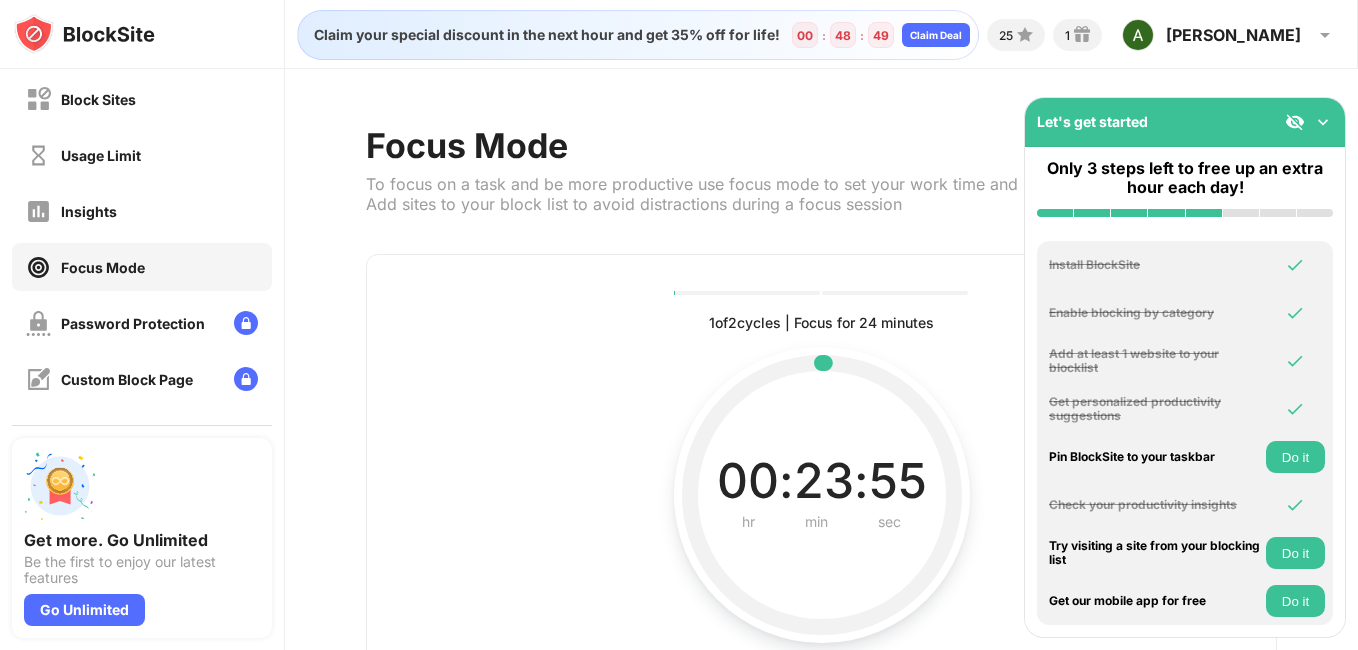scroll, scrollTop: 177, scrollLeft: 0, axis: vertical 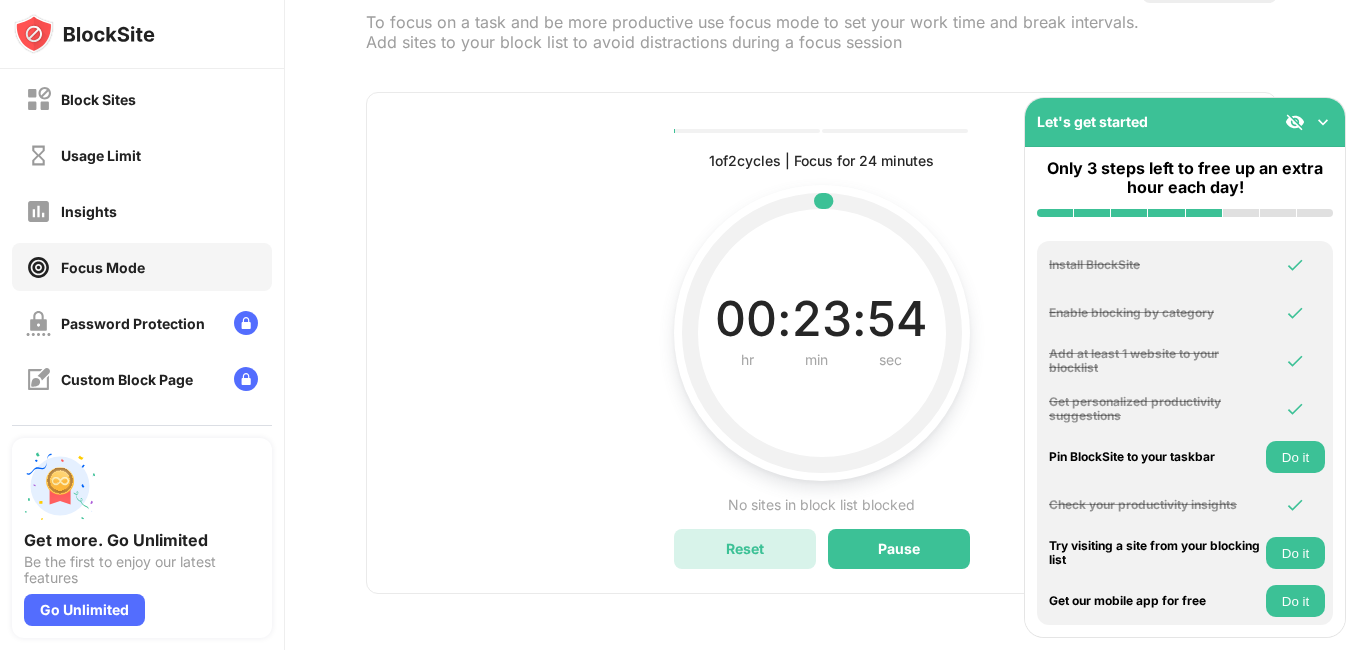 click on "Reset" at bounding box center (745, 549) 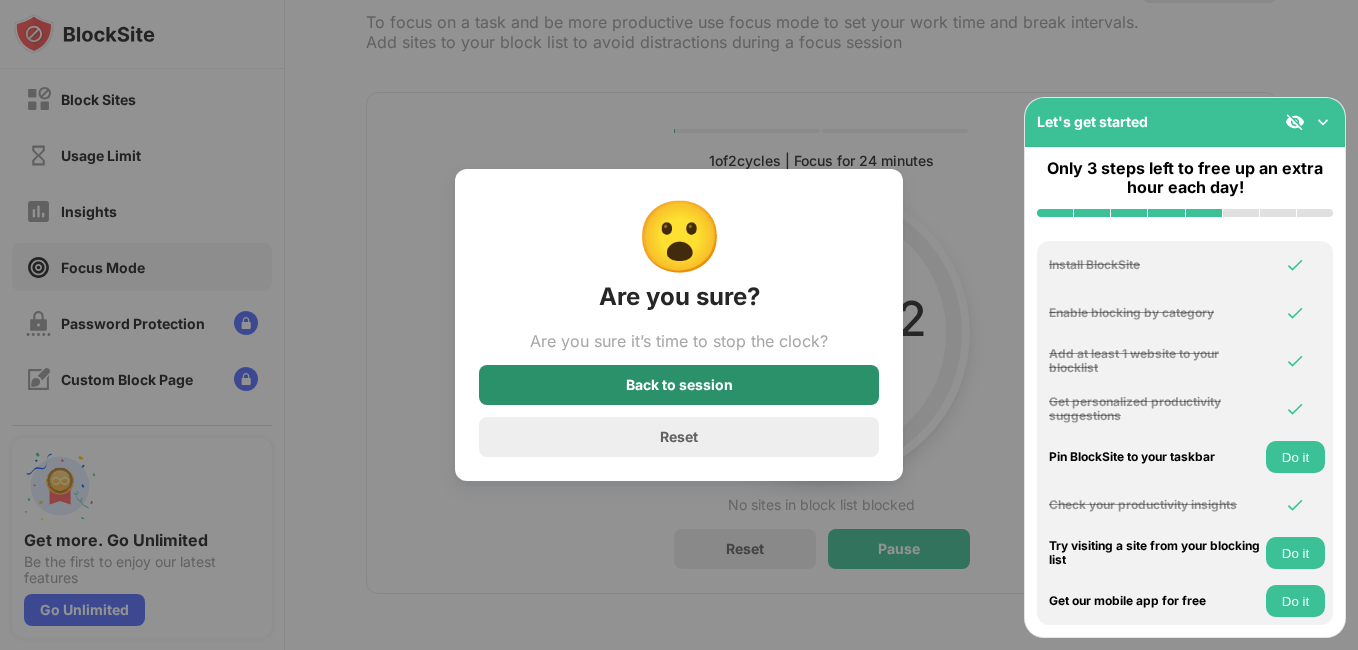 click on "Back to session" at bounding box center (679, 385) 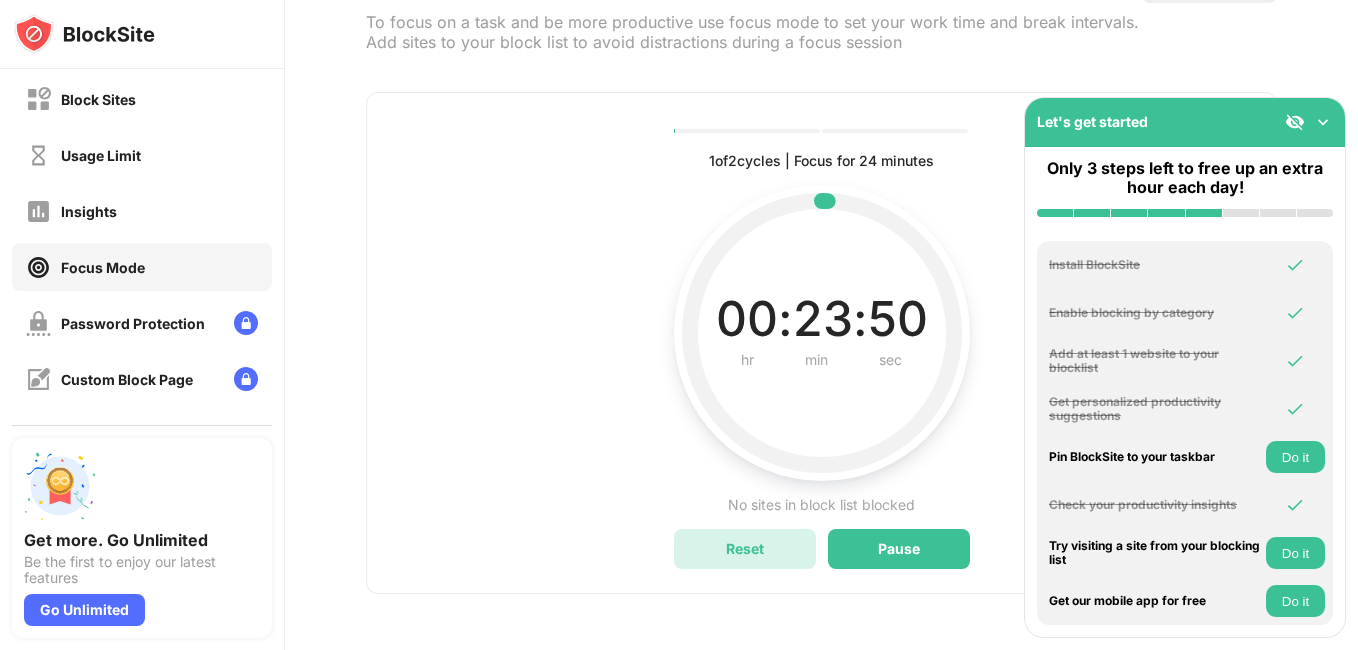 click on "Reset" at bounding box center (745, 549) 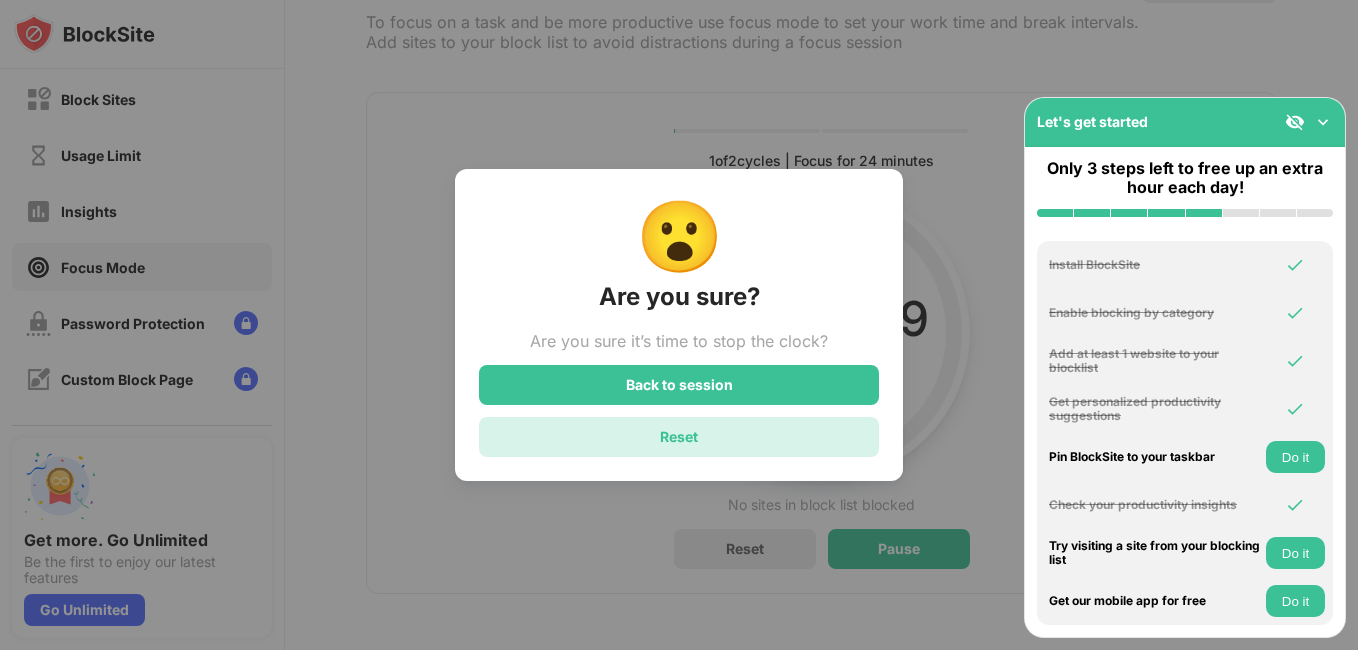 click on "Reset" at bounding box center [679, 437] 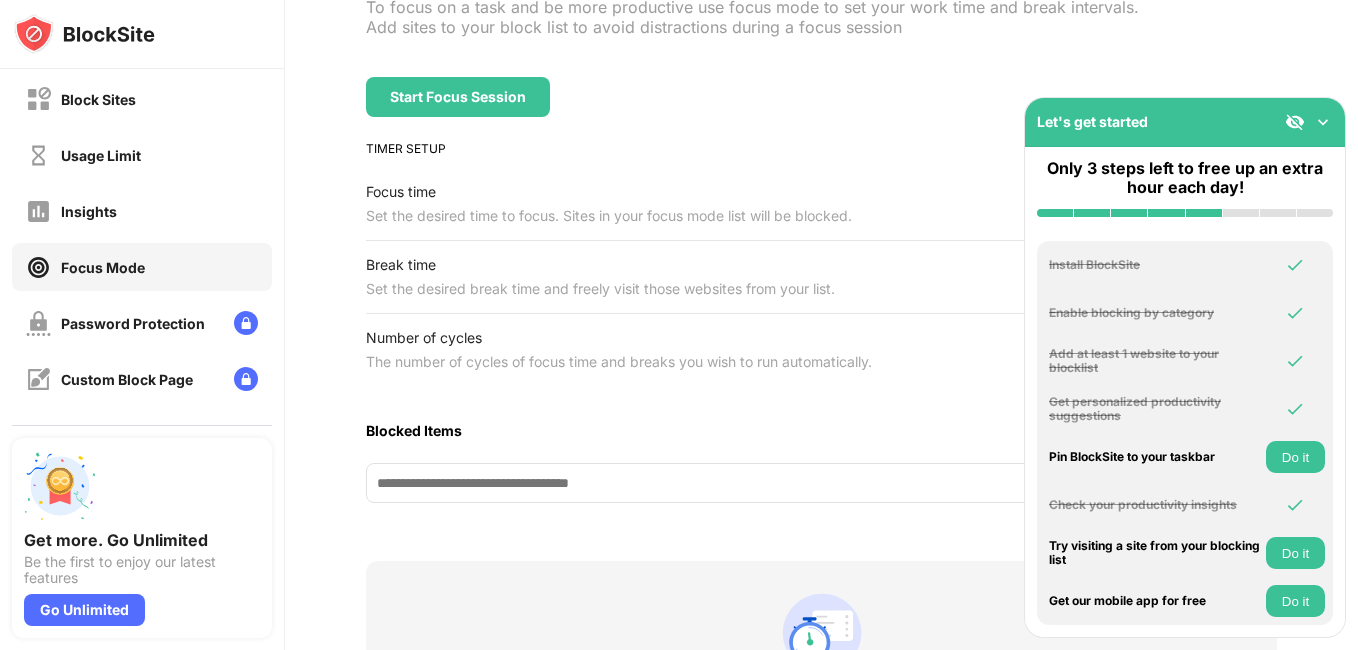 click on "Set the desired time to focus. Sites in your focus mode list will be blocked." at bounding box center [609, 216] 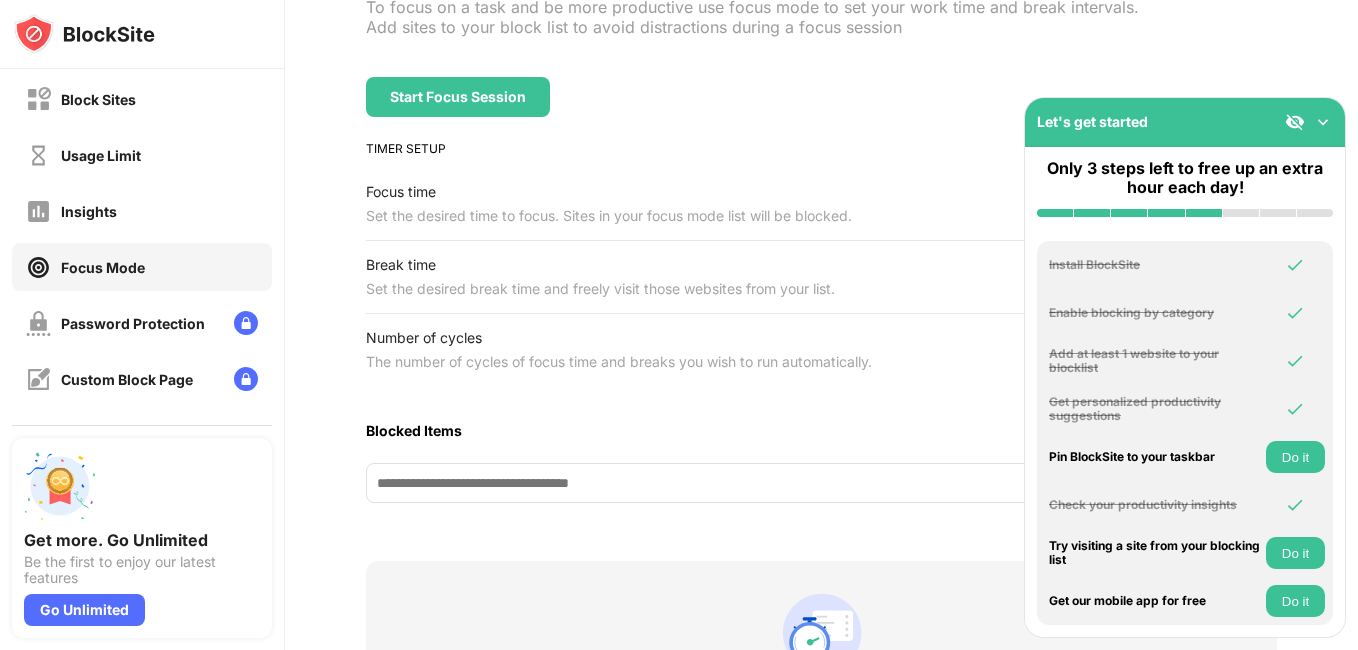 click on "Set the desired time to focus. Sites in your focus mode list will be blocked." at bounding box center [609, 216] 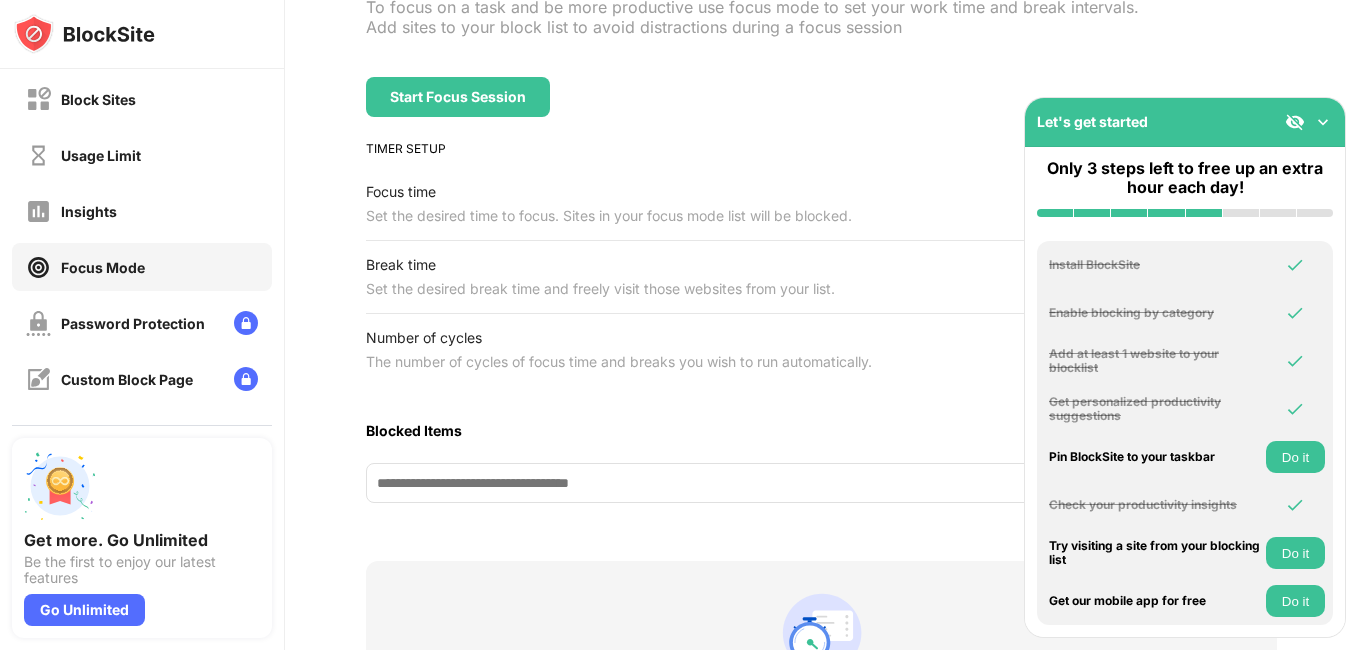 click on "Set the desired time to focus. Sites in your focus mode list will be blocked." at bounding box center (609, 216) 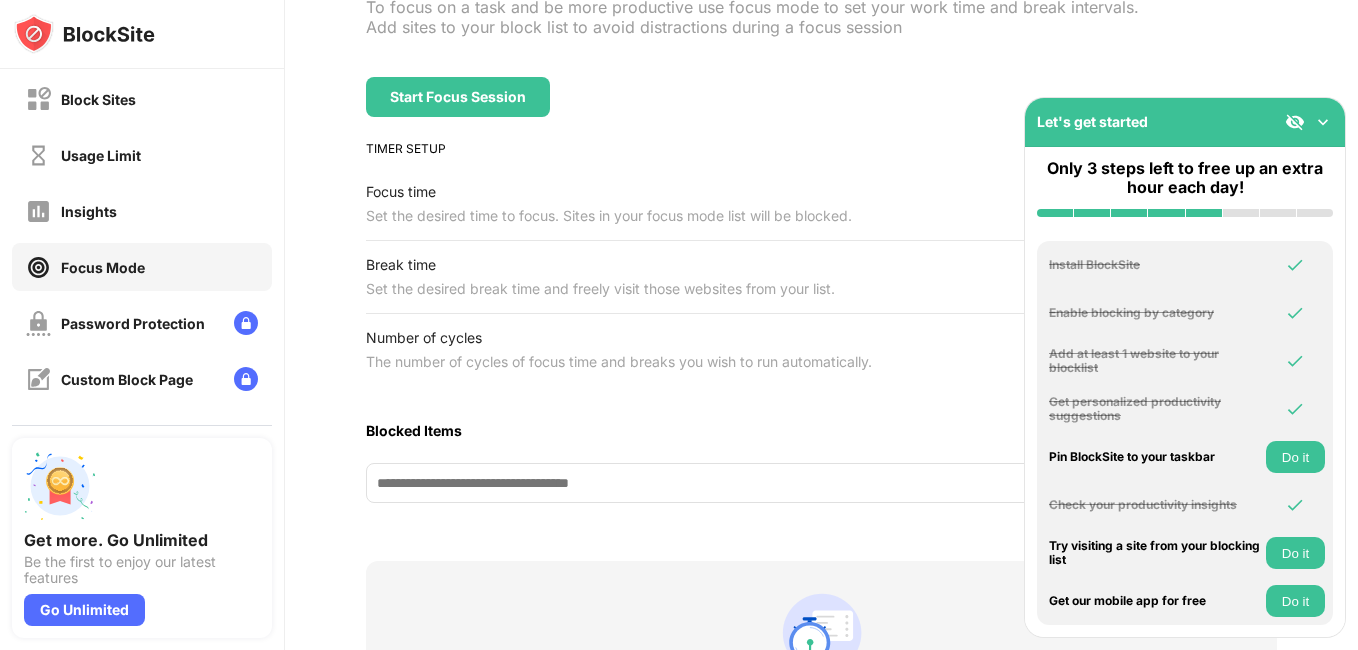 click on "Number of cycles" at bounding box center [619, 338] 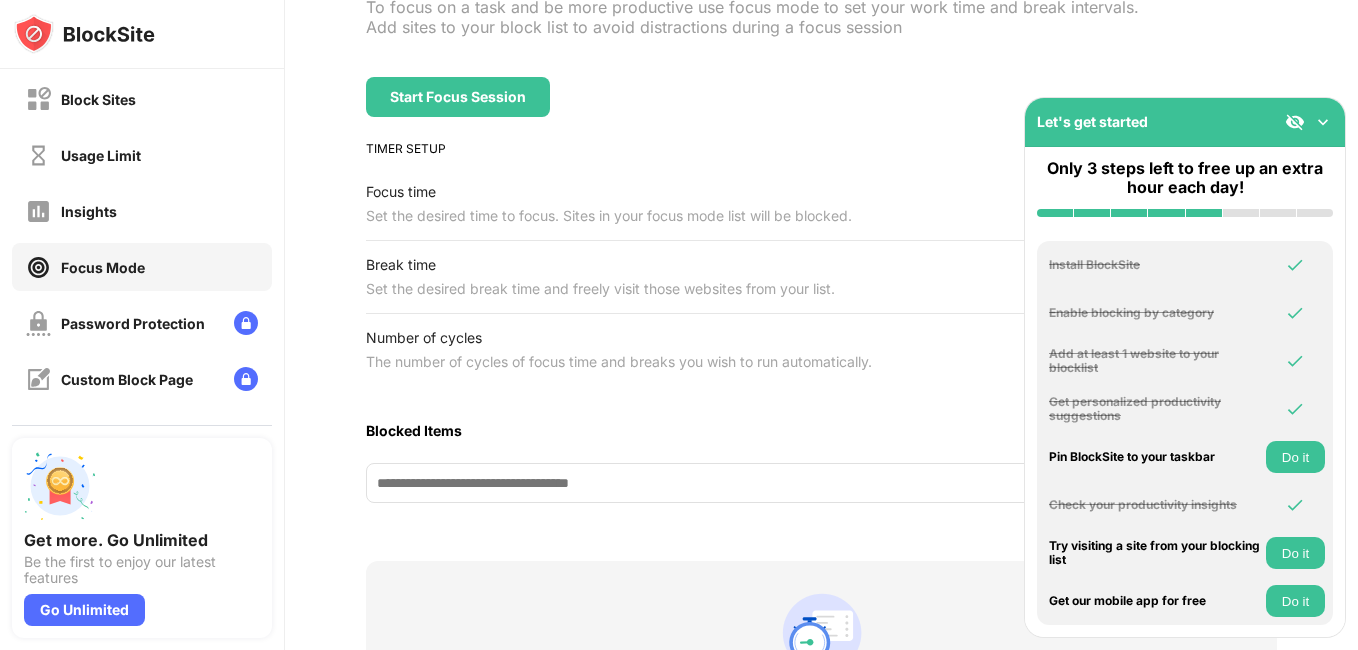 click on "Number of cycles" at bounding box center (619, 338) 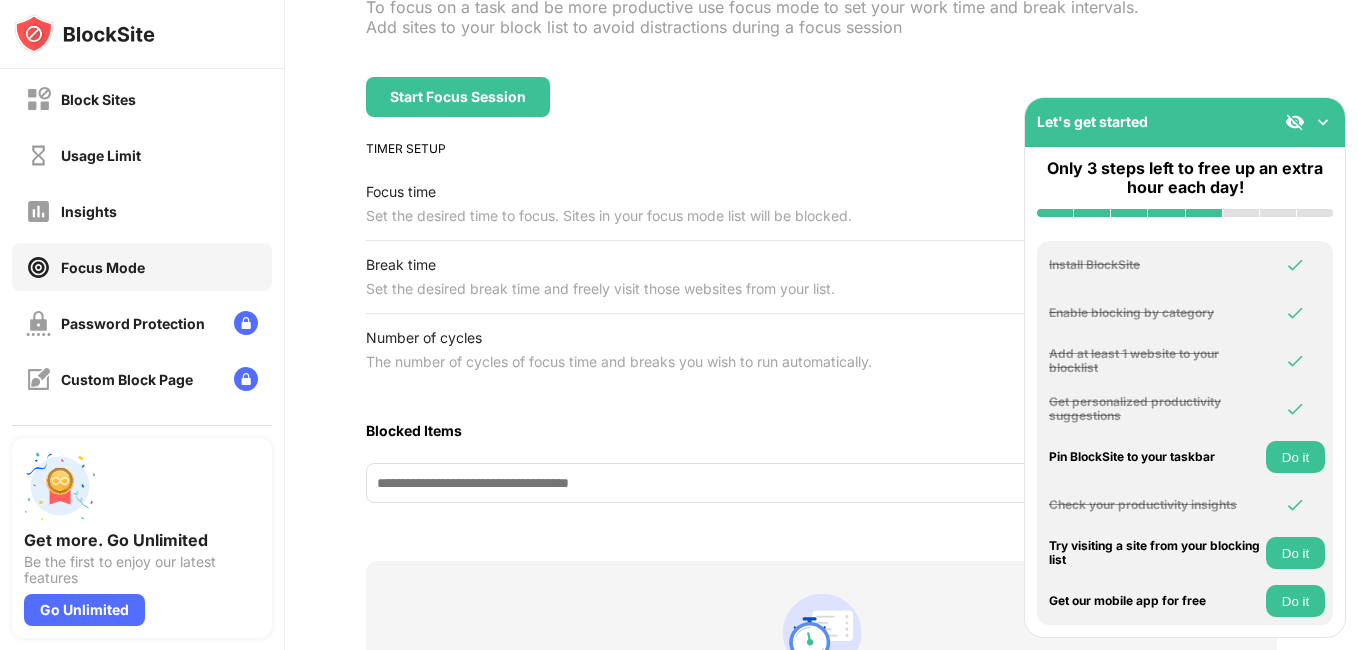 click on "Number of cycles" at bounding box center [619, 338] 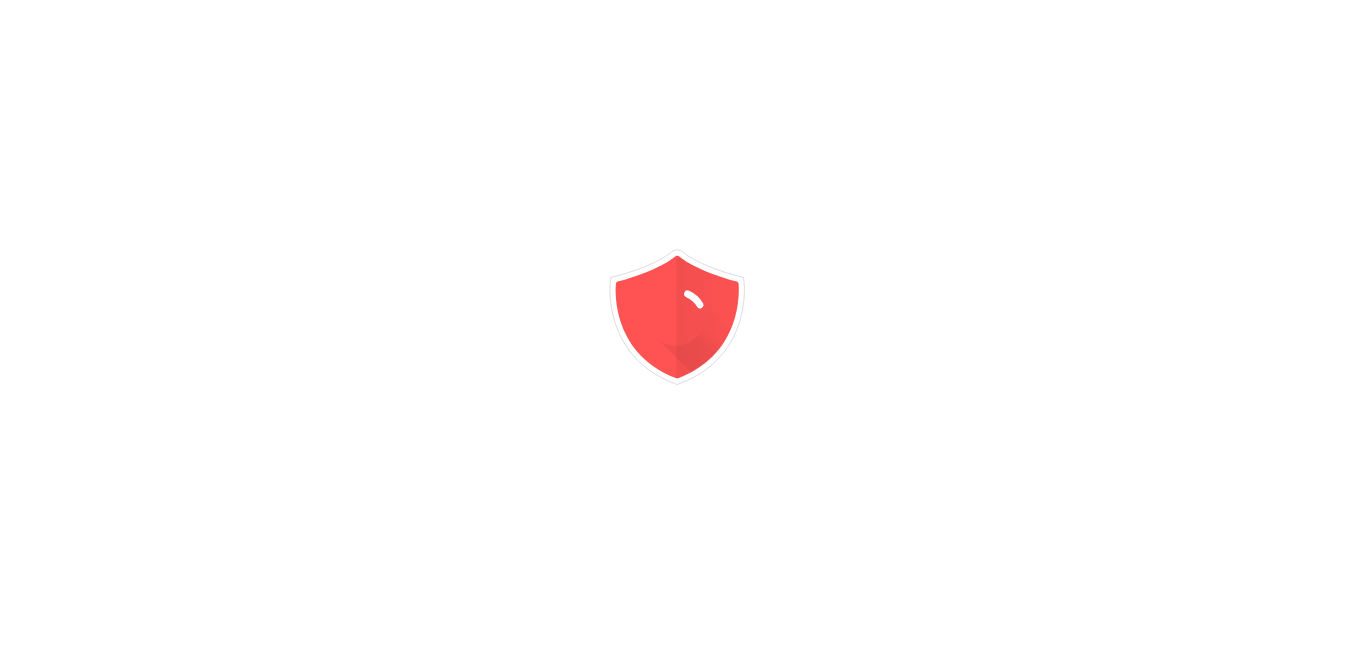 scroll, scrollTop: 0, scrollLeft: 0, axis: both 